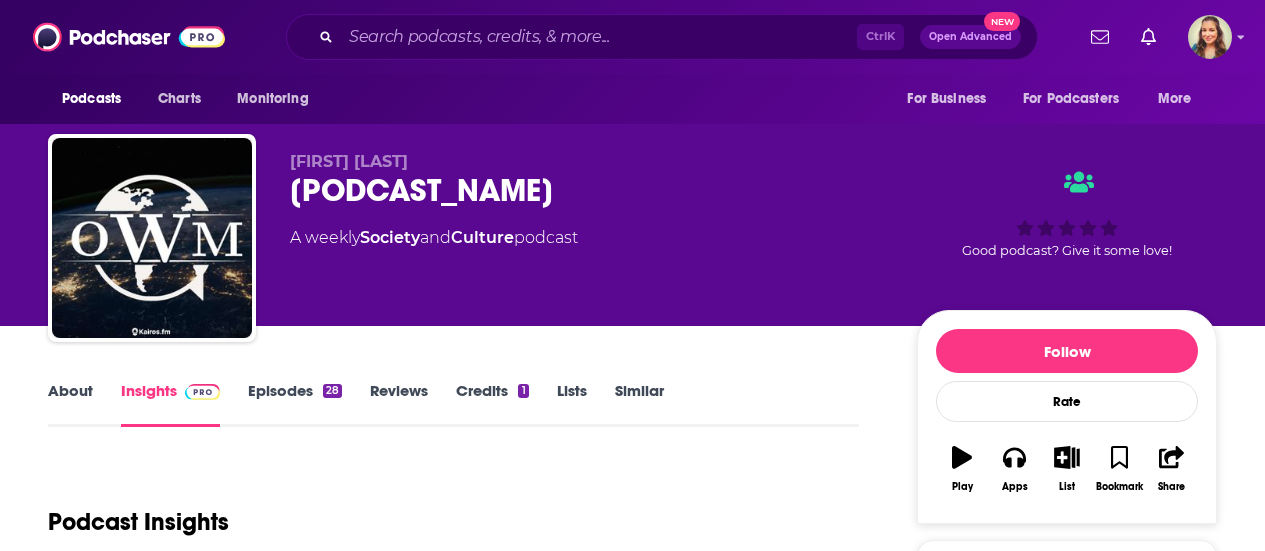 scroll, scrollTop: 0, scrollLeft: 0, axis: both 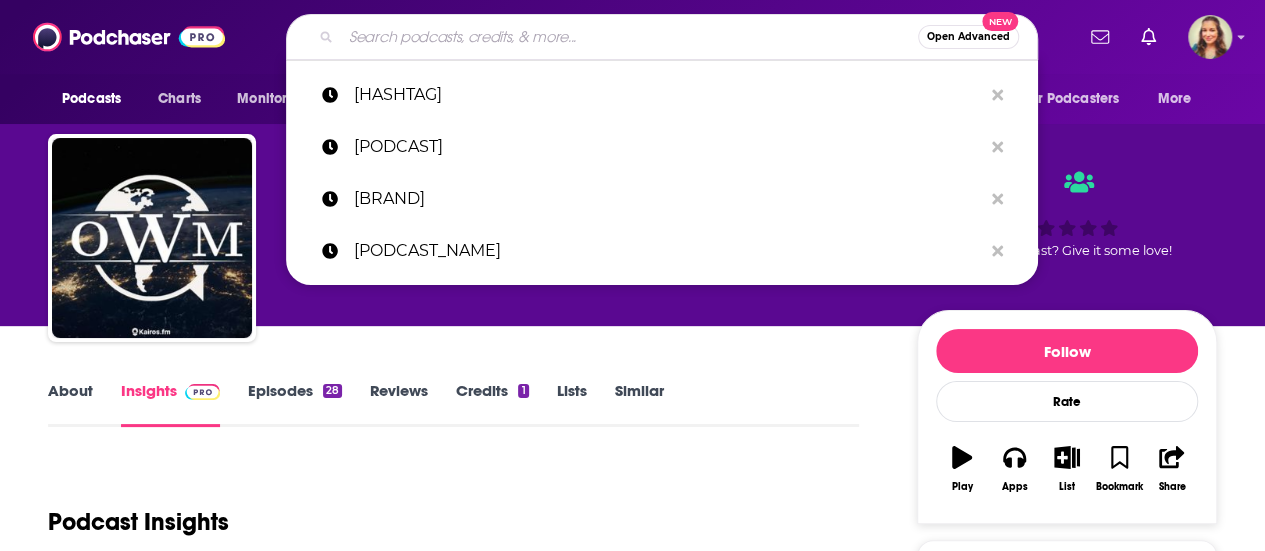 click at bounding box center (629, 37) 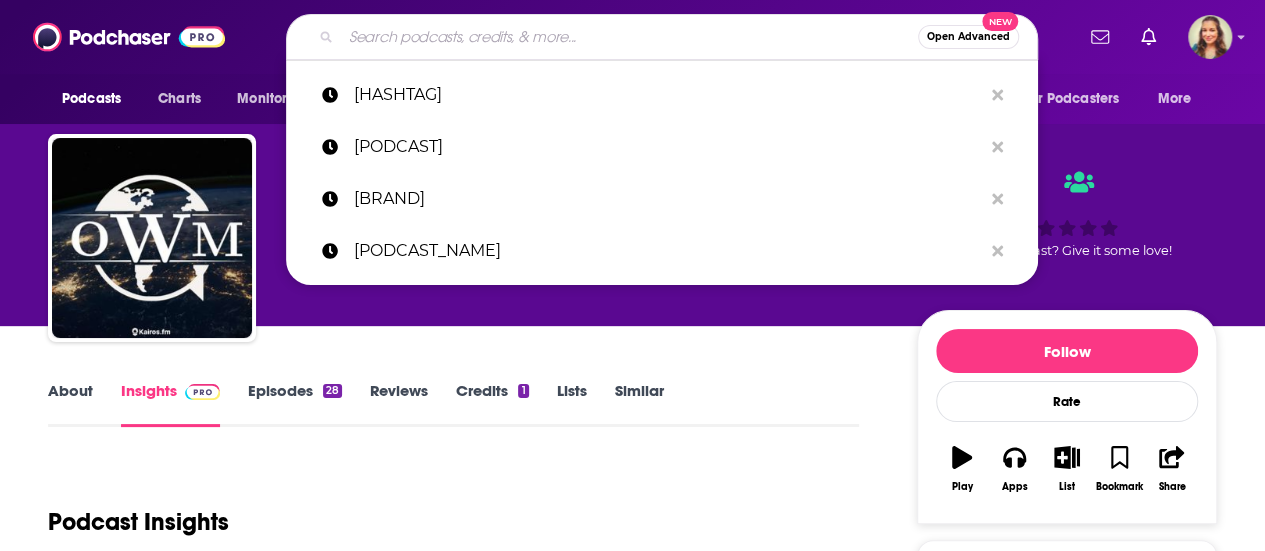 paste on "Boom! Lawyered" 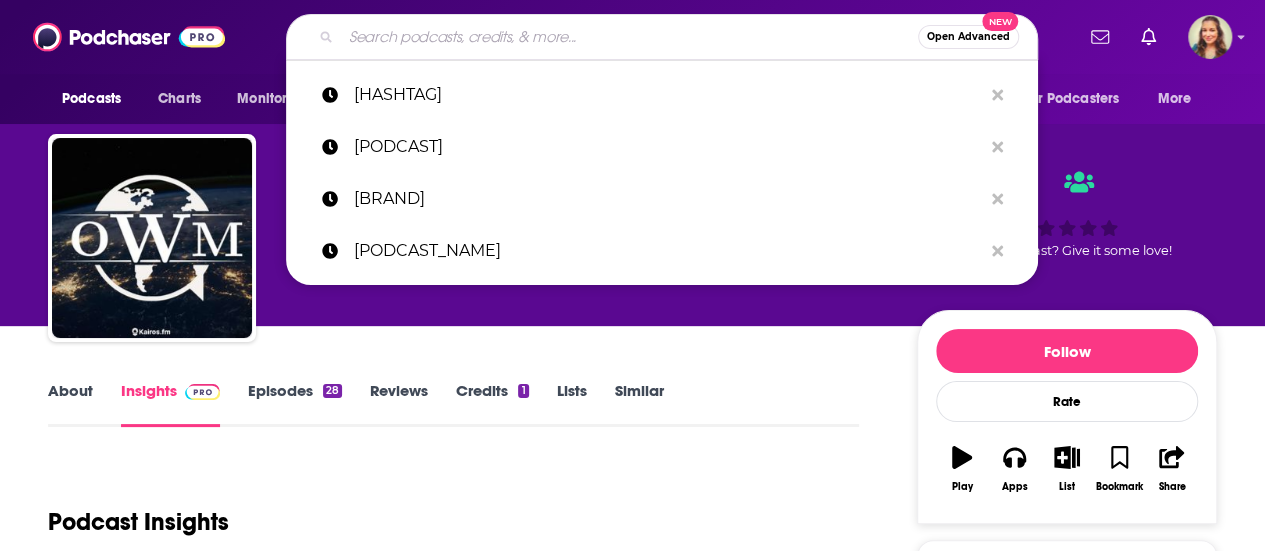 type on "Boom! Lawyered" 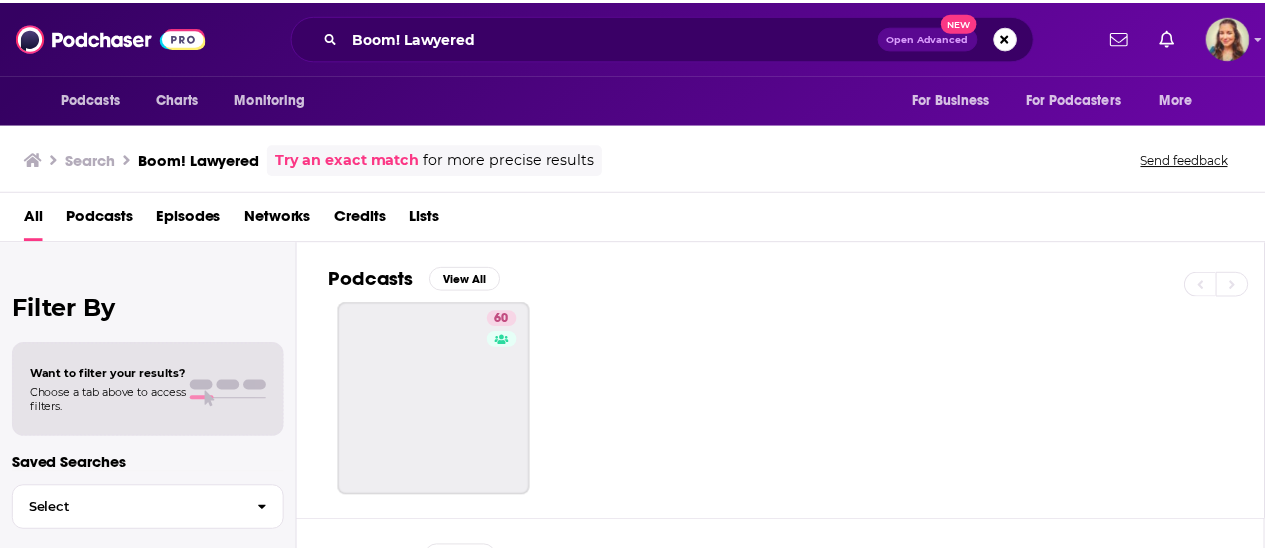 scroll, scrollTop: 0, scrollLeft: 0, axis: both 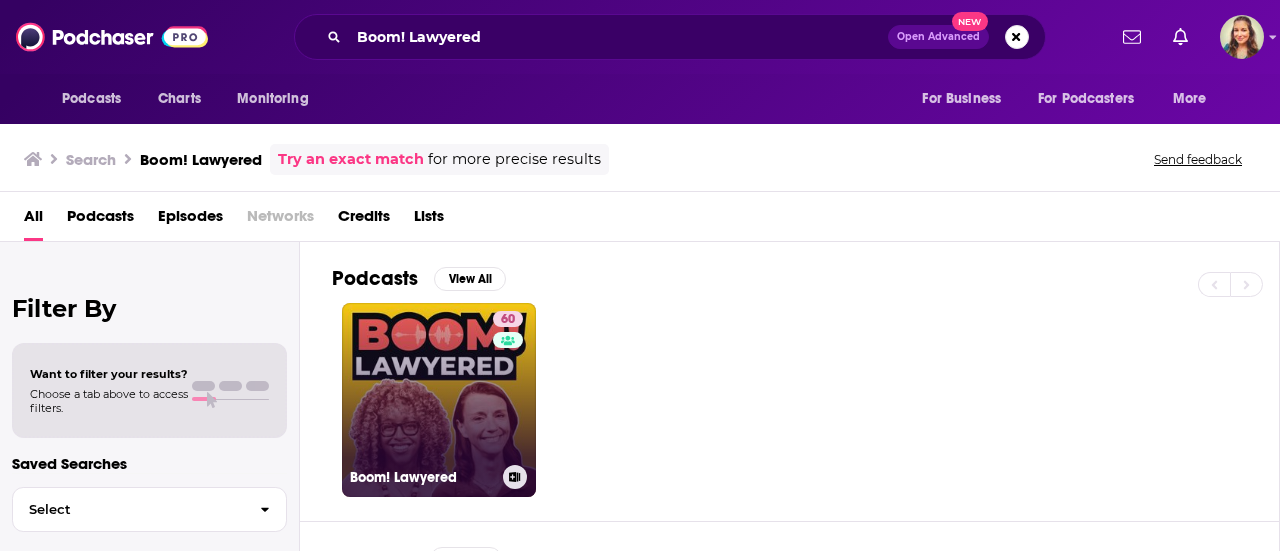 click on "[NUMBER] [PODCAST]" at bounding box center [439, 400] 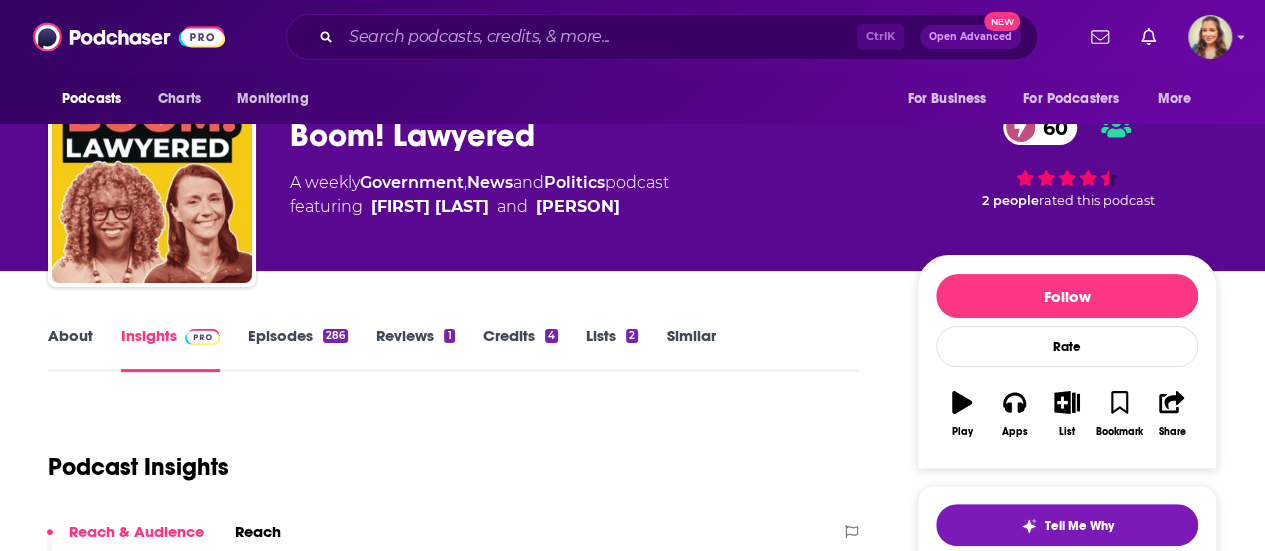 scroll, scrollTop: 76, scrollLeft: 0, axis: vertical 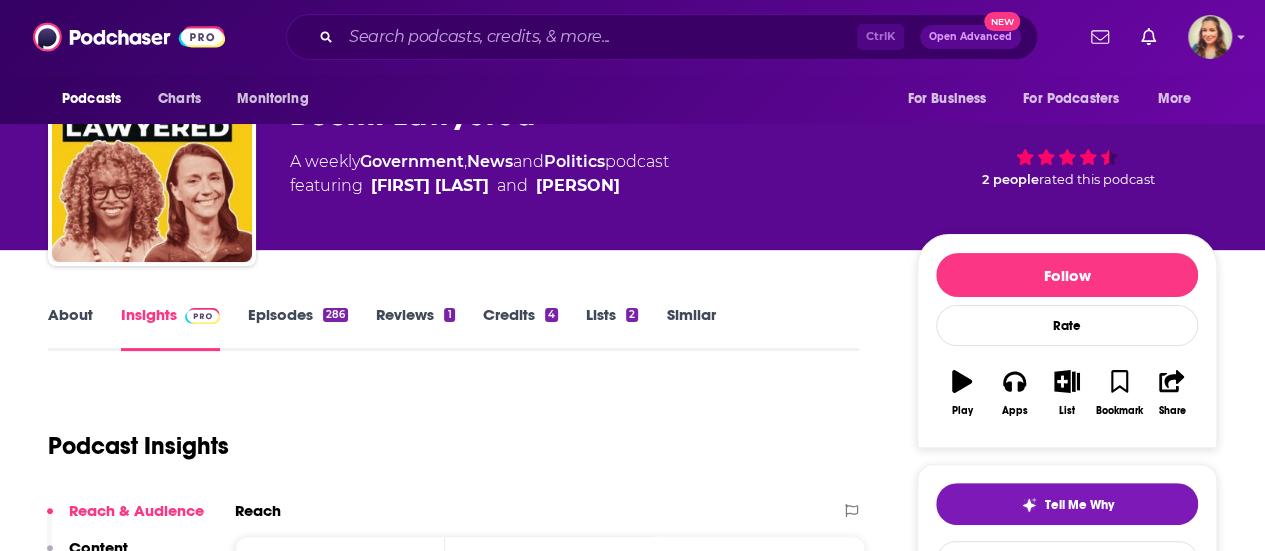 click on "About" at bounding box center [70, 328] 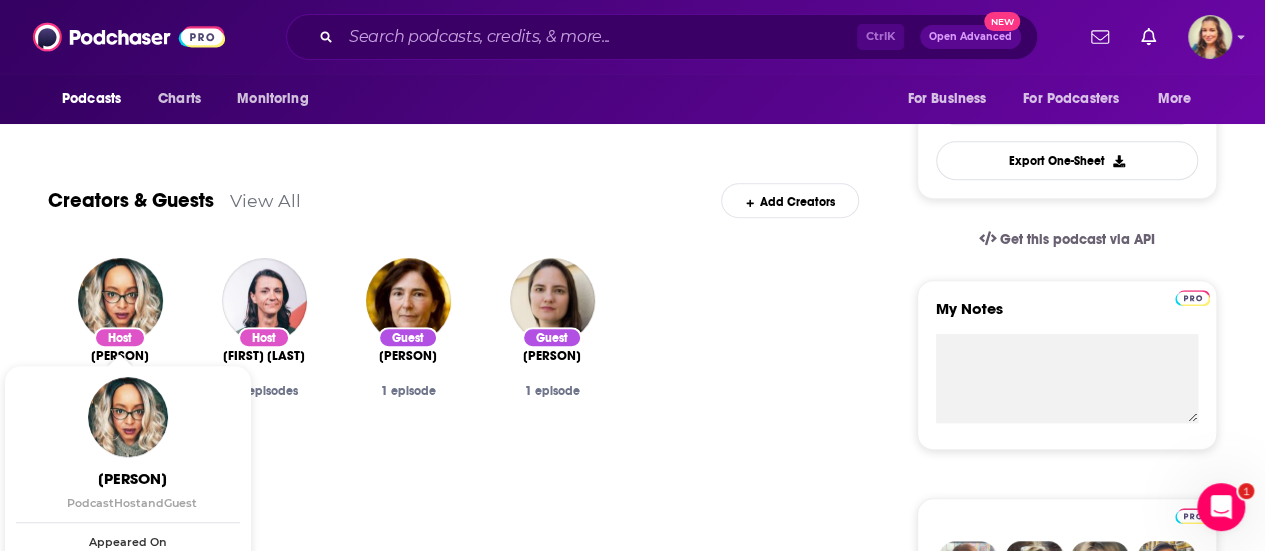 scroll, scrollTop: 578, scrollLeft: 0, axis: vertical 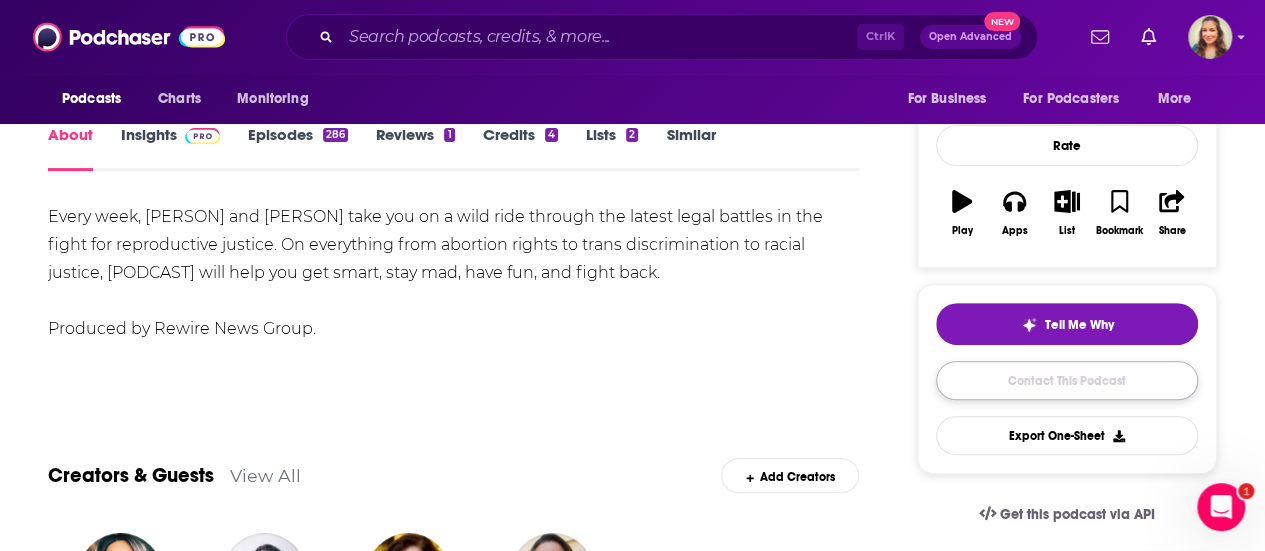 click on "Contact This Podcast" at bounding box center (1067, 380) 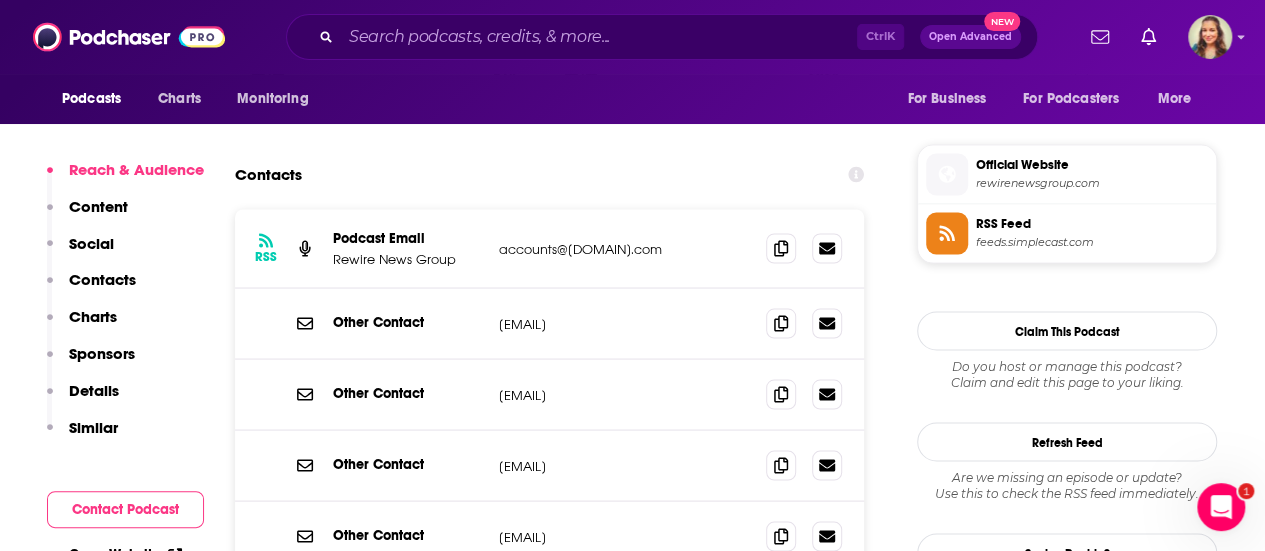 scroll, scrollTop: 1747, scrollLeft: 0, axis: vertical 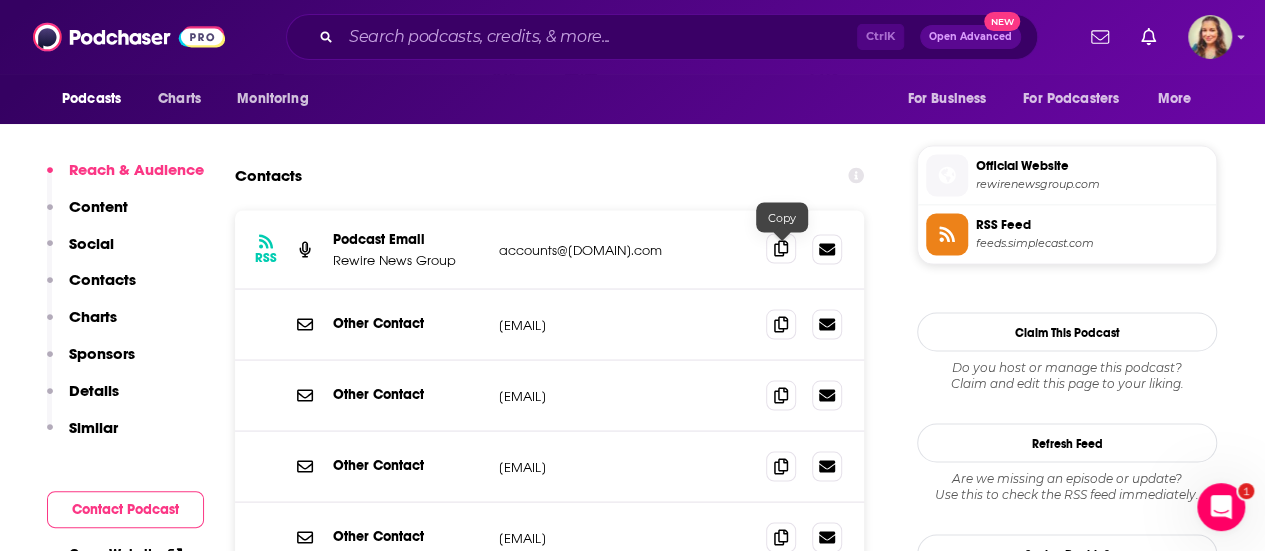 click 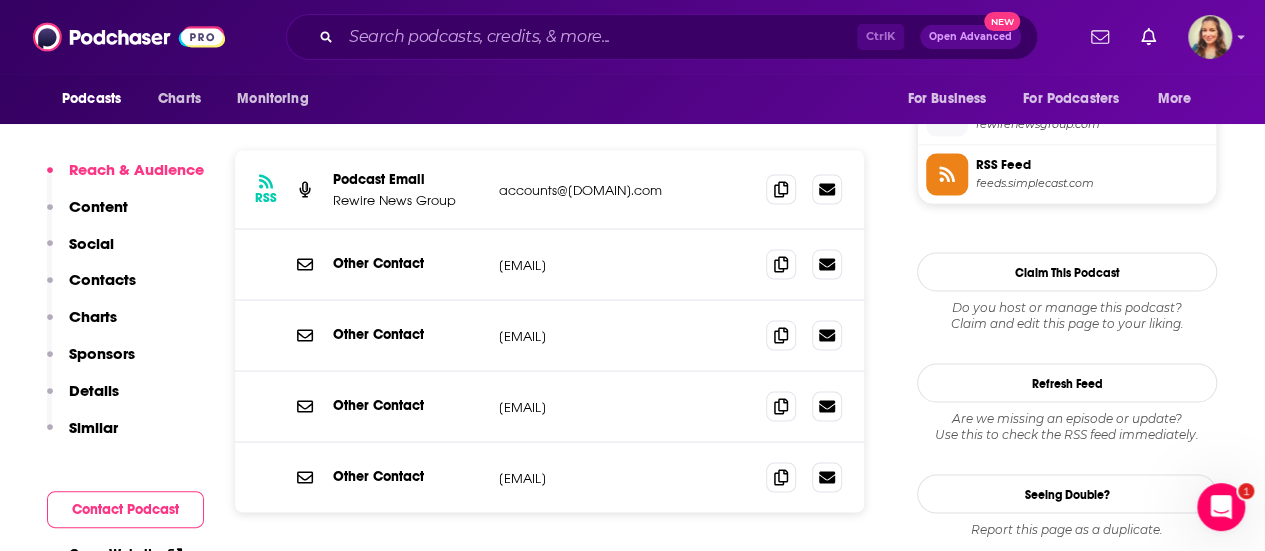 scroll, scrollTop: 1808, scrollLeft: 0, axis: vertical 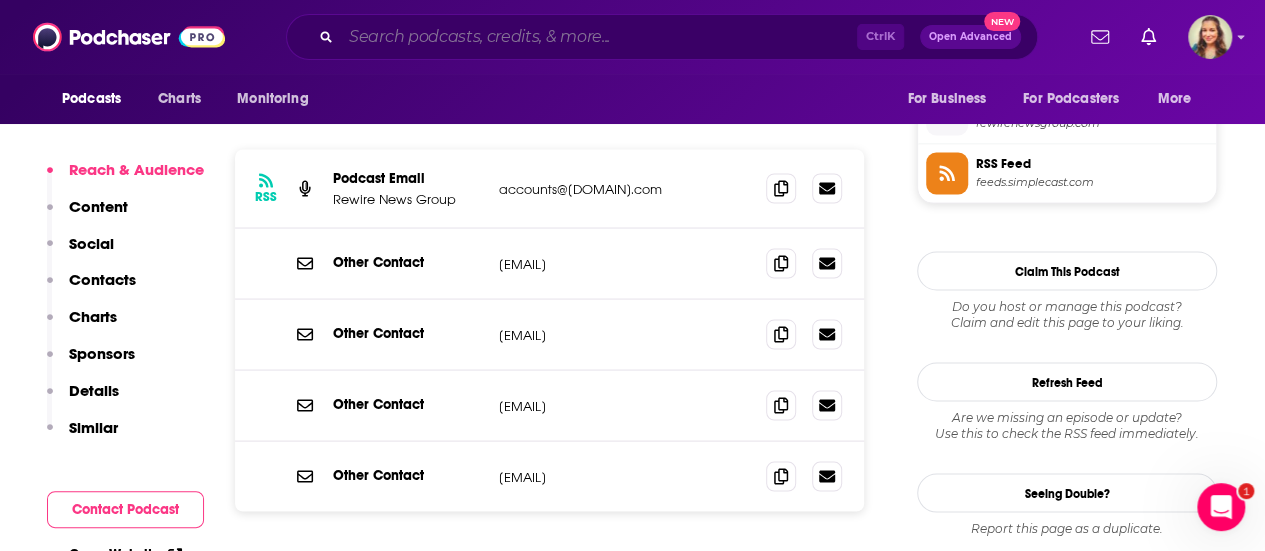 click at bounding box center (599, 37) 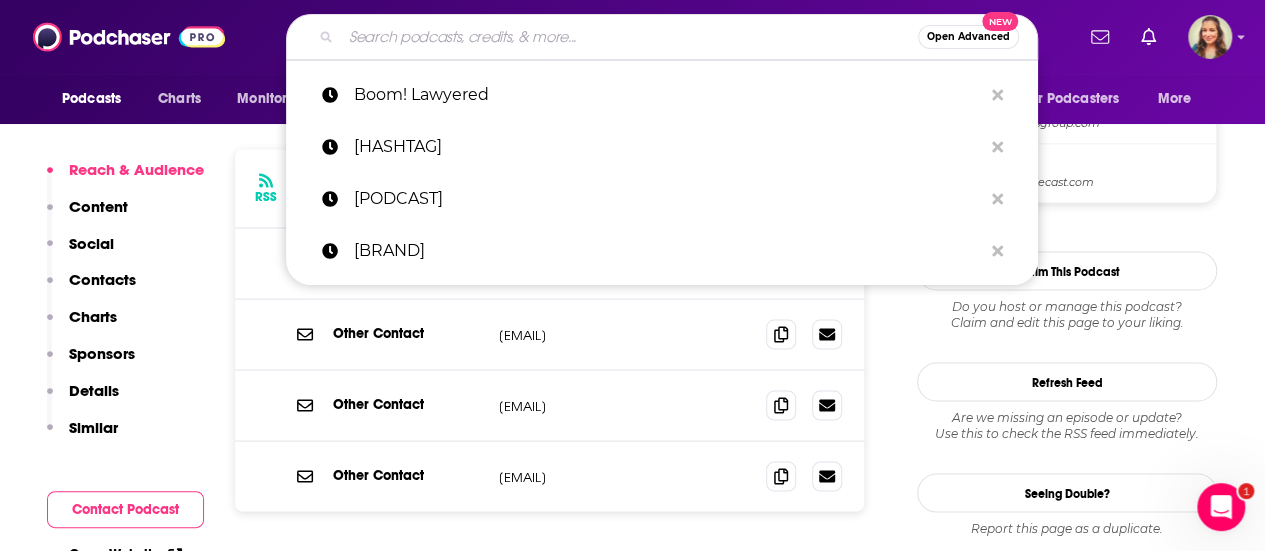 paste on "[PODCAST_NAME]" 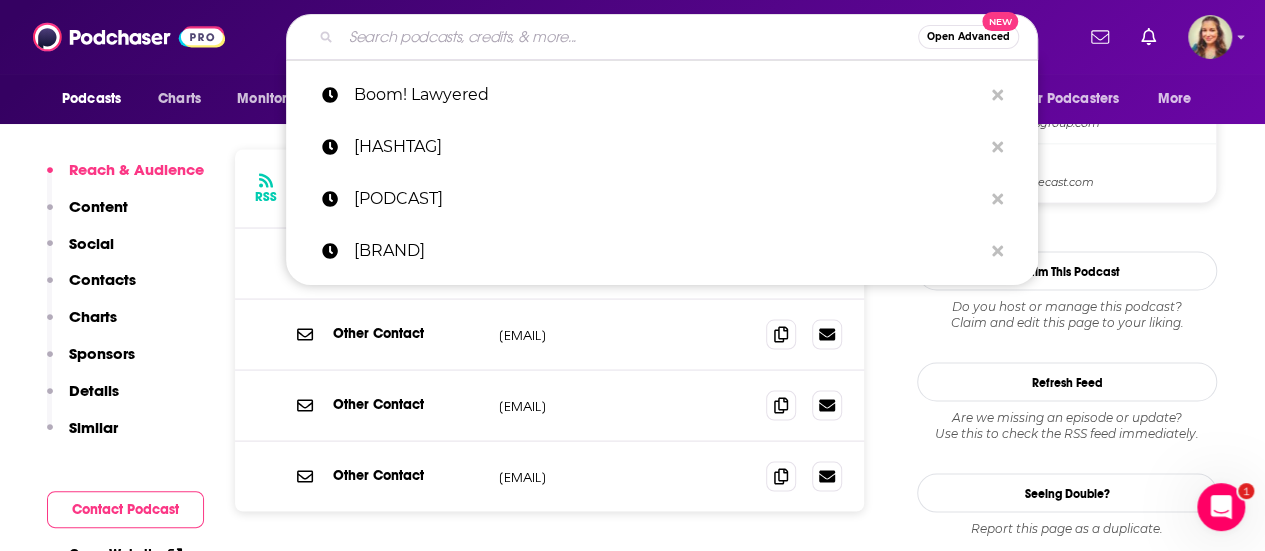 type on "[PODCAST_NAME]" 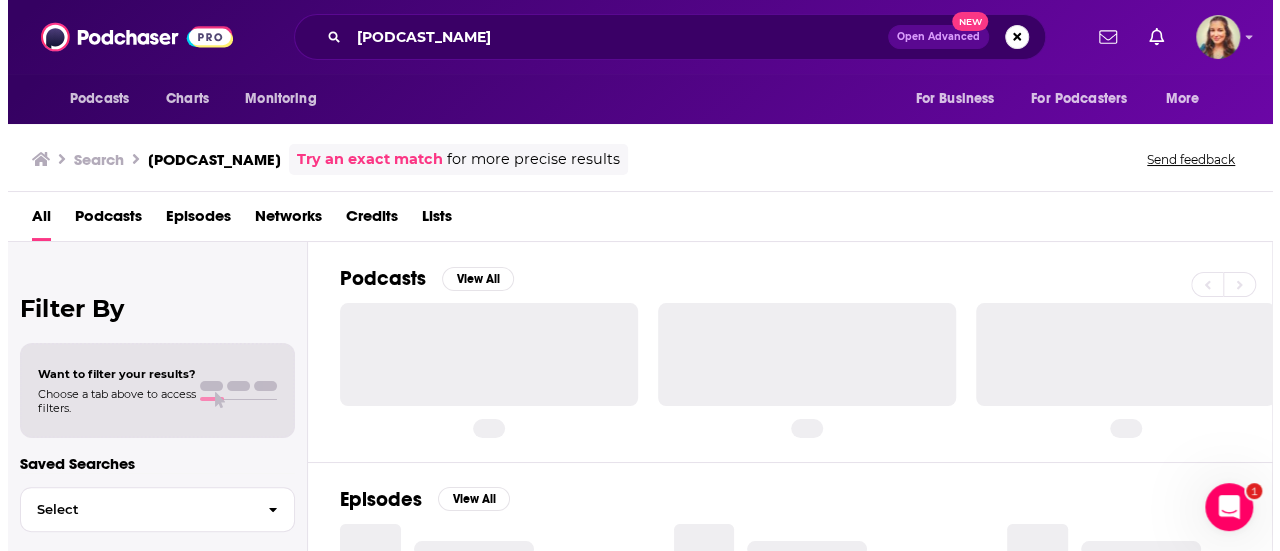 scroll, scrollTop: 0, scrollLeft: 0, axis: both 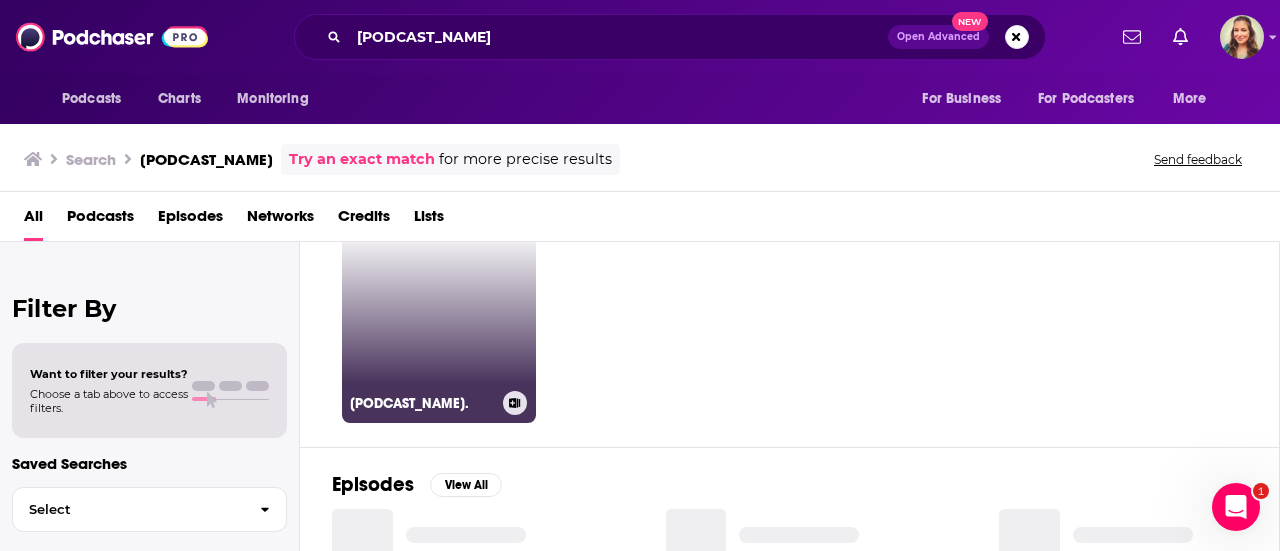 click on "[PODCAST_NAME]." at bounding box center [439, 326] 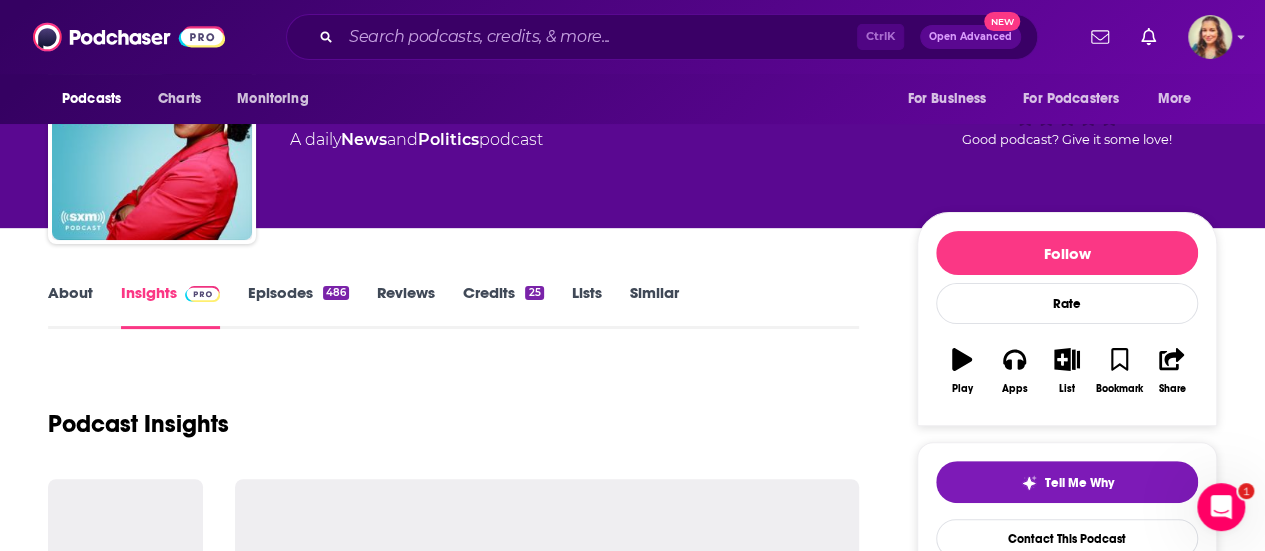scroll, scrollTop: 72, scrollLeft: 0, axis: vertical 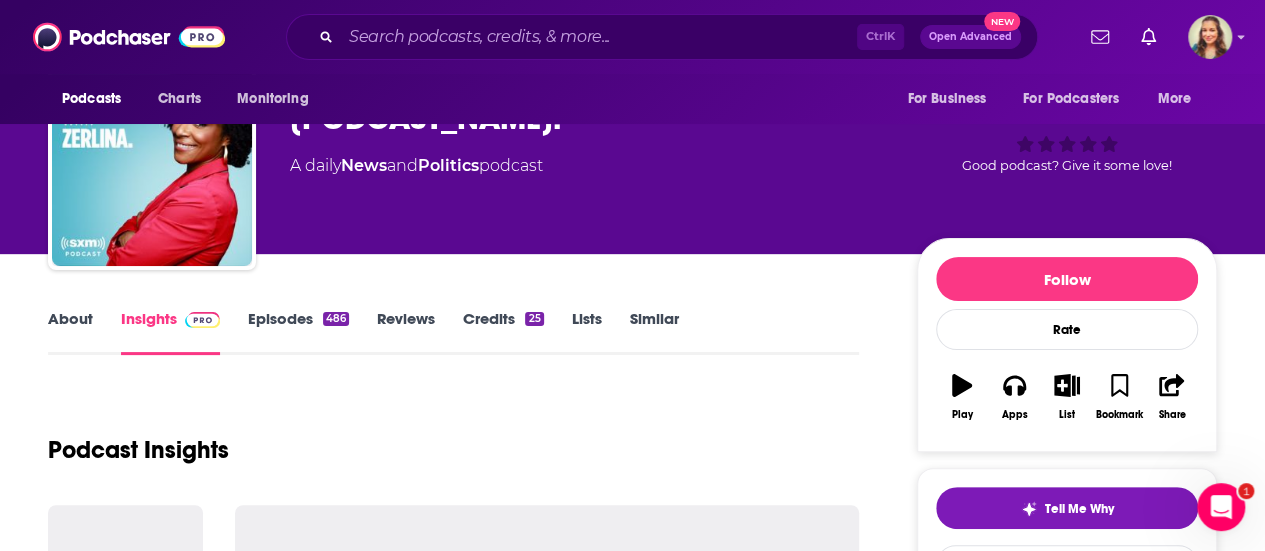 click on "About" at bounding box center (70, 332) 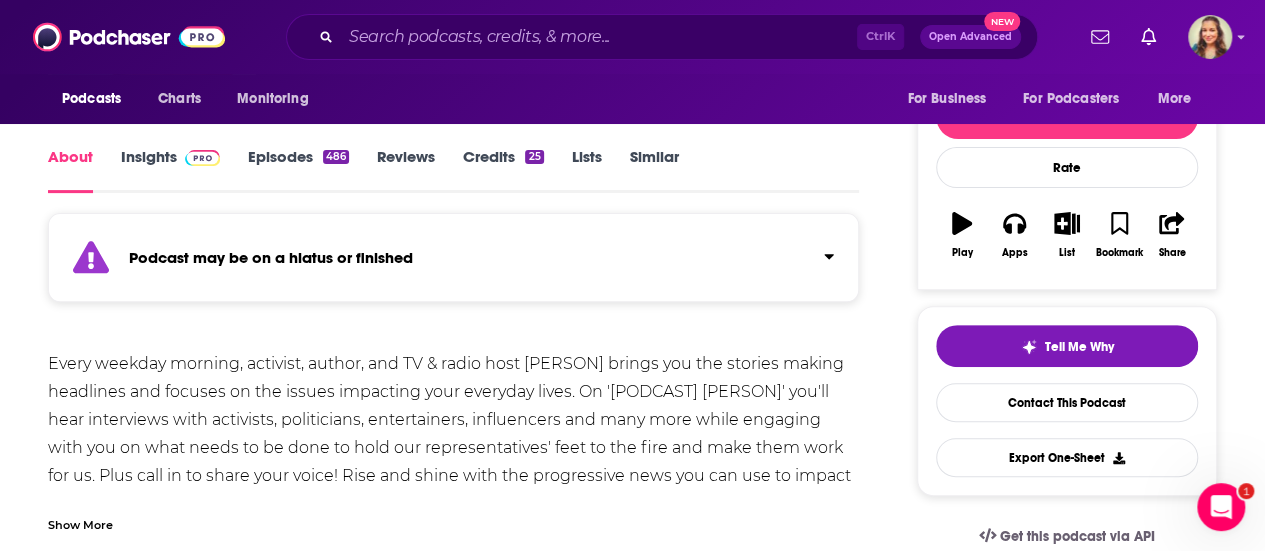 scroll, scrollTop: 264, scrollLeft: 0, axis: vertical 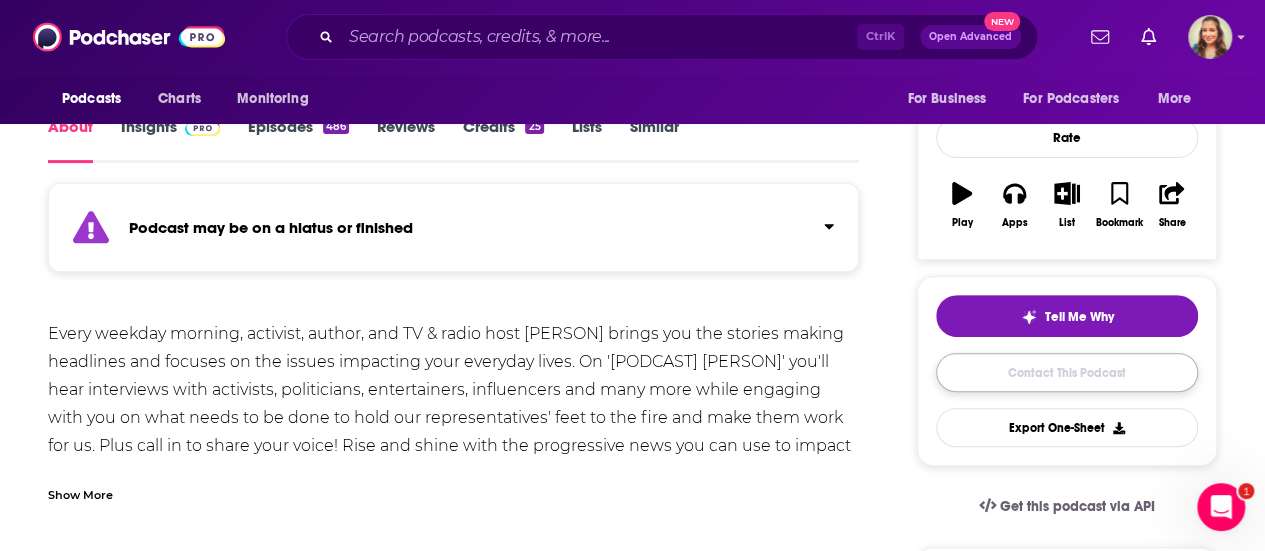 click on "Contact This Podcast" at bounding box center [1067, 372] 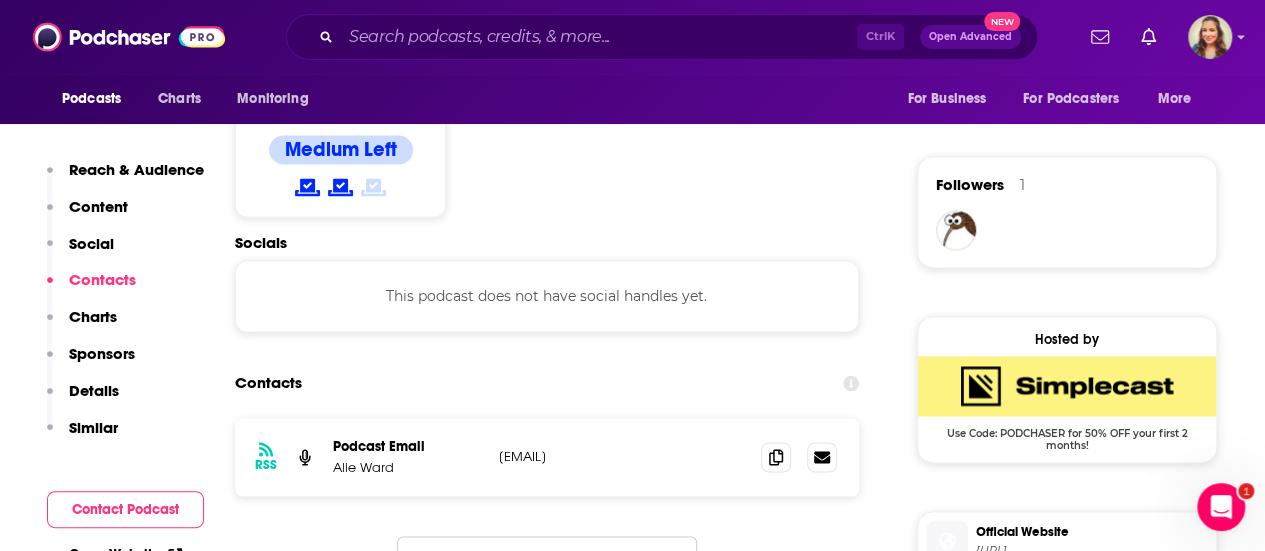 scroll, scrollTop: 1377, scrollLeft: 0, axis: vertical 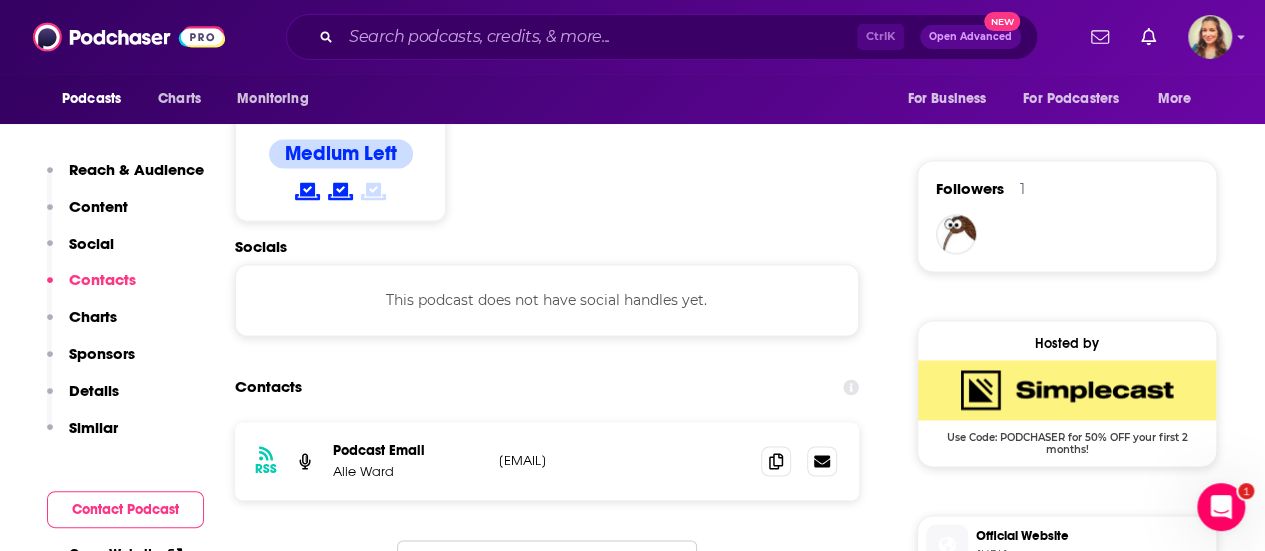 drag, startPoint x: 488, startPoint y: 455, endPoint x: 633, endPoint y: 451, distance: 145.05516 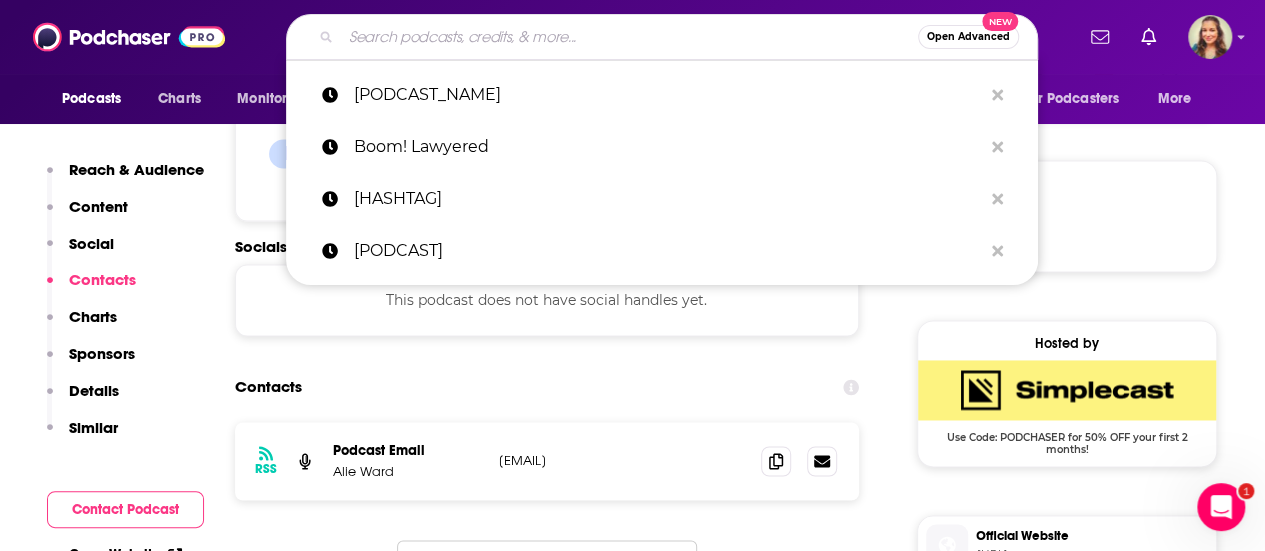 click at bounding box center [629, 37] 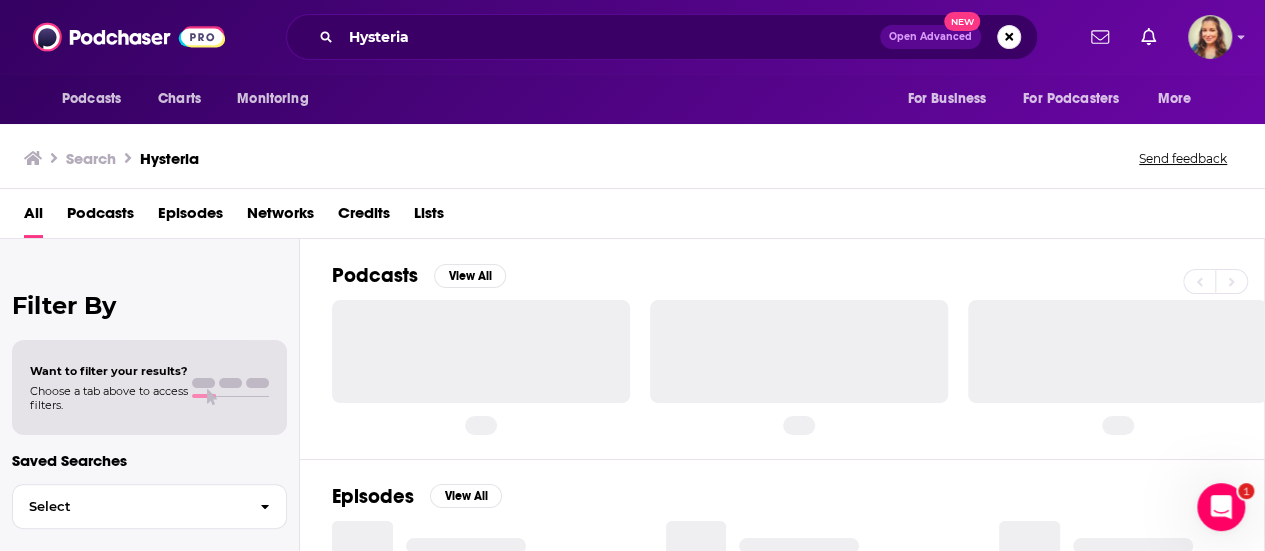 scroll, scrollTop: 0, scrollLeft: 0, axis: both 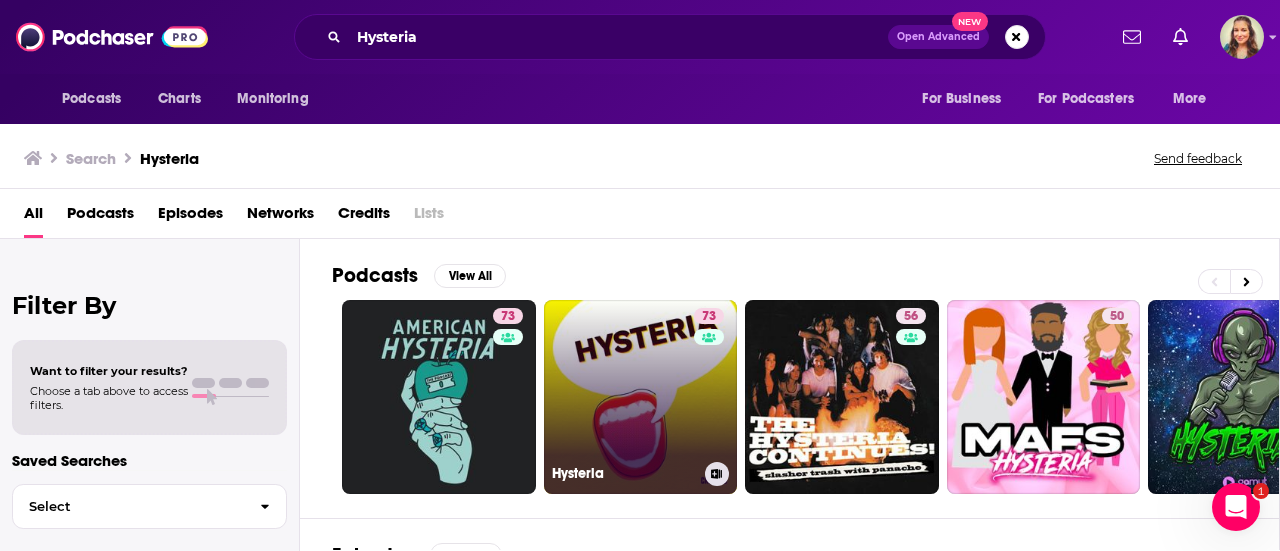 click on "[NUMBER] [PODCAST_NAME]" at bounding box center [641, 397] 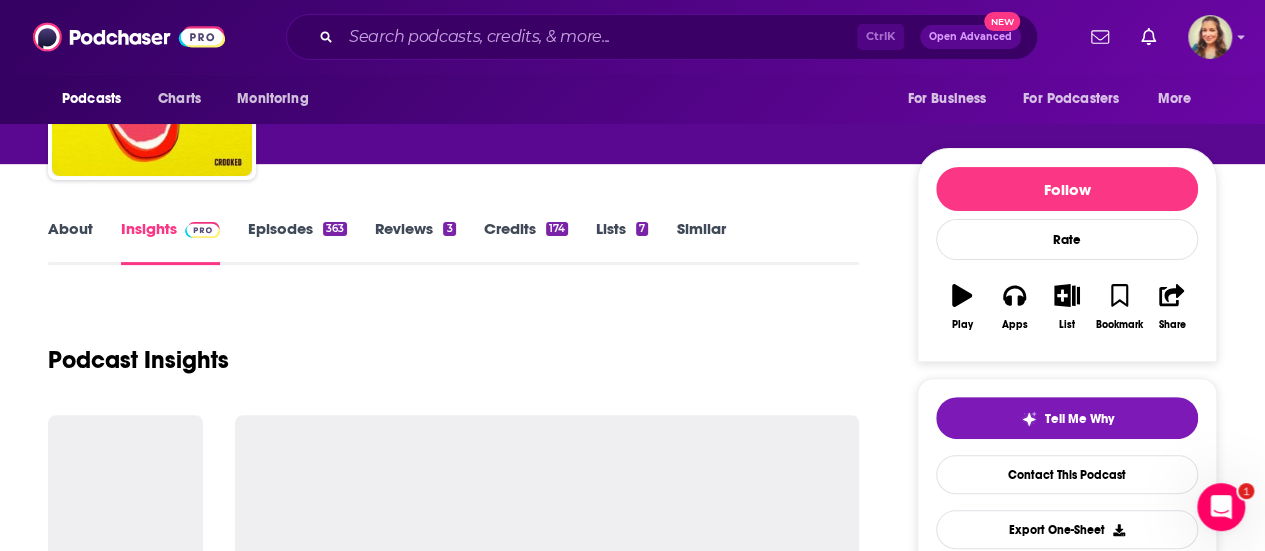 scroll, scrollTop: 146, scrollLeft: 0, axis: vertical 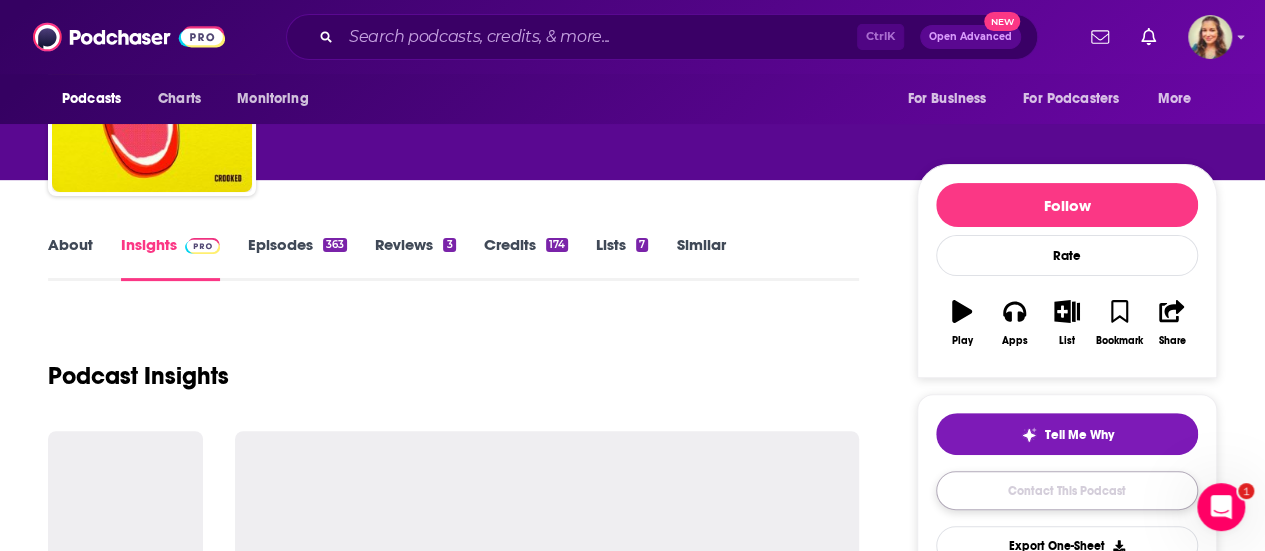 click on "Contact This Podcast" at bounding box center (1067, 490) 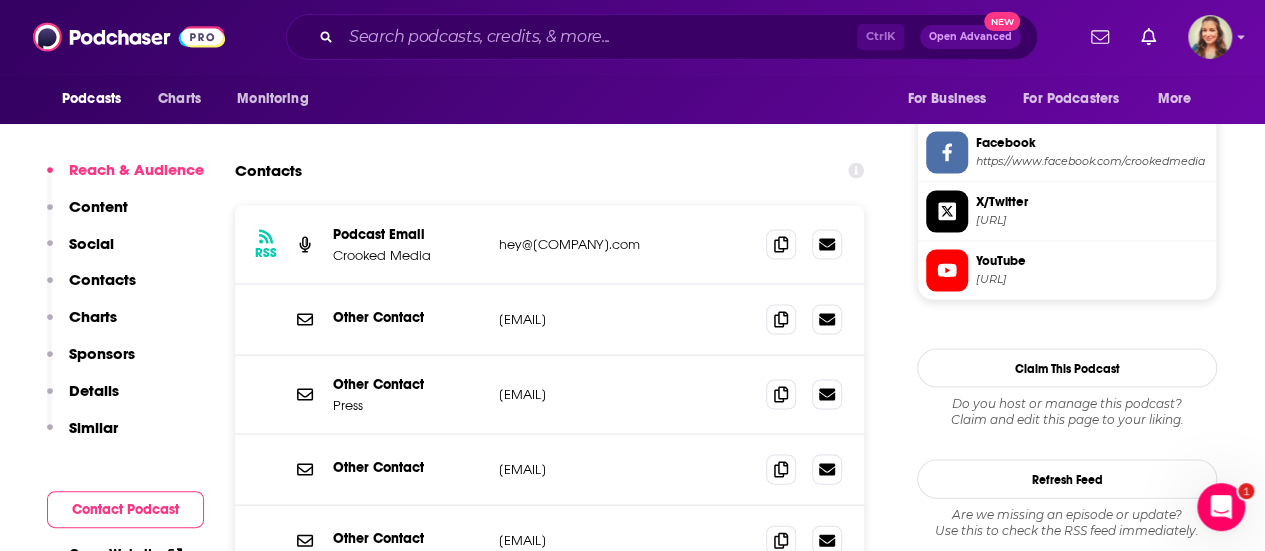 scroll, scrollTop: 1887, scrollLeft: 0, axis: vertical 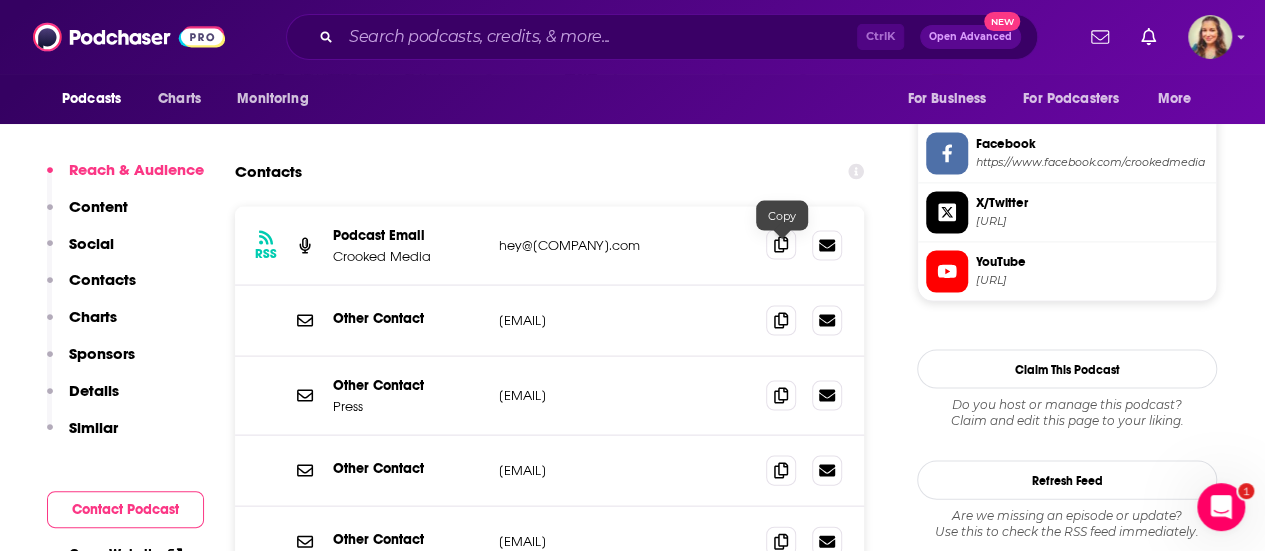 click 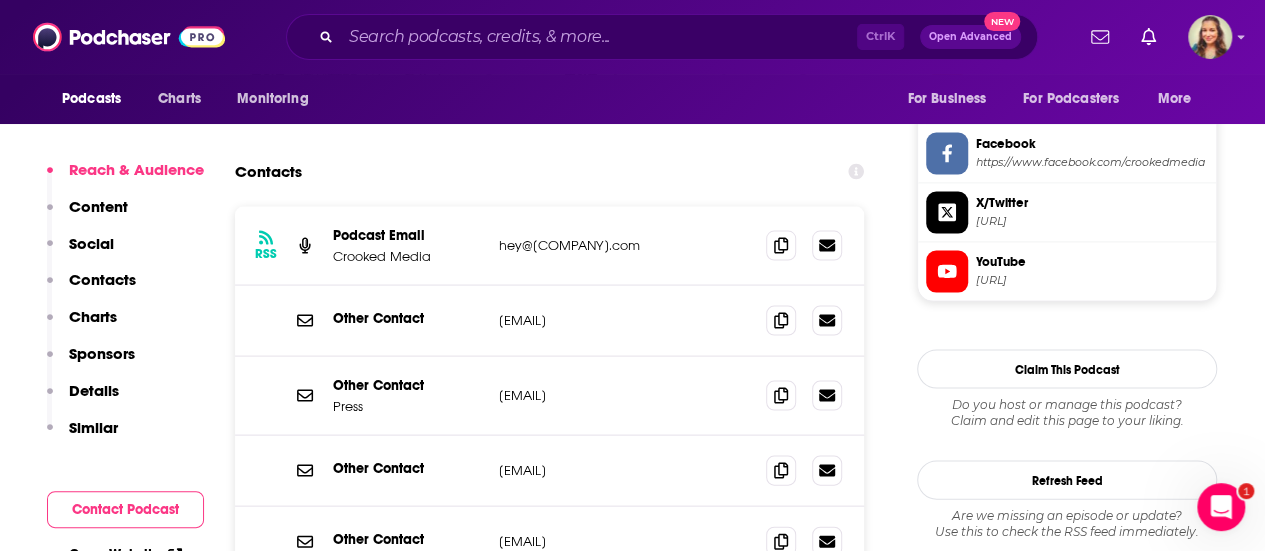 click on "Ctrl  K Open Advanced New" at bounding box center (662, 37) 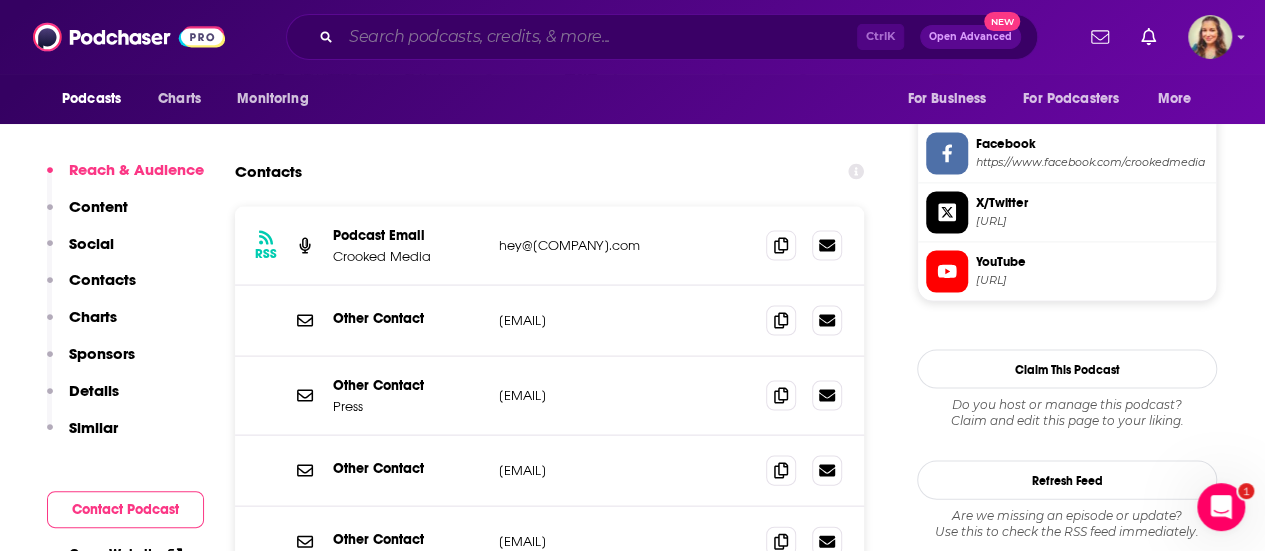 click at bounding box center [599, 37] 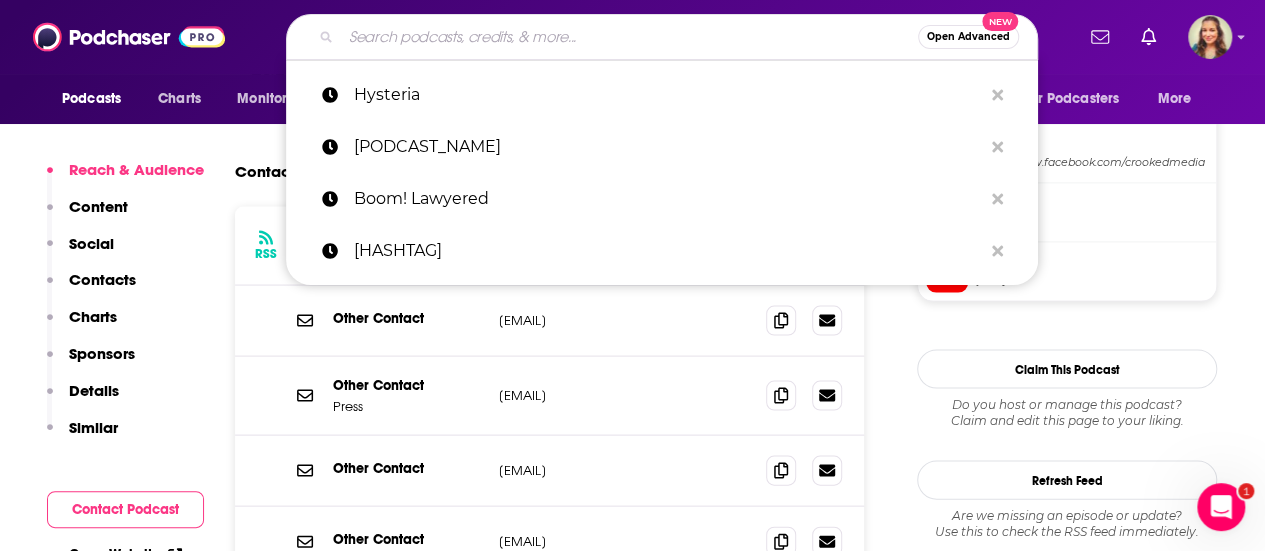 paste on "[PODCAST]" 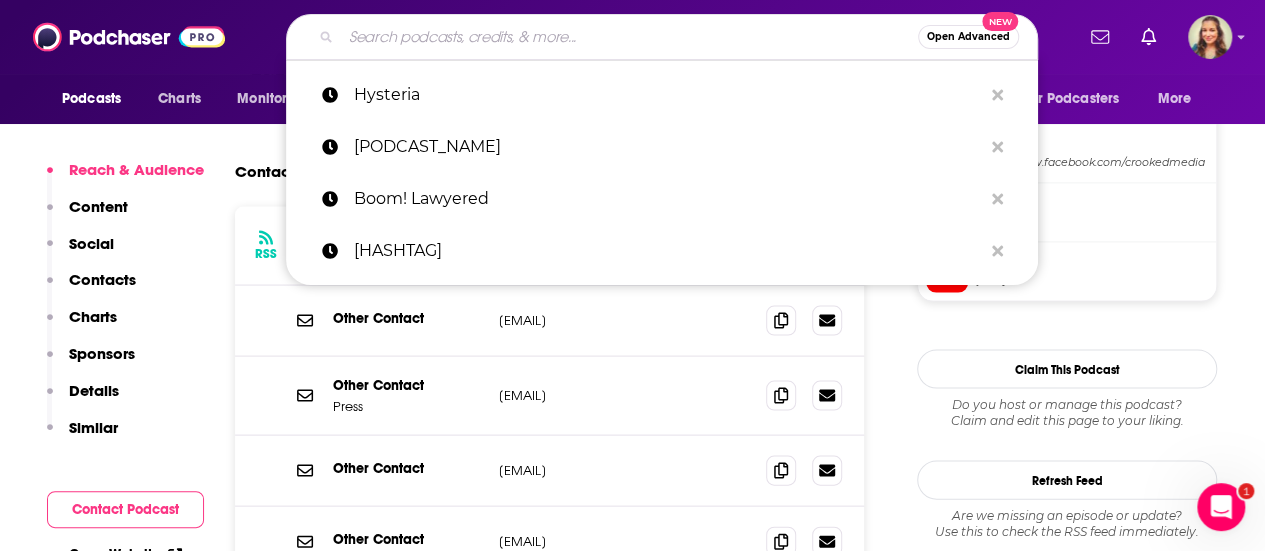 type on "[PODCAST]" 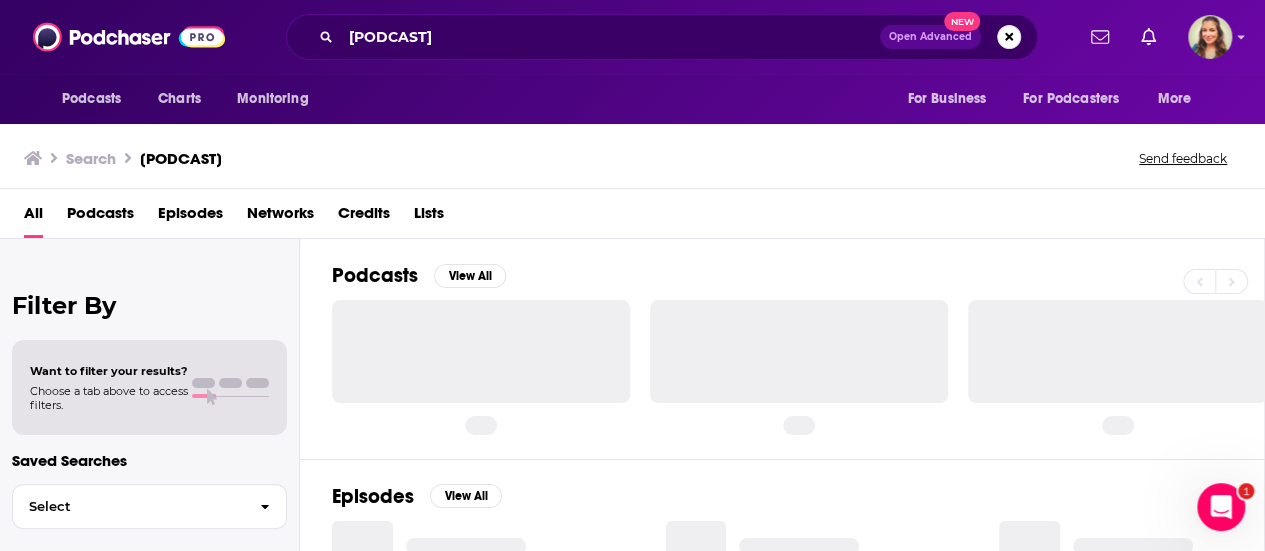 scroll, scrollTop: 0, scrollLeft: 0, axis: both 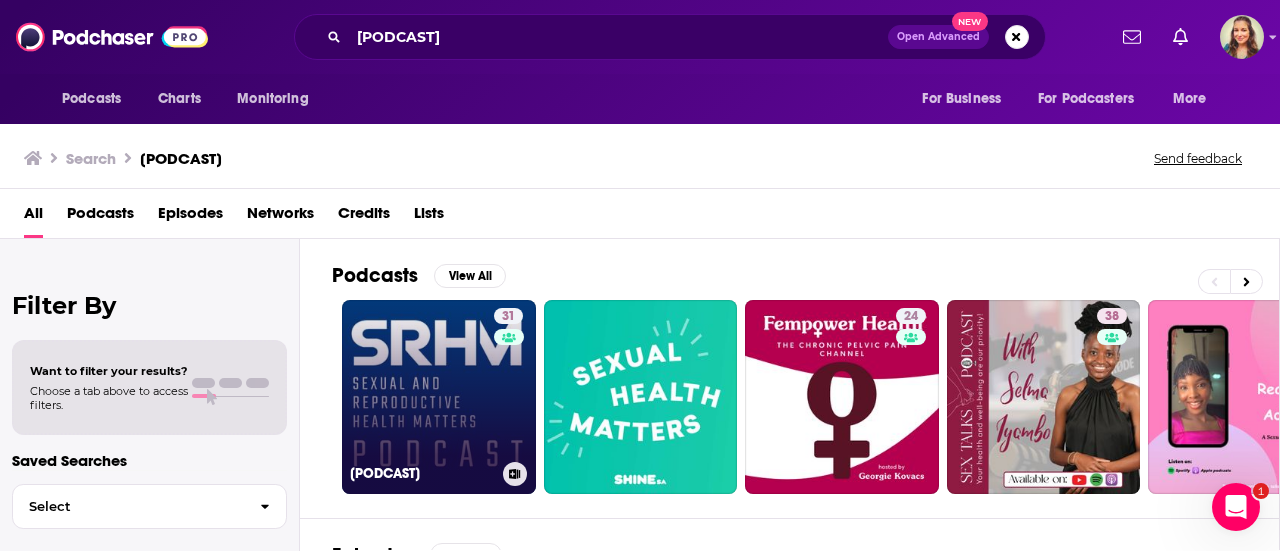 click on "[NUMBER] [PODCAST_NAME]" at bounding box center [439, 397] 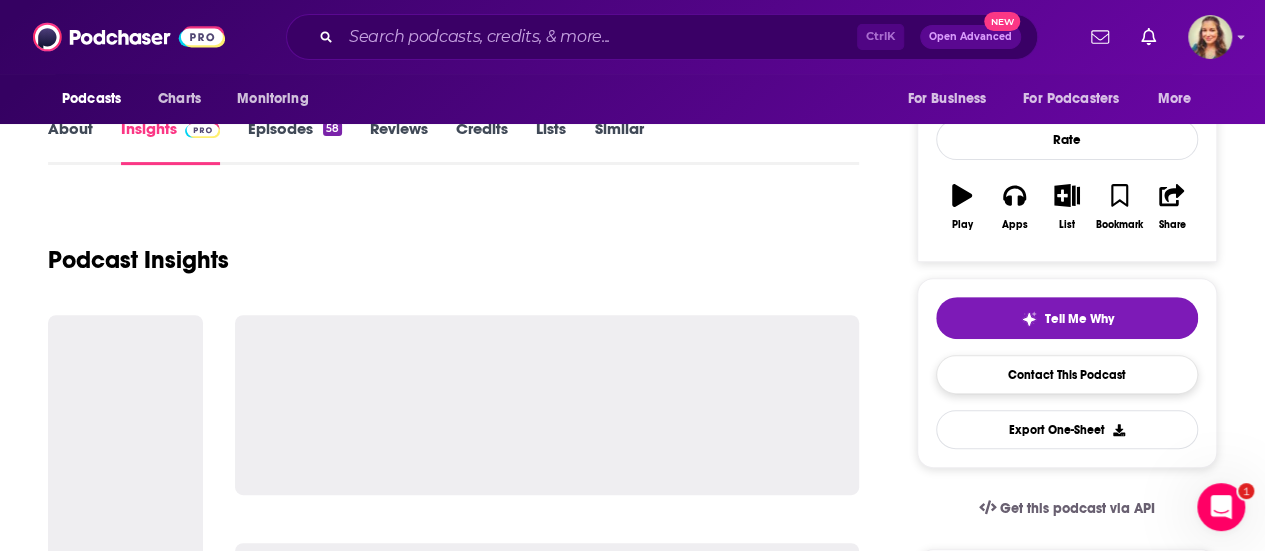 click on "Contact This Podcast" at bounding box center (1067, 374) 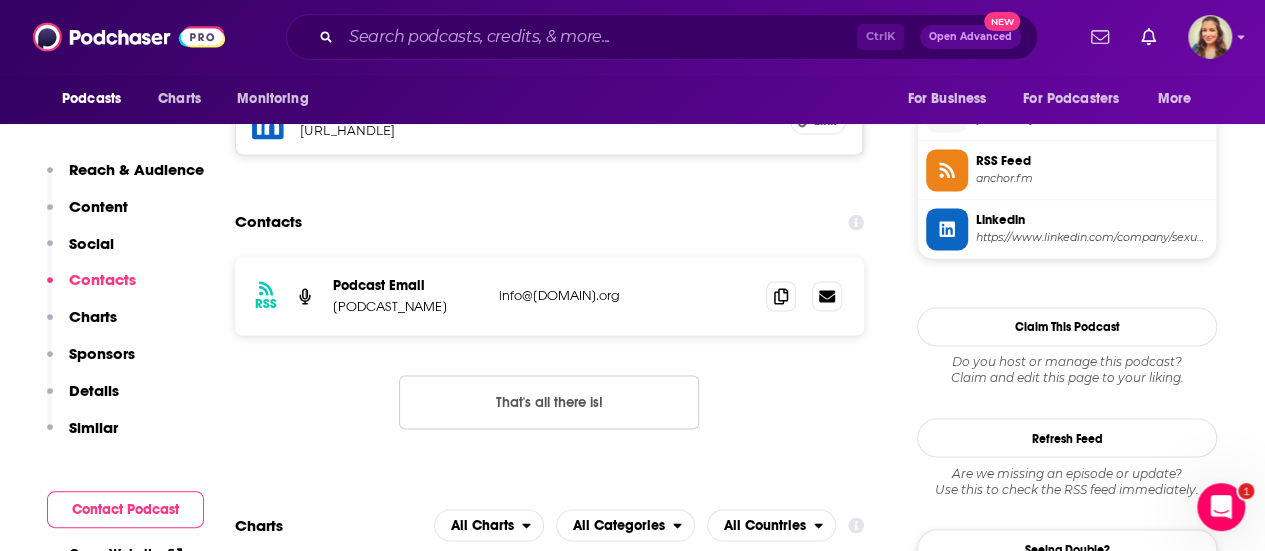 scroll, scrollTop: 1454, scrollLeft: 0, axis: vertical 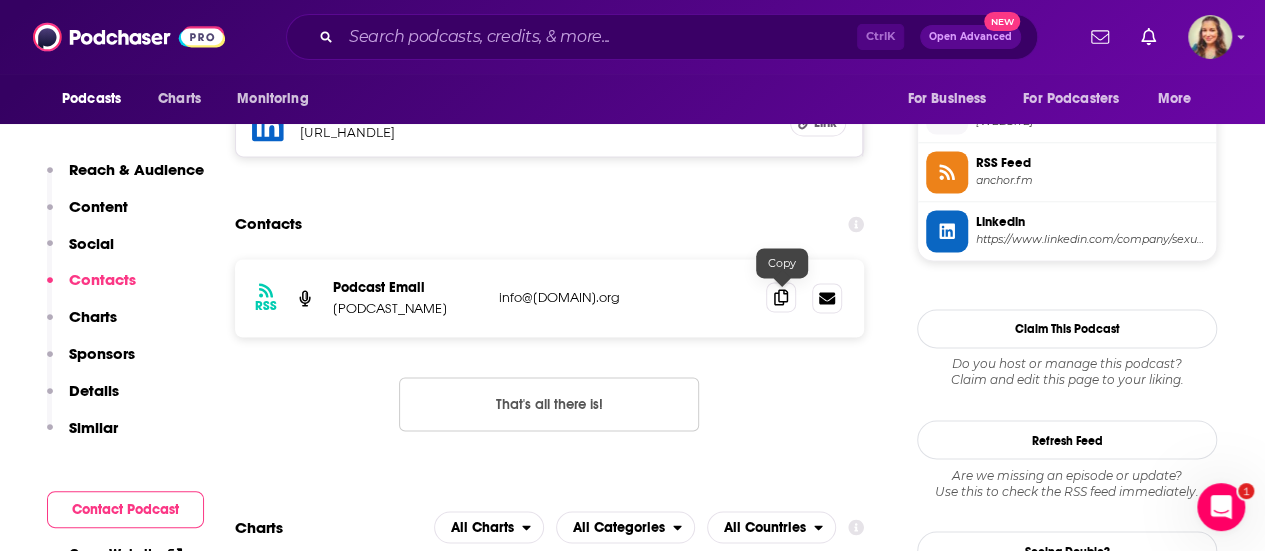 click at bounding box center [781, 297] 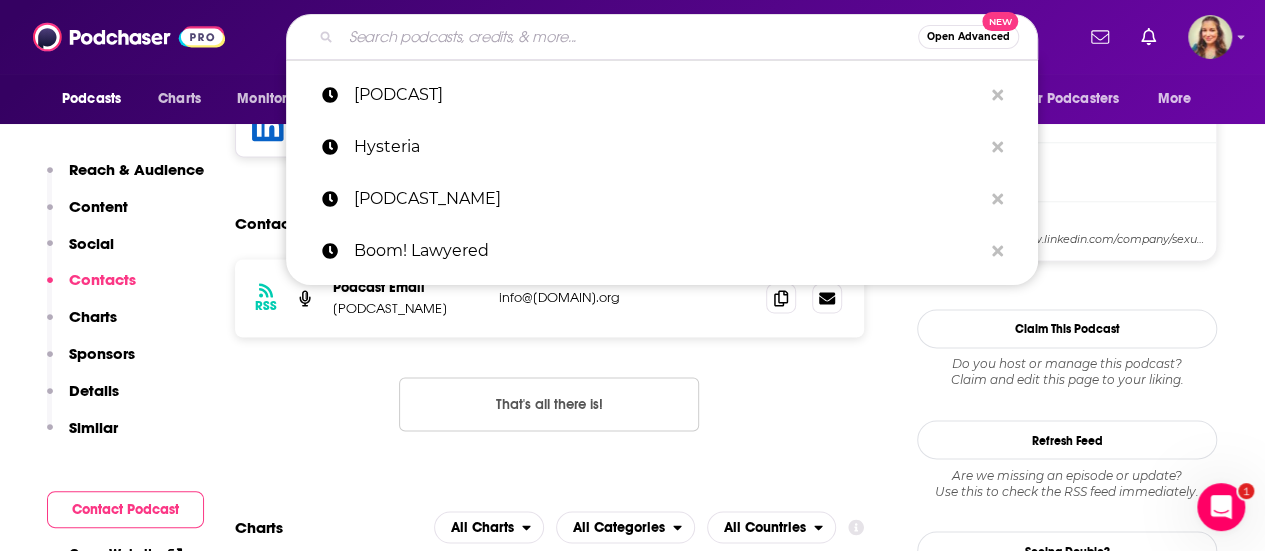 click at bounding box center [629, 37] 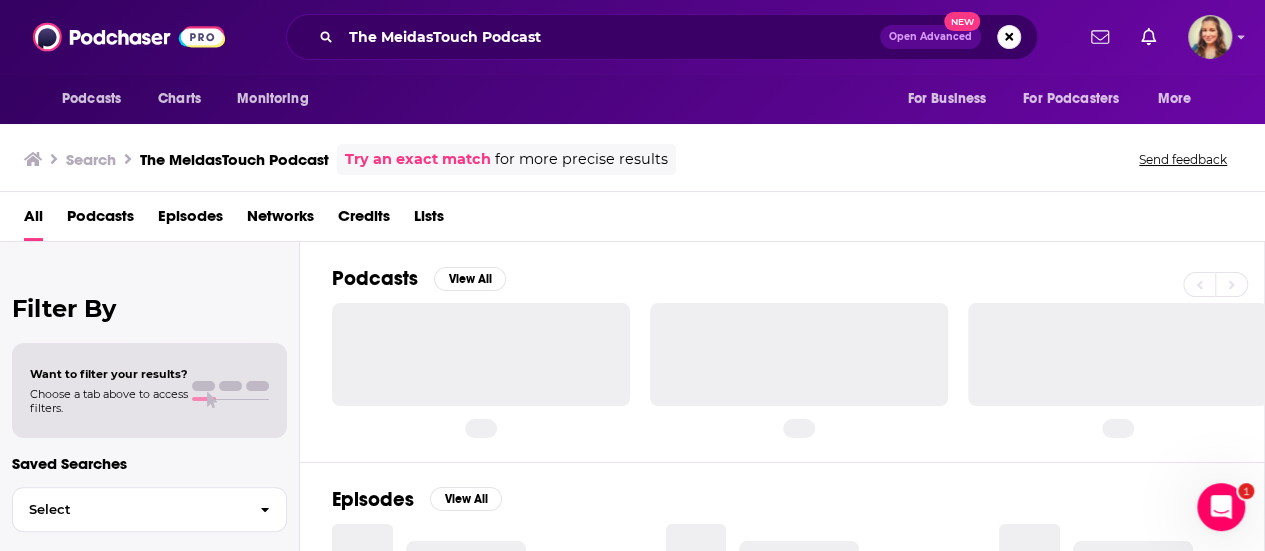 scroll, scrollTop: 0, scrollLeft: 0, axis: both 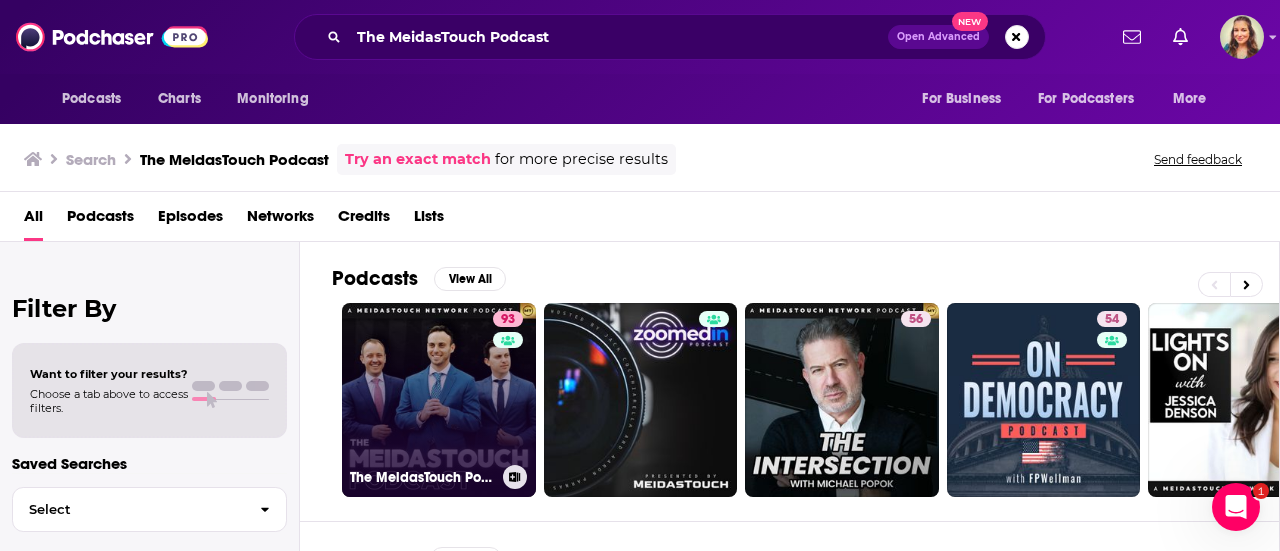 click on "[NUMBER] [PODCAST_NAME]" at bounding box center (439, 400) 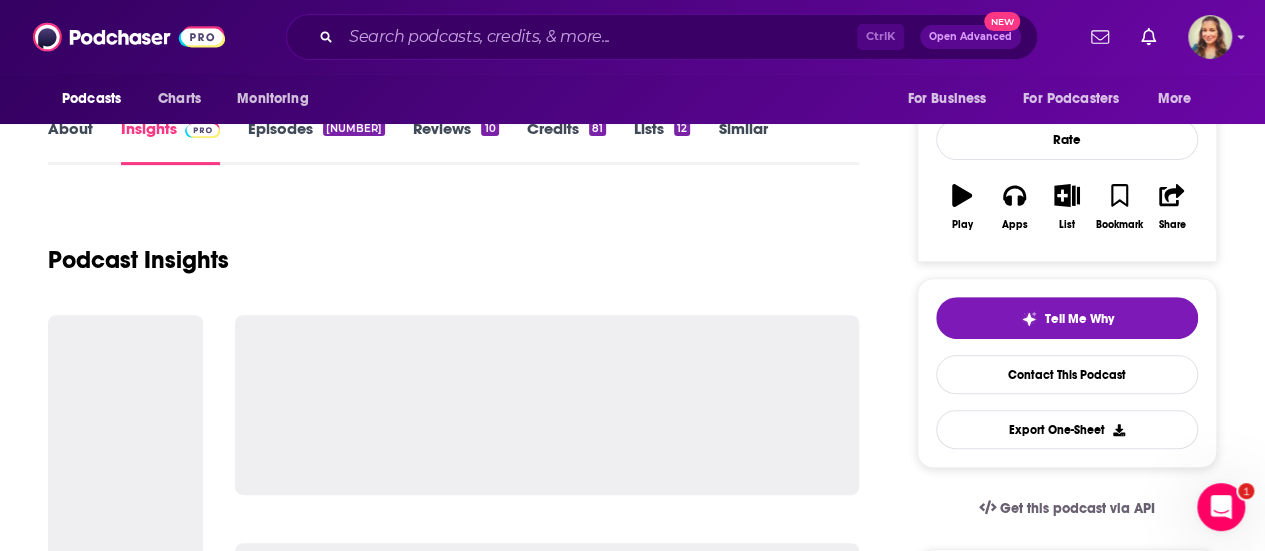 scroll, scrollTop: 260, scrollLeft: 0, axis: vertical 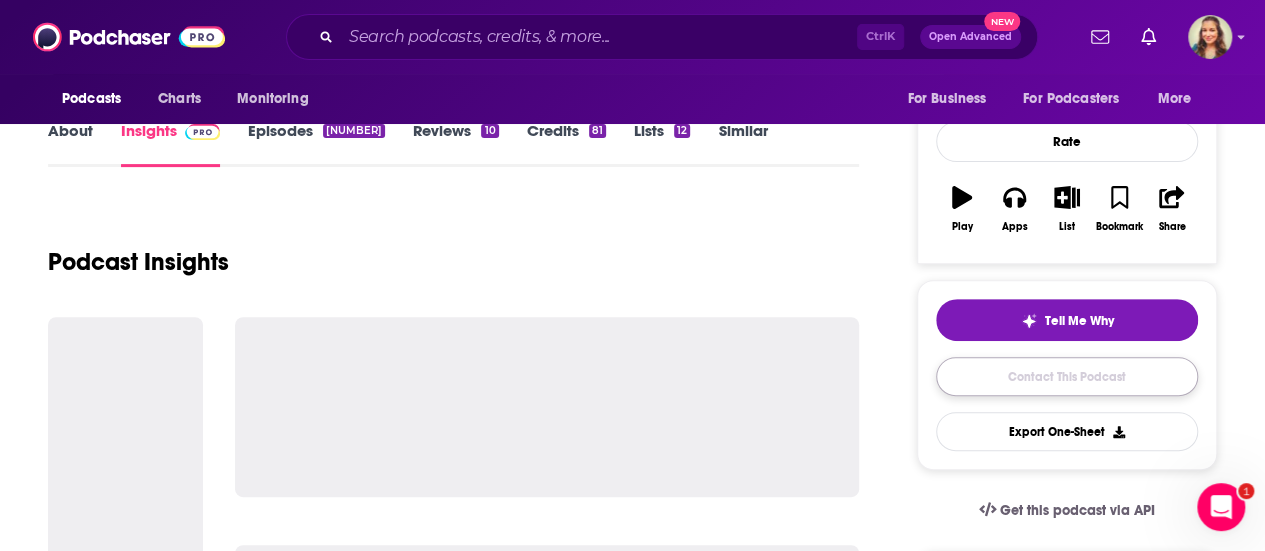 click on "Contact This Podcast" at bounding box center (1067, 376) 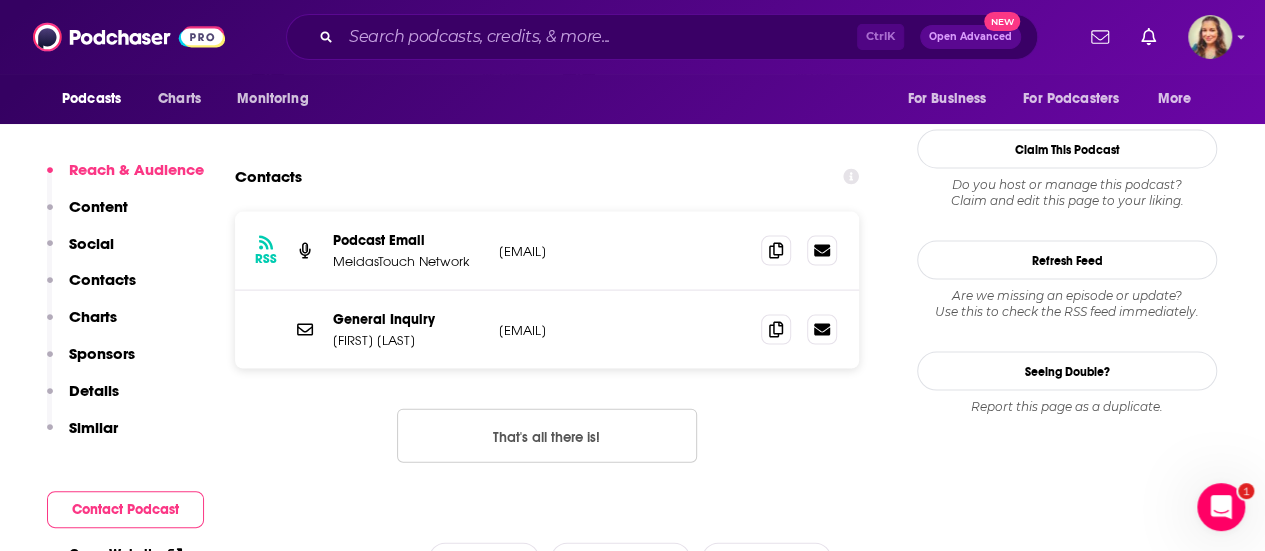 scroll, scrollTop: 1957, scrollLeft: 0, axis: vertical 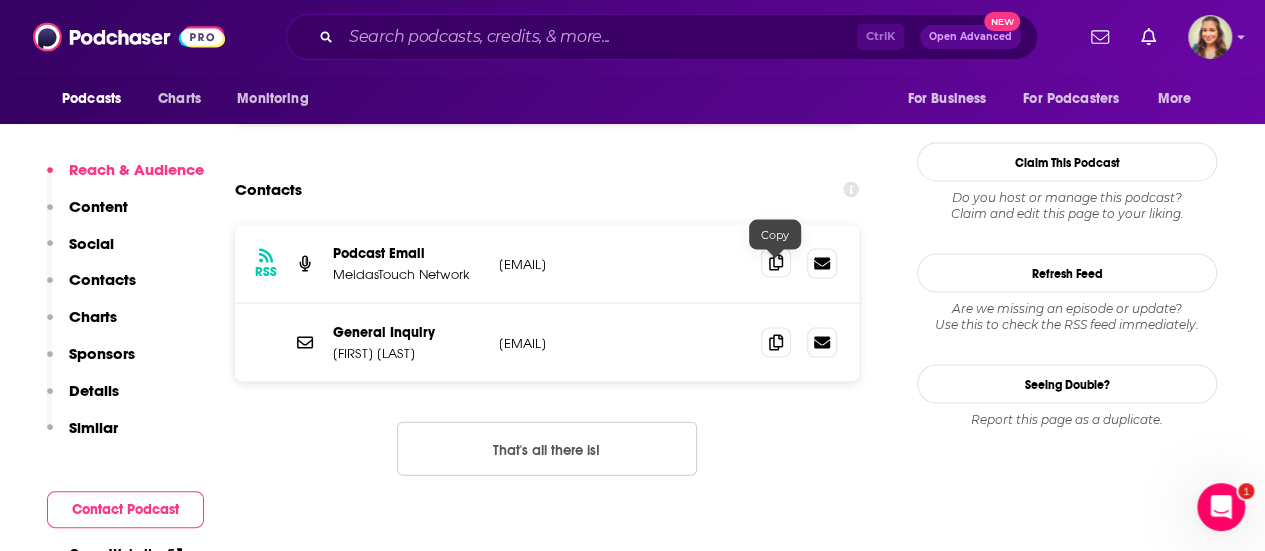 click 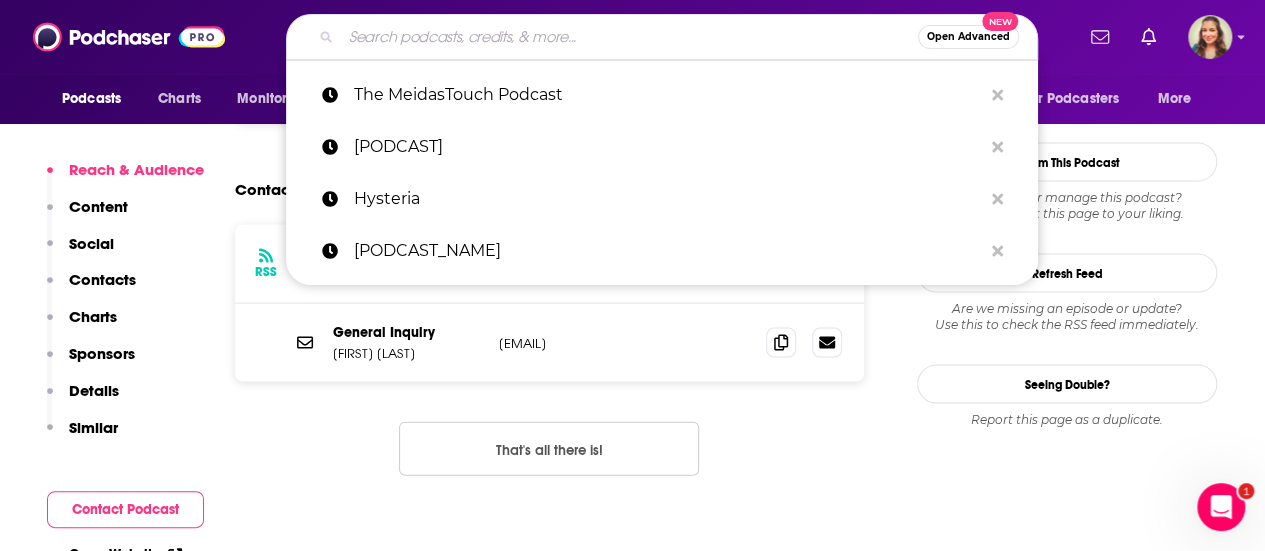 click at bounding box center [629, 37] 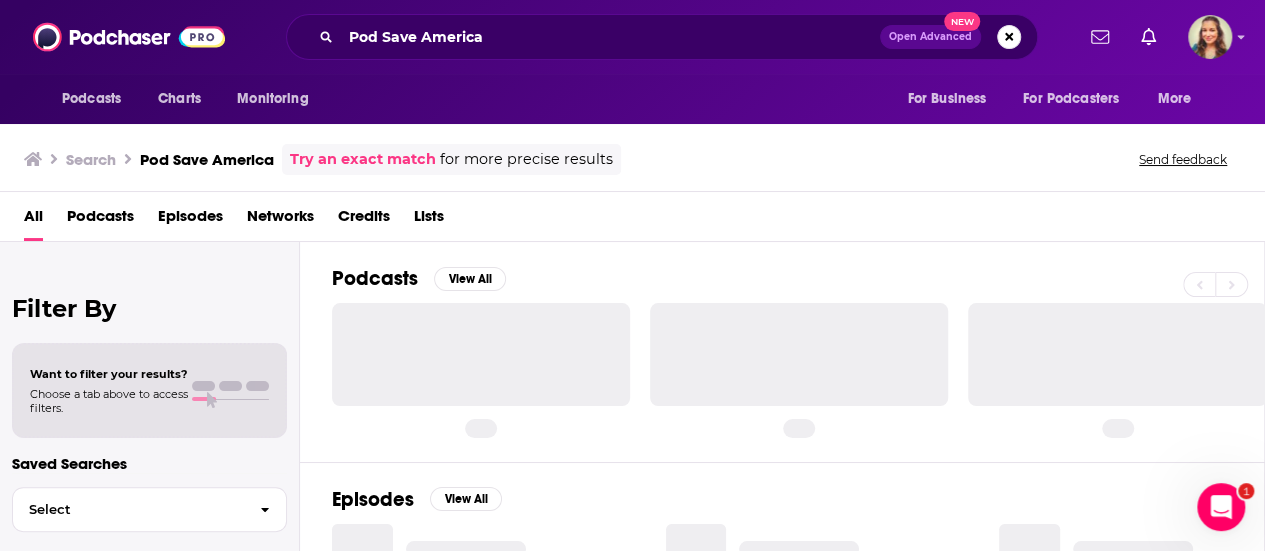 scroll, scrollTop: 0, scrollLeft: 0, axis: both 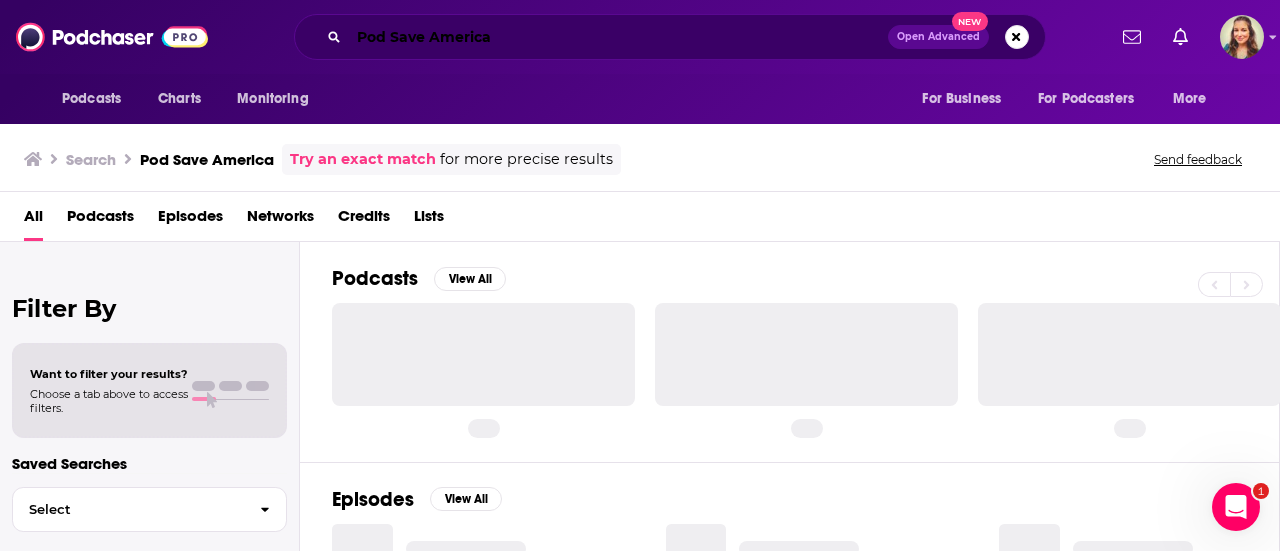 click on "Pod Save America" at bounding box center [618, 37] 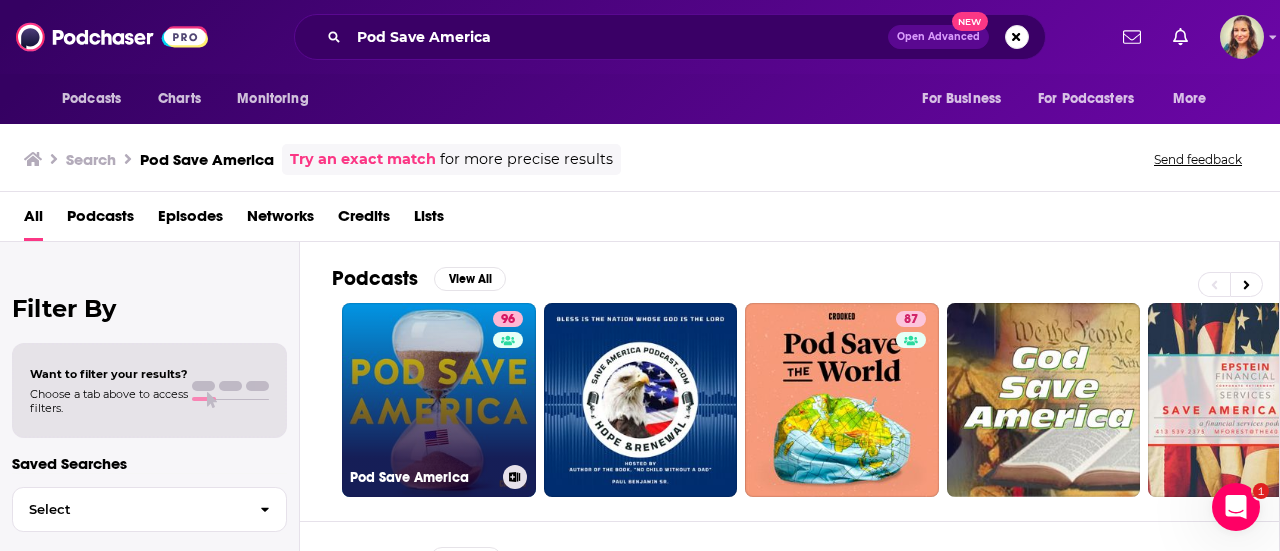 click on "96 Pod Save America" at bounding box center (439, 400) 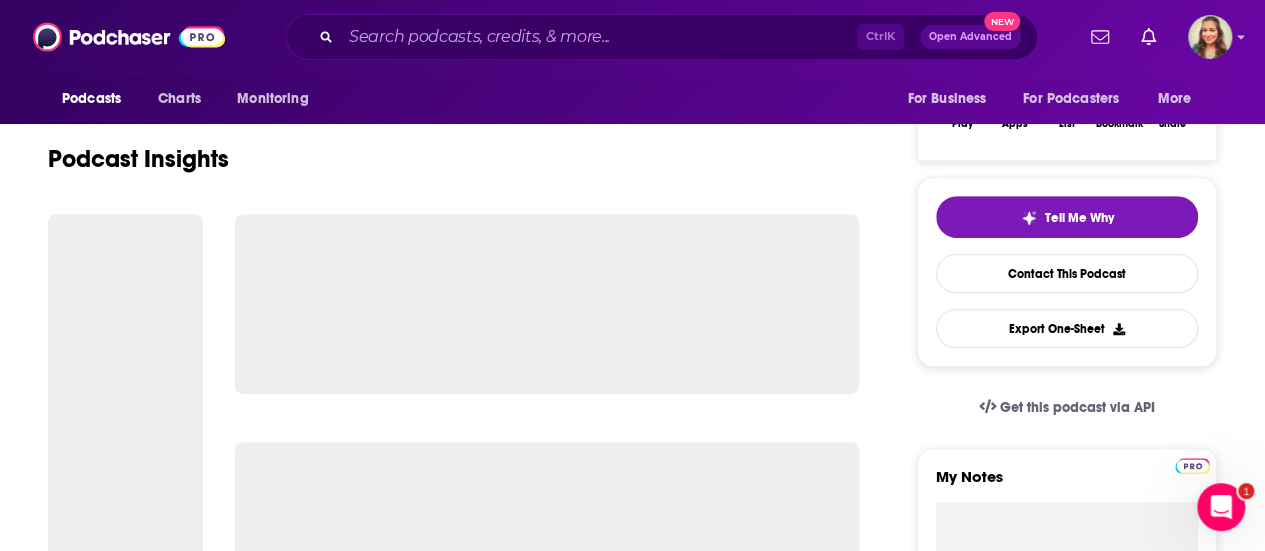 scroll, scrollTop: 364, scrollLeft: 0, axis: vertical 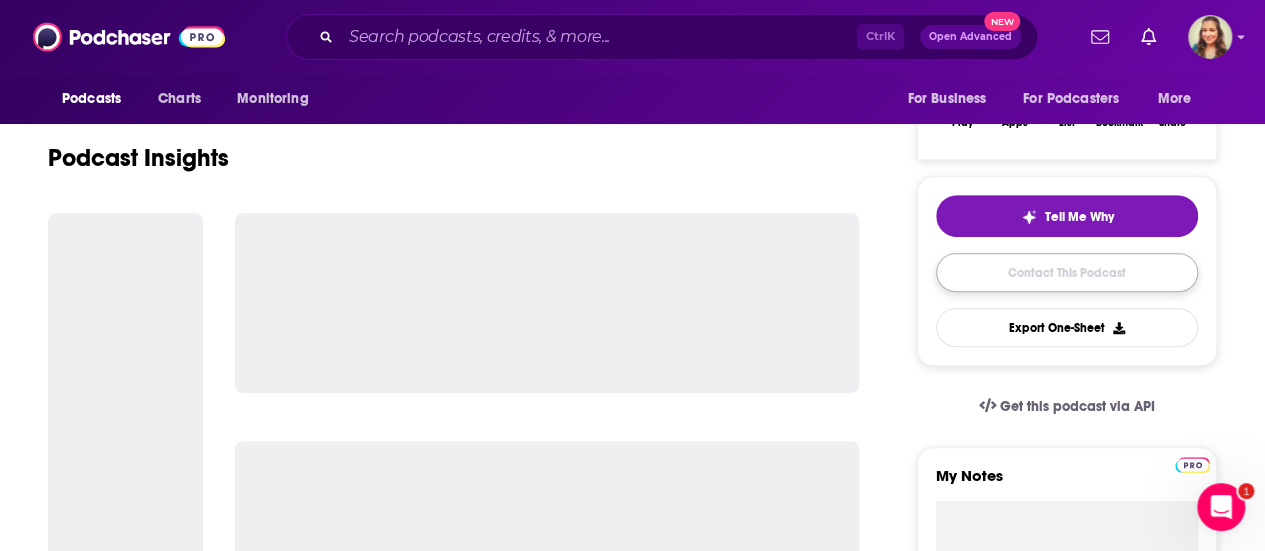 click on "Contact This Podcast" at bounding box center (1067, 272) 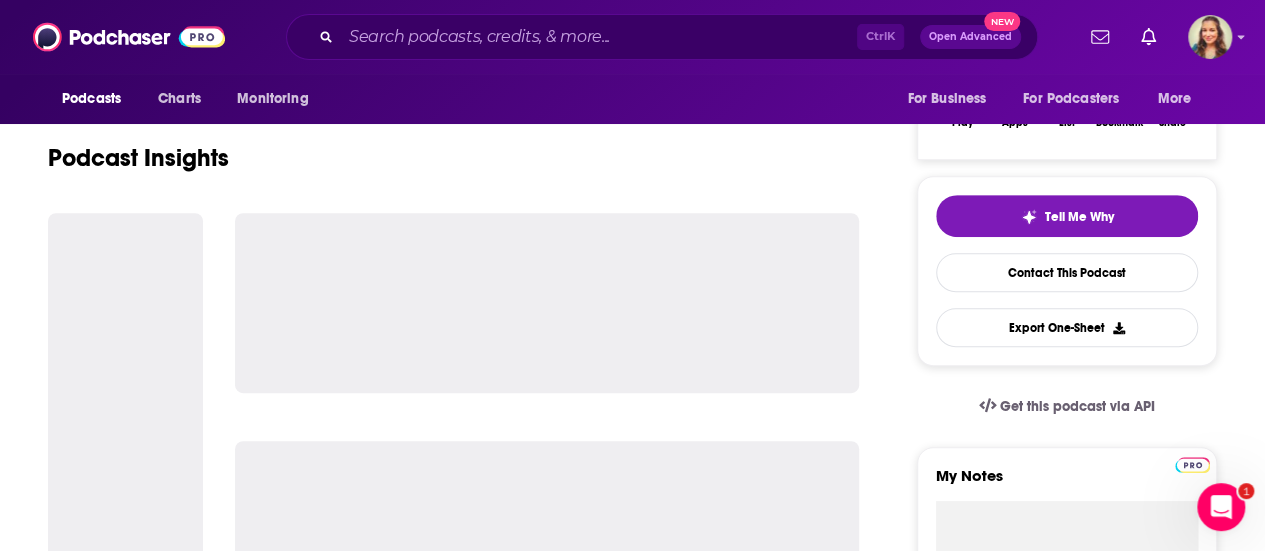 scroll, scrollTop: 262, scrollLeft: 0, axis: vertical 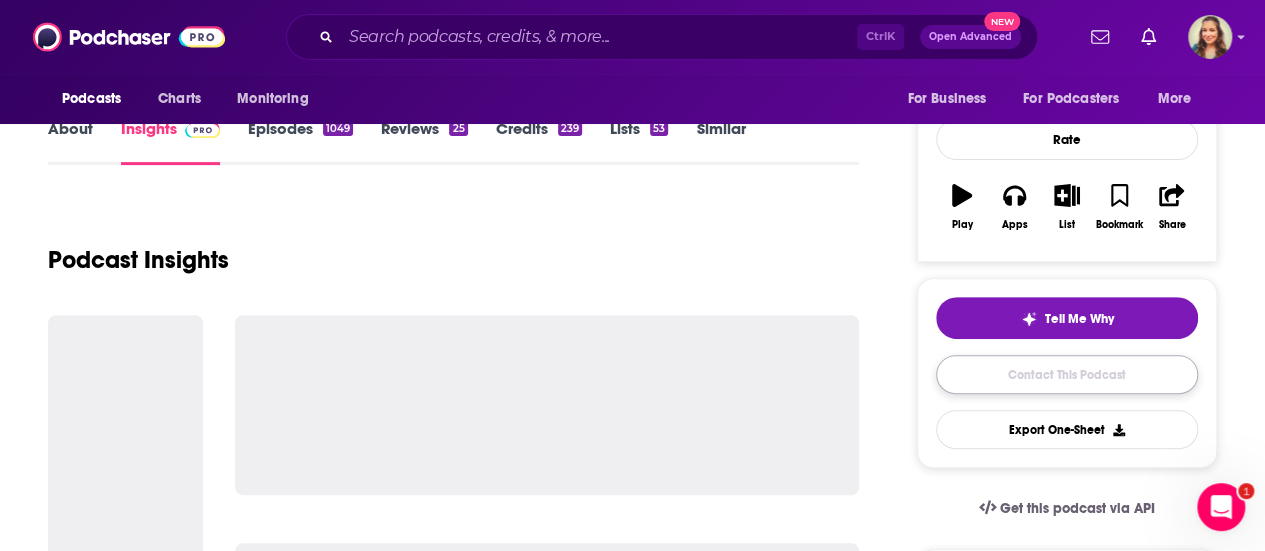 click on "Contact This Podcast" at bounding box center [1067, 374] 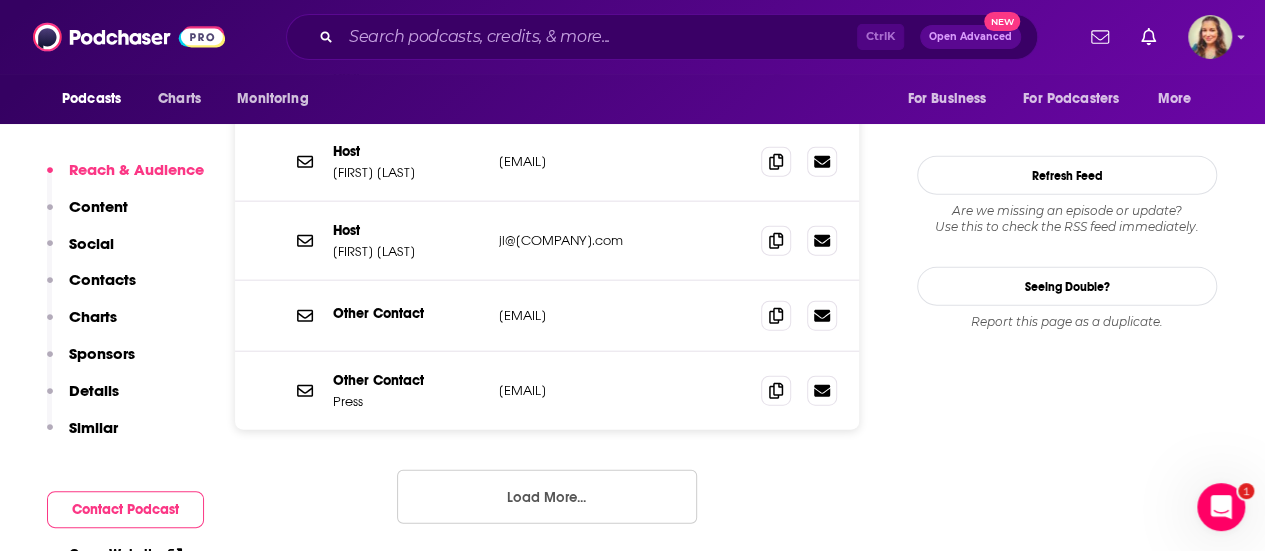 scroll, scrollTop: 2250, scrollLeft: 0, axis: vertical 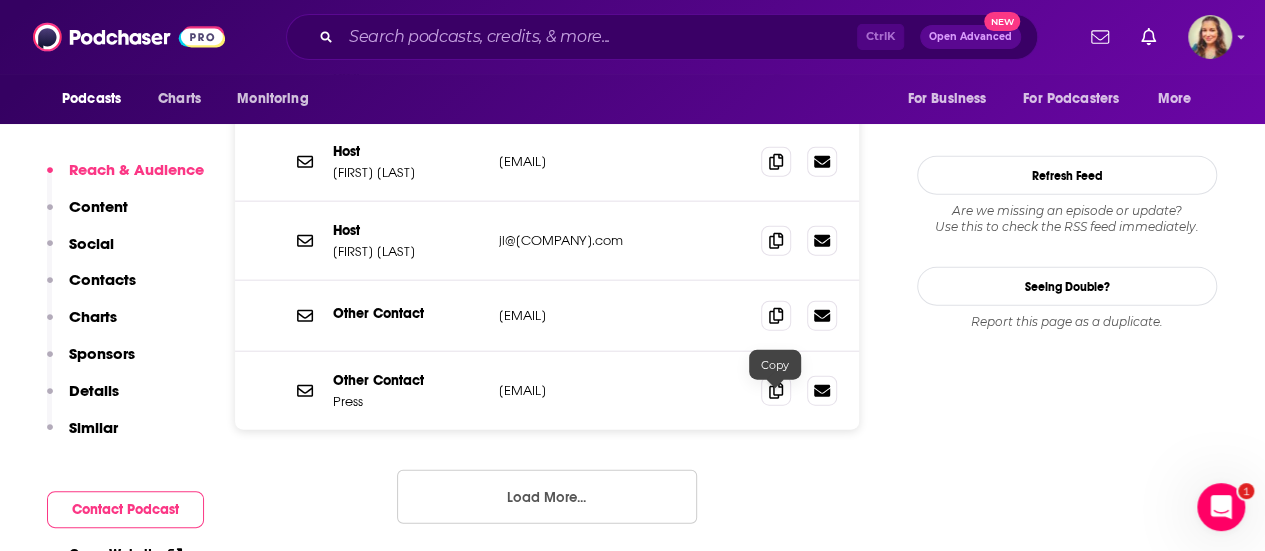 click 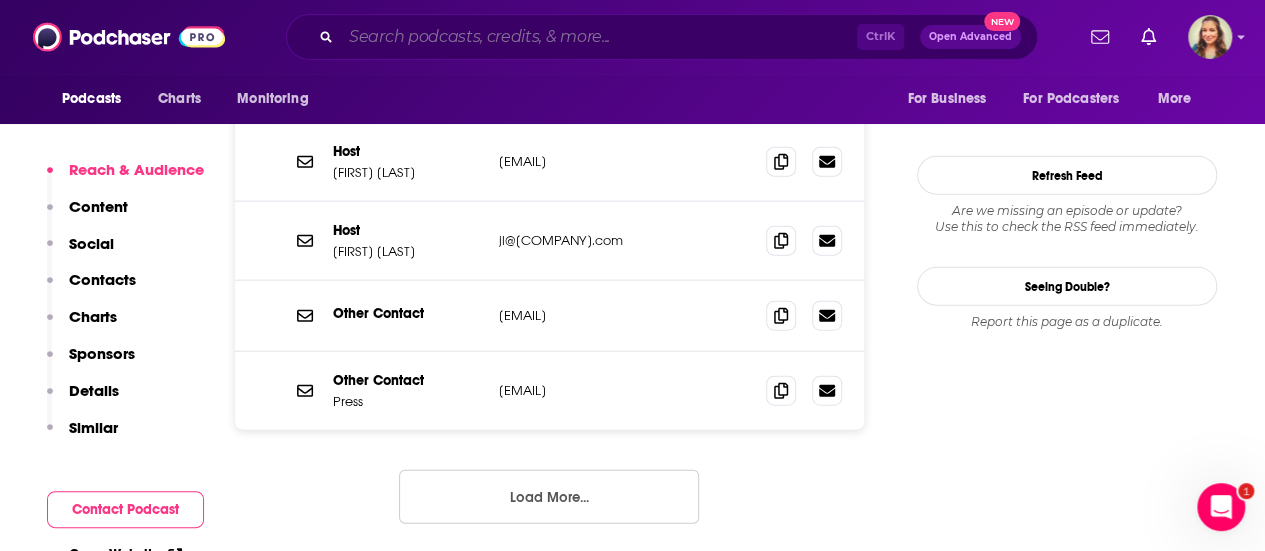 click at bounding box center (599, 37) 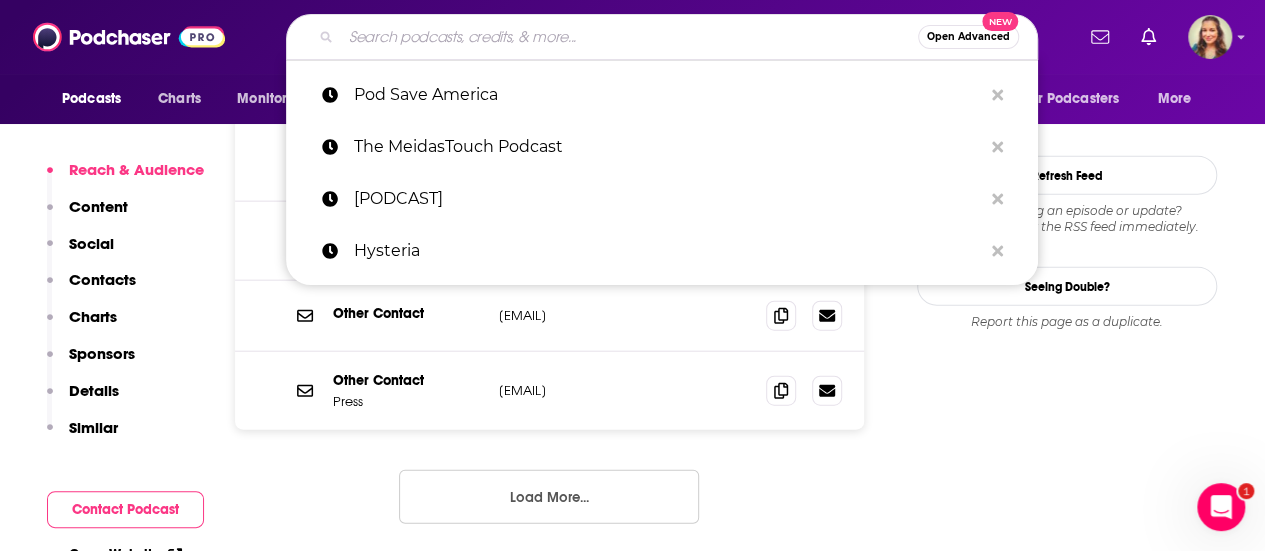 paste on "The Bulwark Podcast" 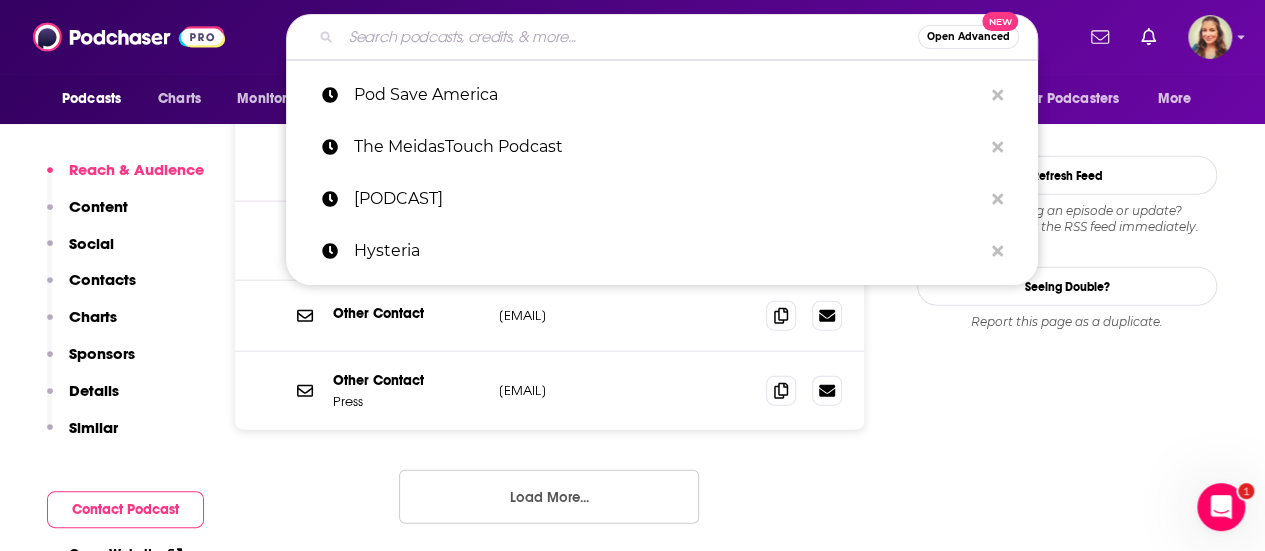 type on "The Bulwark Podcast" 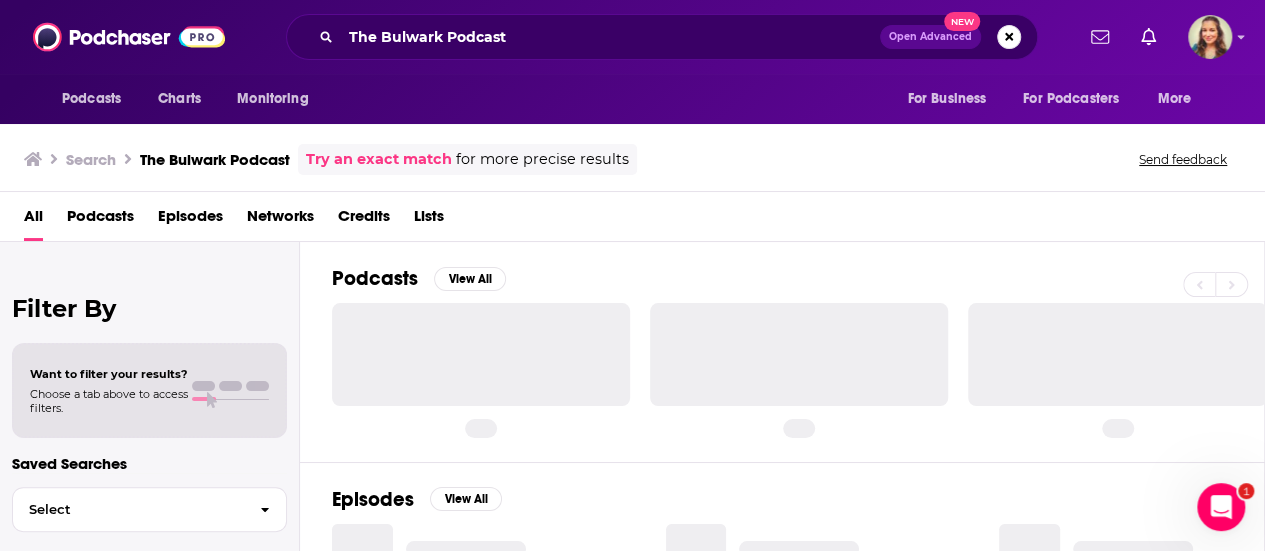 scroll, scrollTop: 0, scrollLeft: 0, axis: both 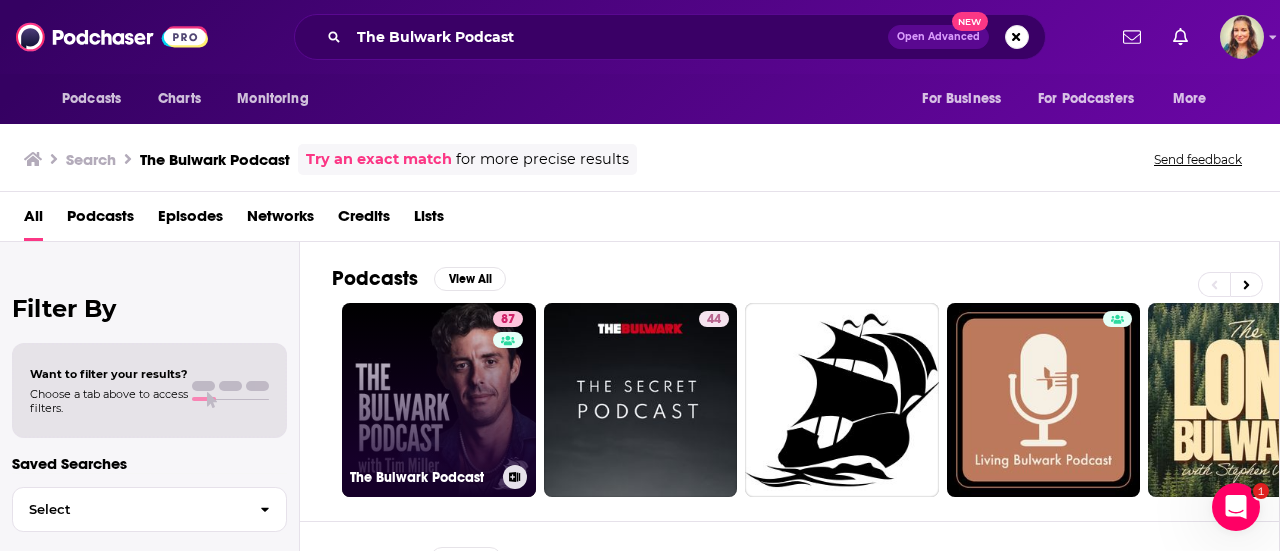 click on "87 The Bulwark Podcast" at bounding box center [439, 400] 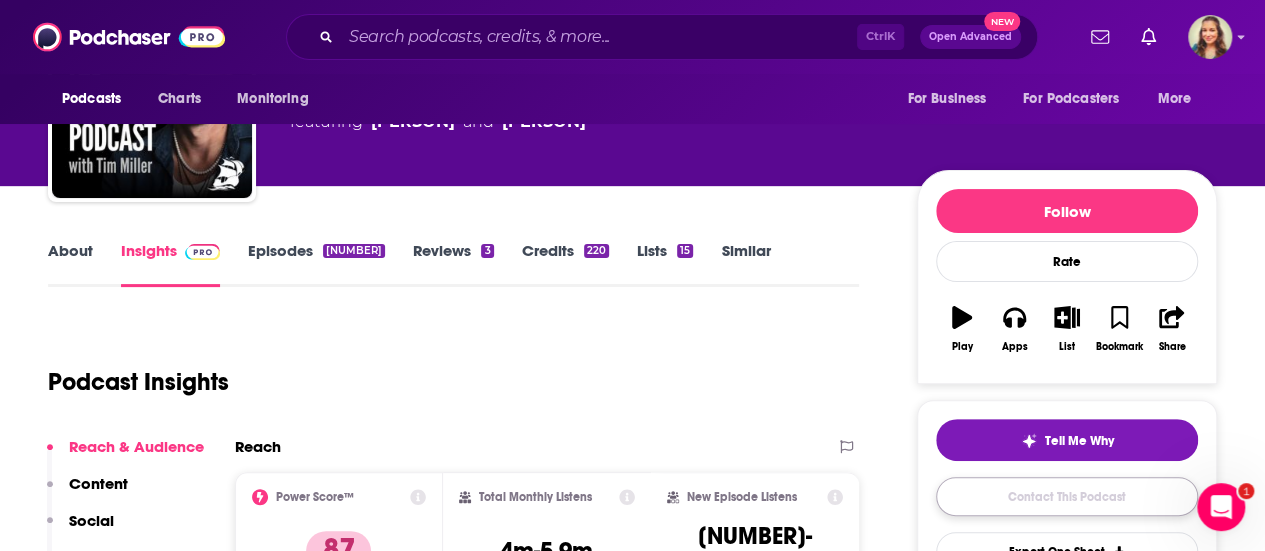 click on "Contact This Podcast" at bounding box center (1067, 496) 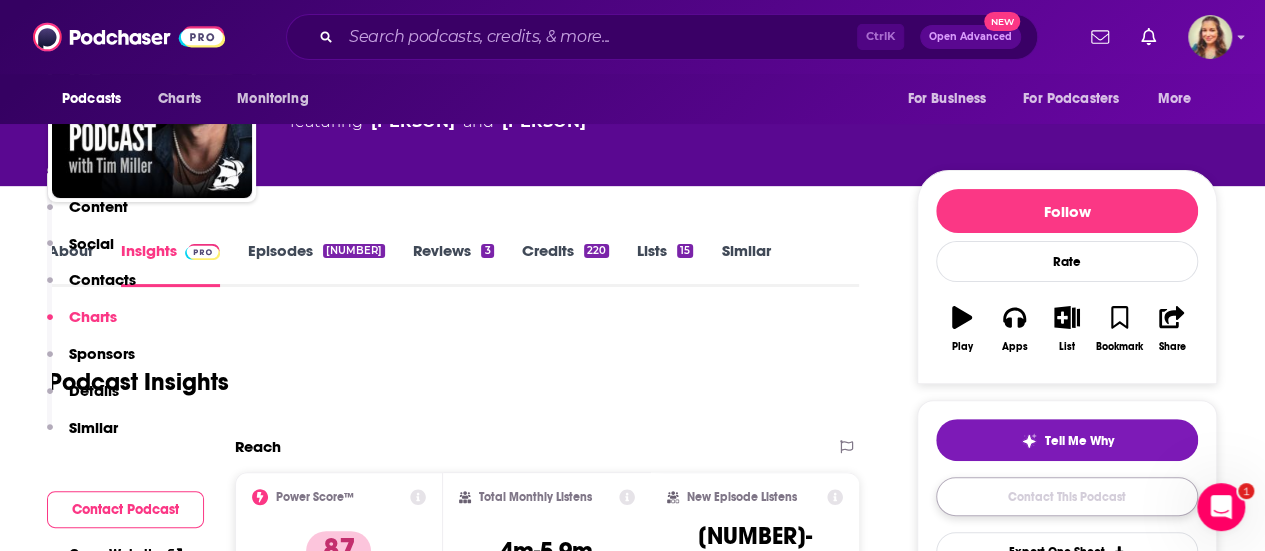 scroll, scrollTop: 2062, scrollLeft: 0, axis: vertical 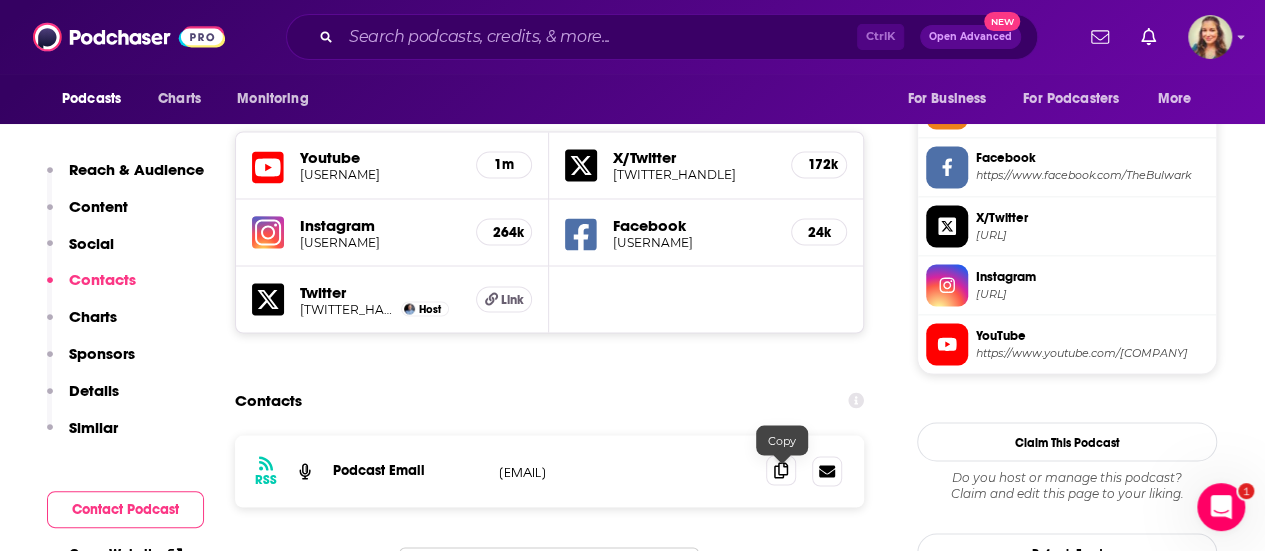 click 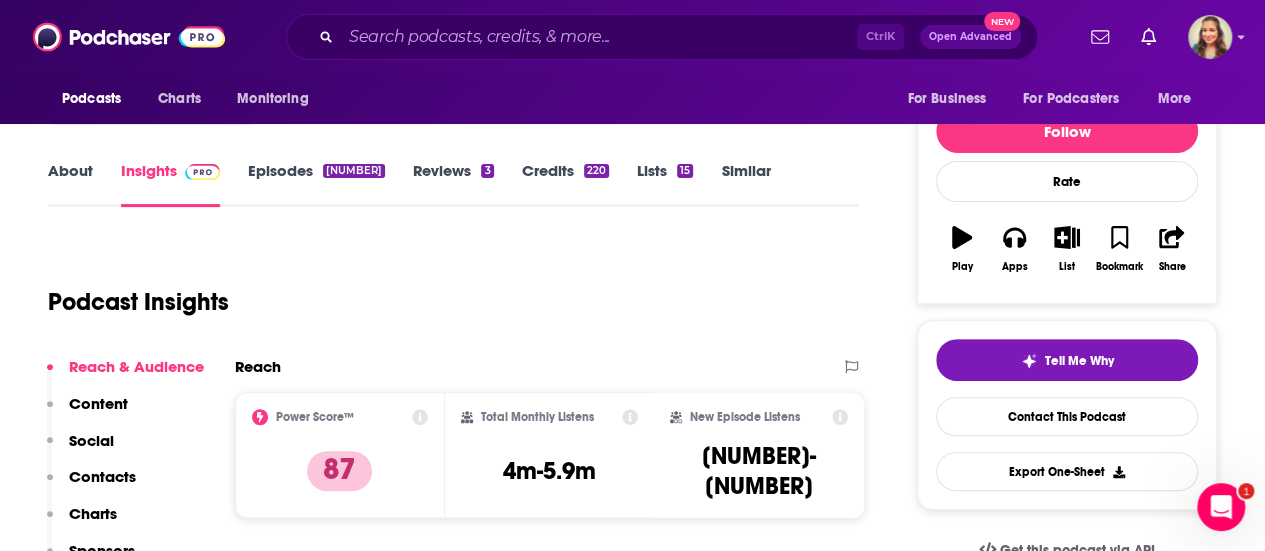 scroll, scrollTop: 216, scrollLeft: 0, axis: vertical 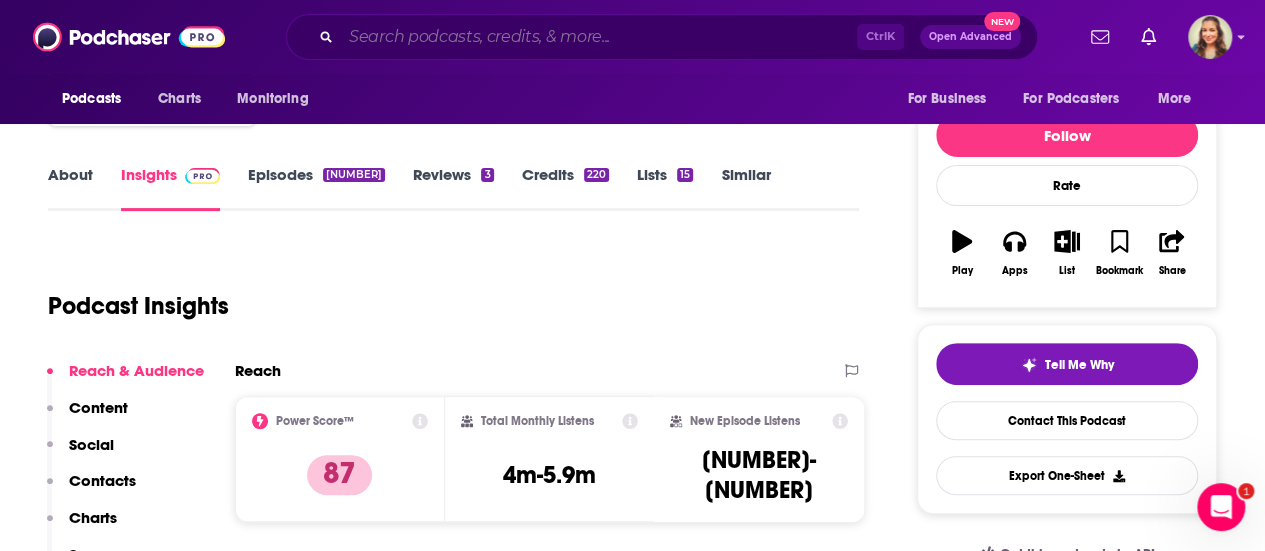 click at bounding box center [599, 37] 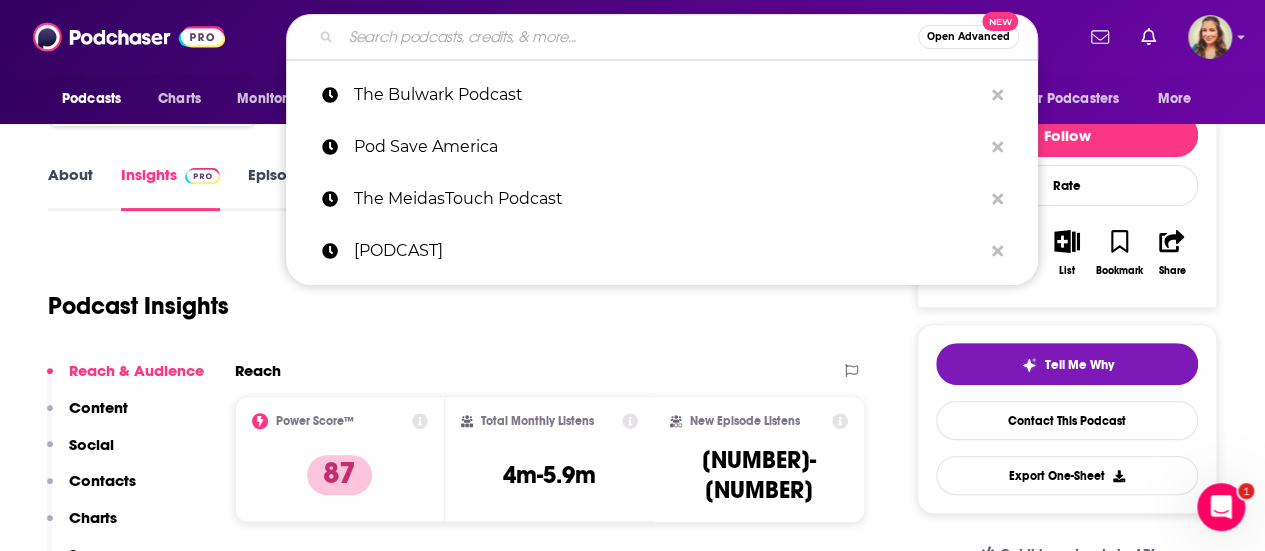 paste on "The Fertility Podcast" 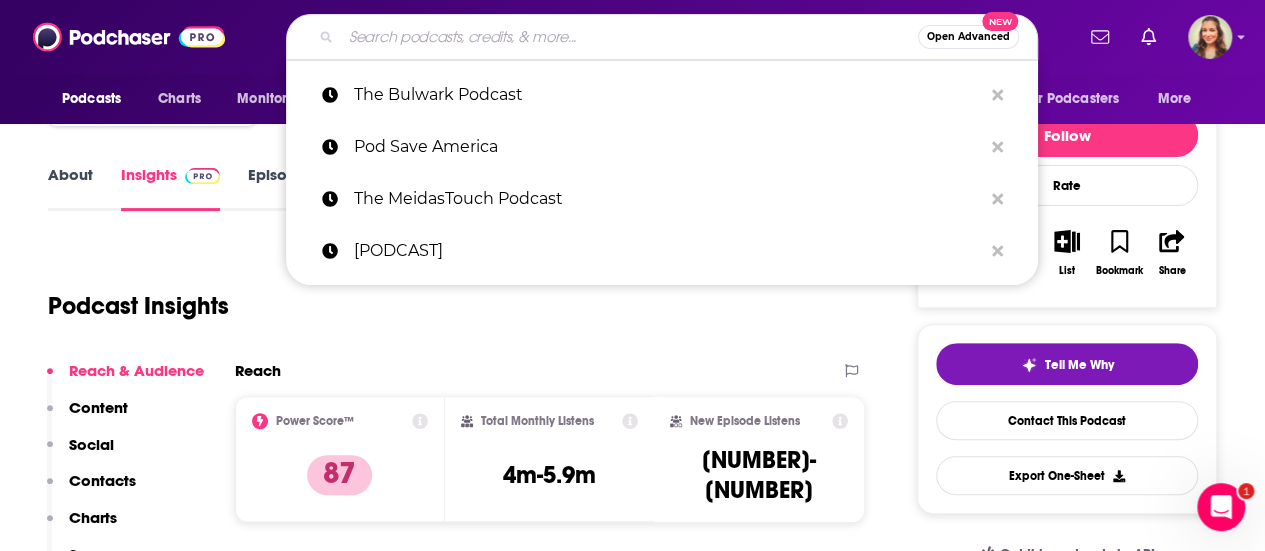 type on "The Fertility Podcast" 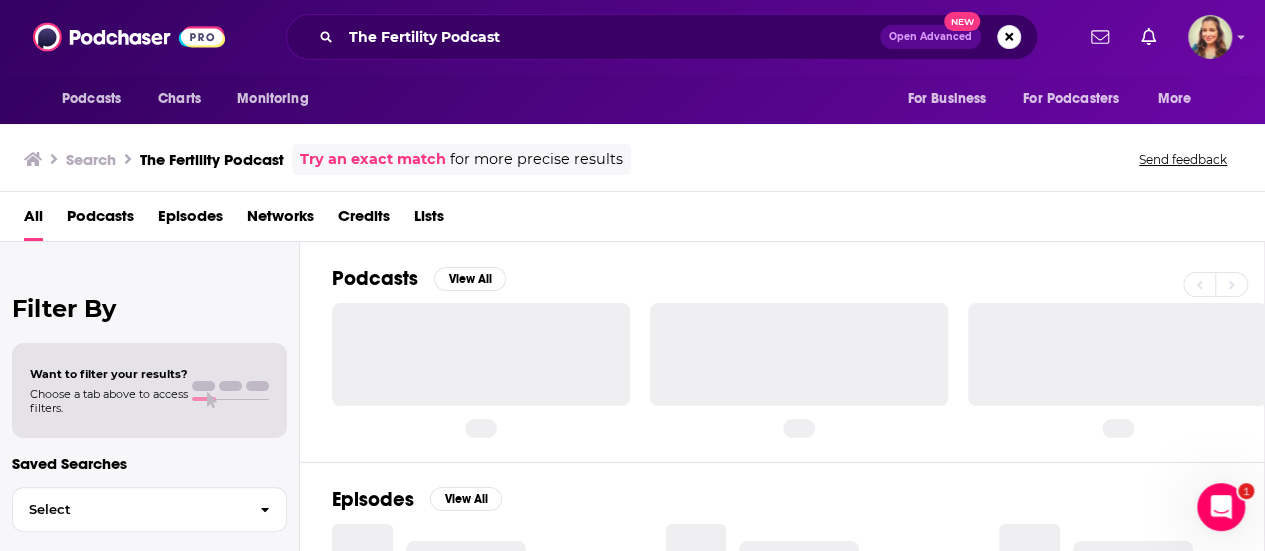 scroll, scrollTop: 0, scrollLeft: 0, axis: both 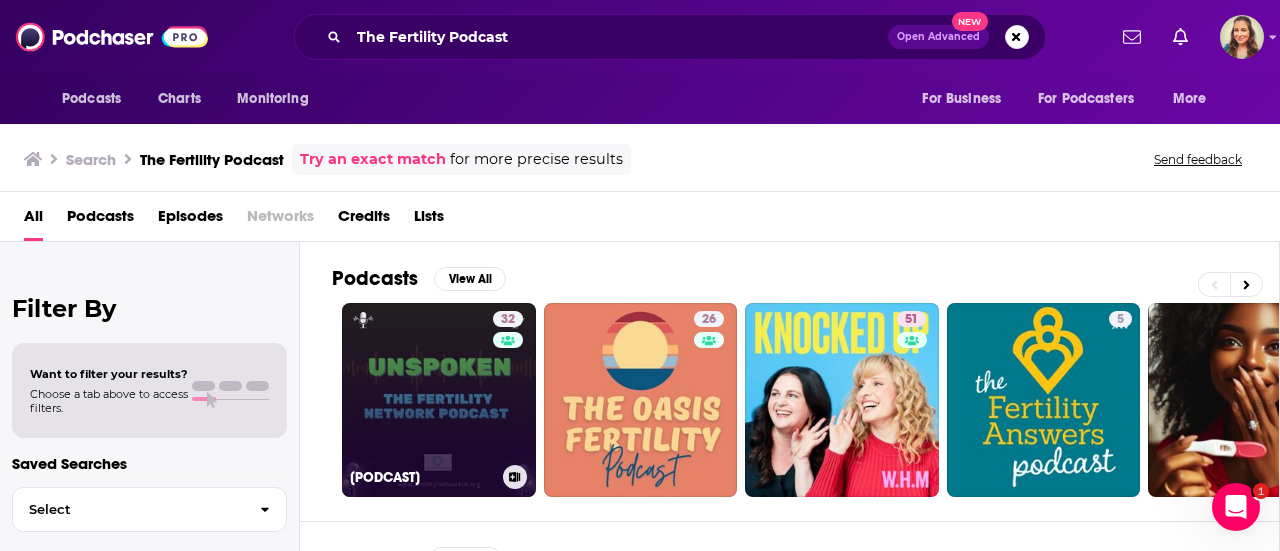 click on "[NUMBER] [PODCAST]" at bounding box center (439, 400) 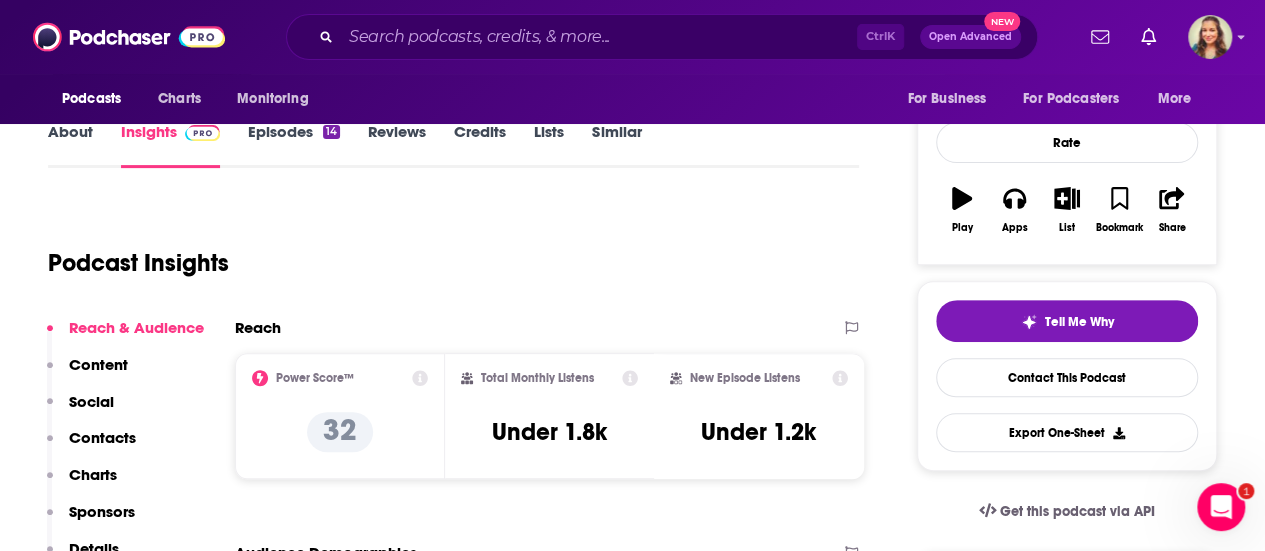 scroll, scrollTop: 260, scrollLeft: 0, axis: vertical 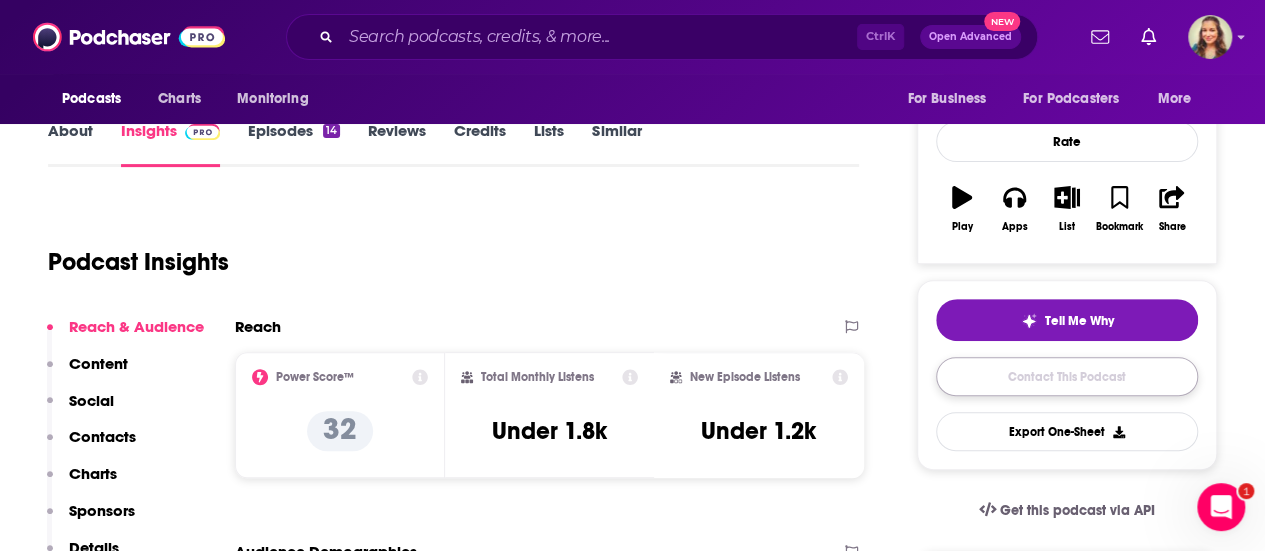 click on "Contact This Podcast" at bounding box center [1067, 376] 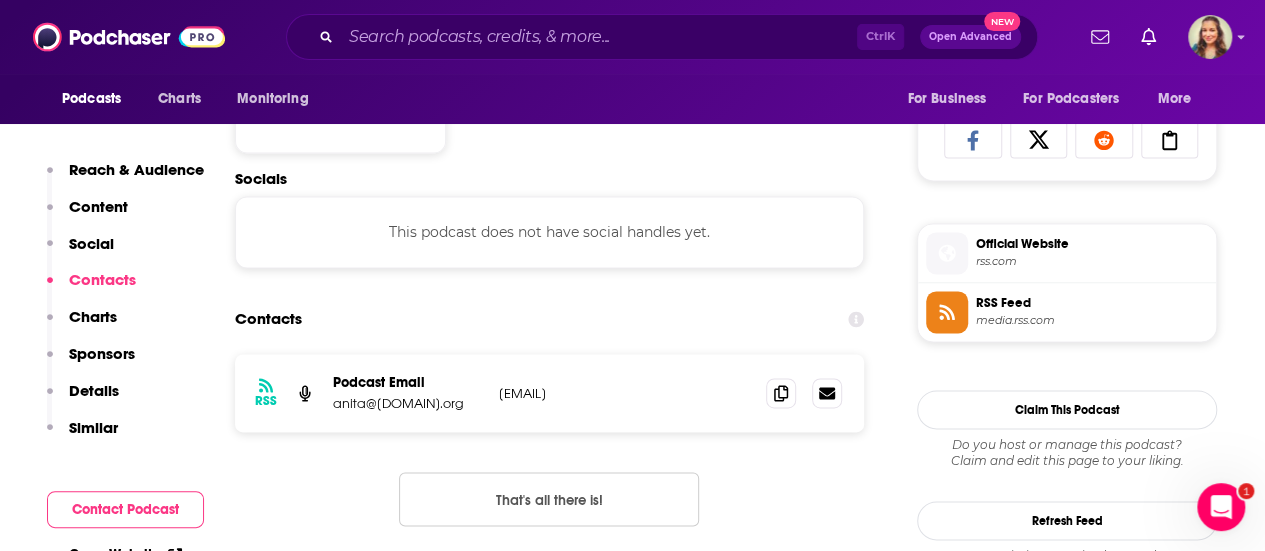scroll, scrollTop: 1313, scrollLeft: 0, axis: vertical 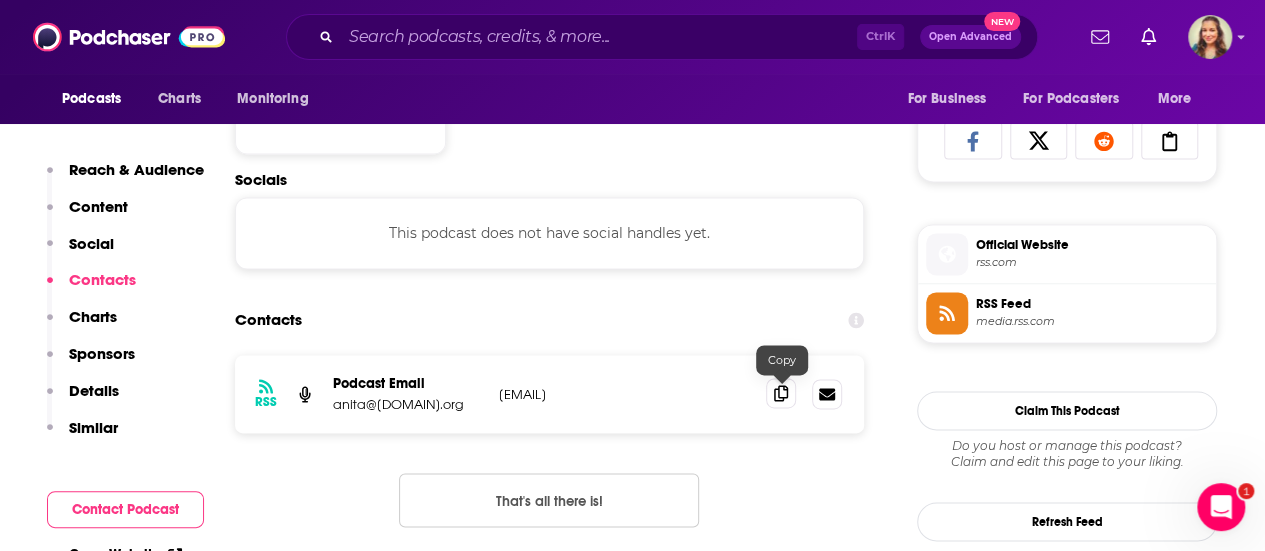 click 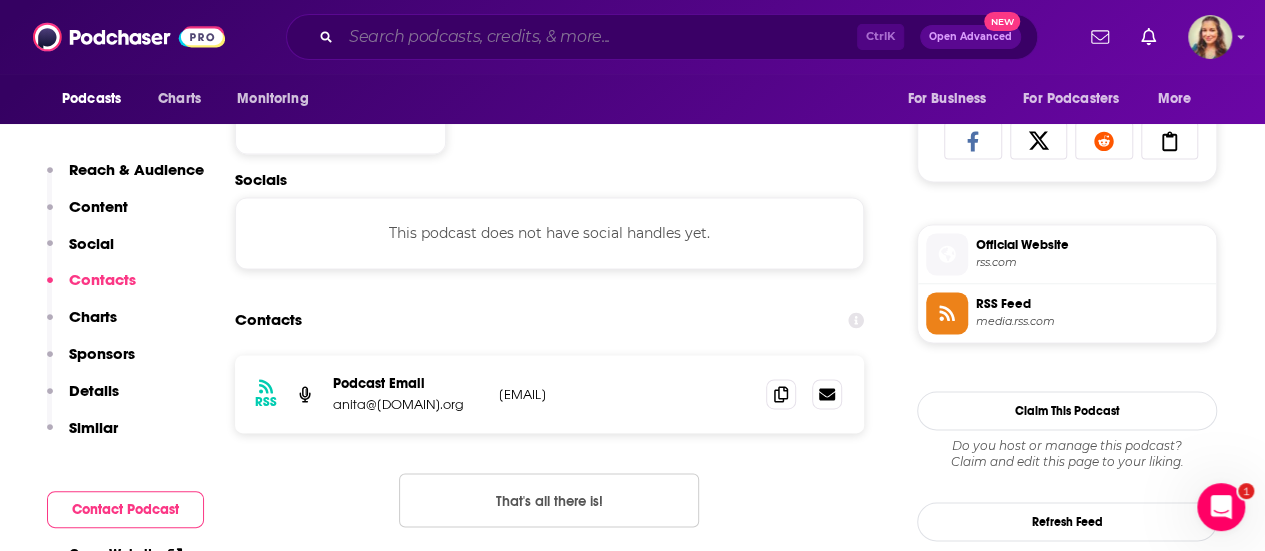 click at bounding box center (599, 37) 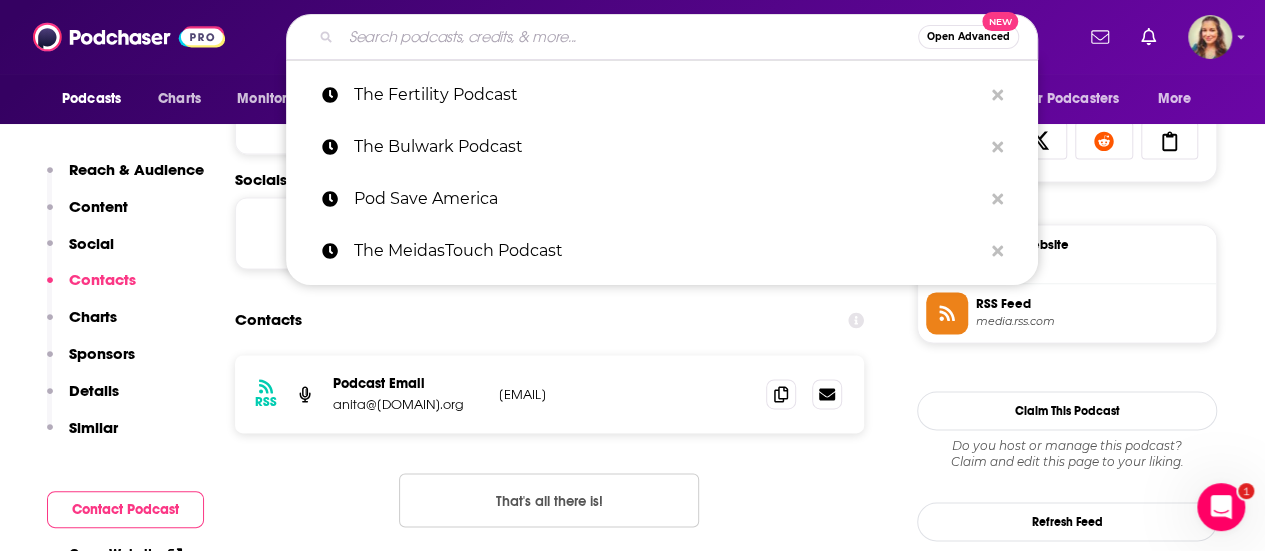 paste on "Pursuit of Wellness" 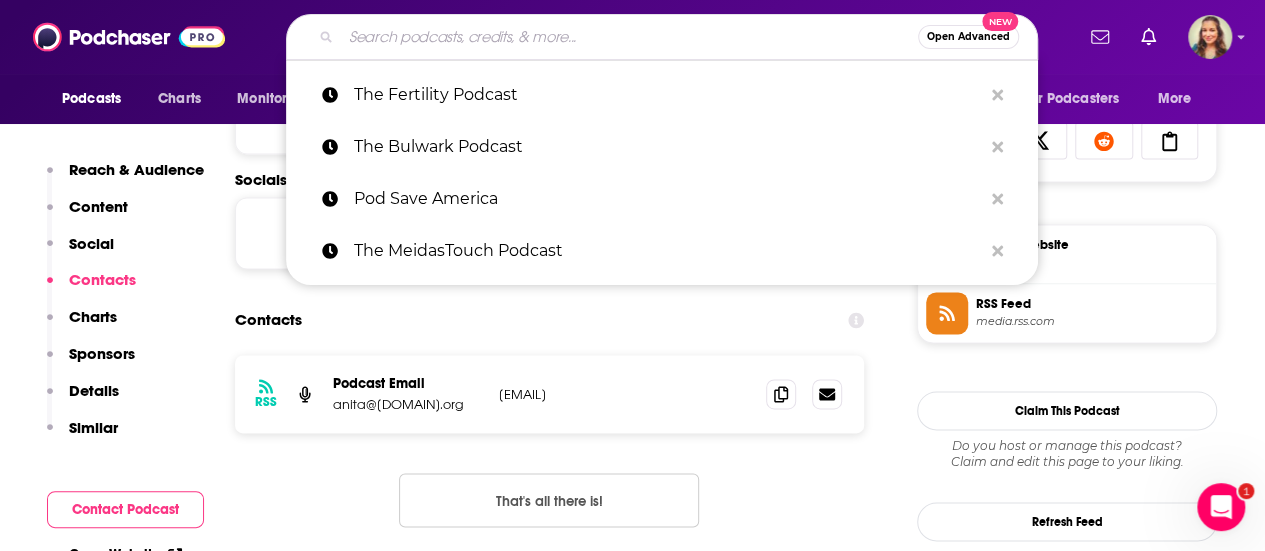 type on "Pursuit of Wellness" 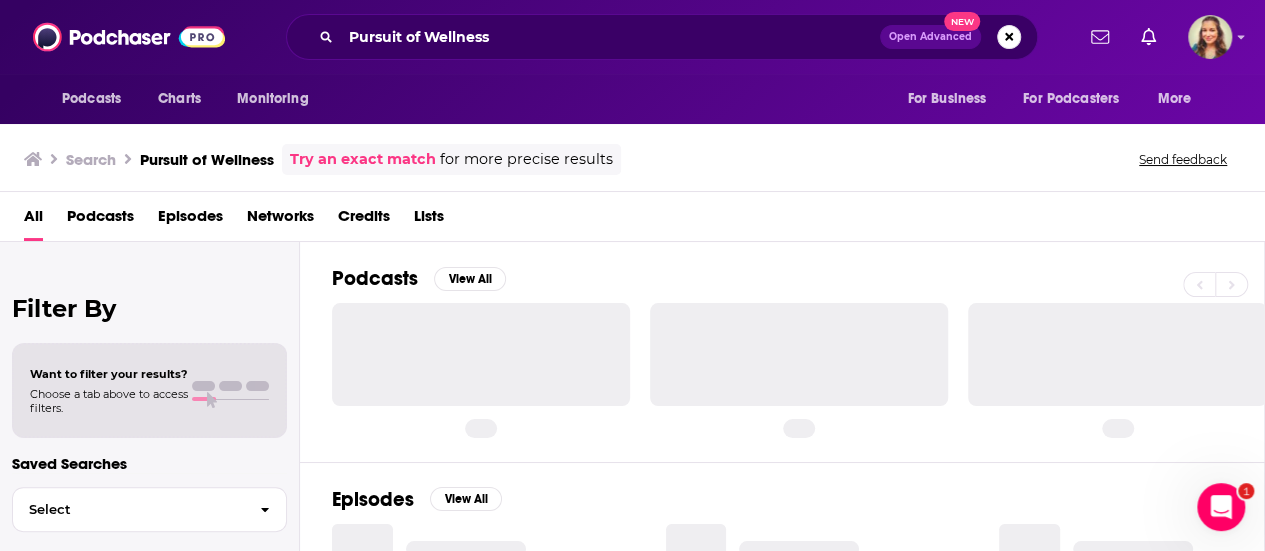 scroll, scrollTop: 0, scrollLeft: 0, axis: both 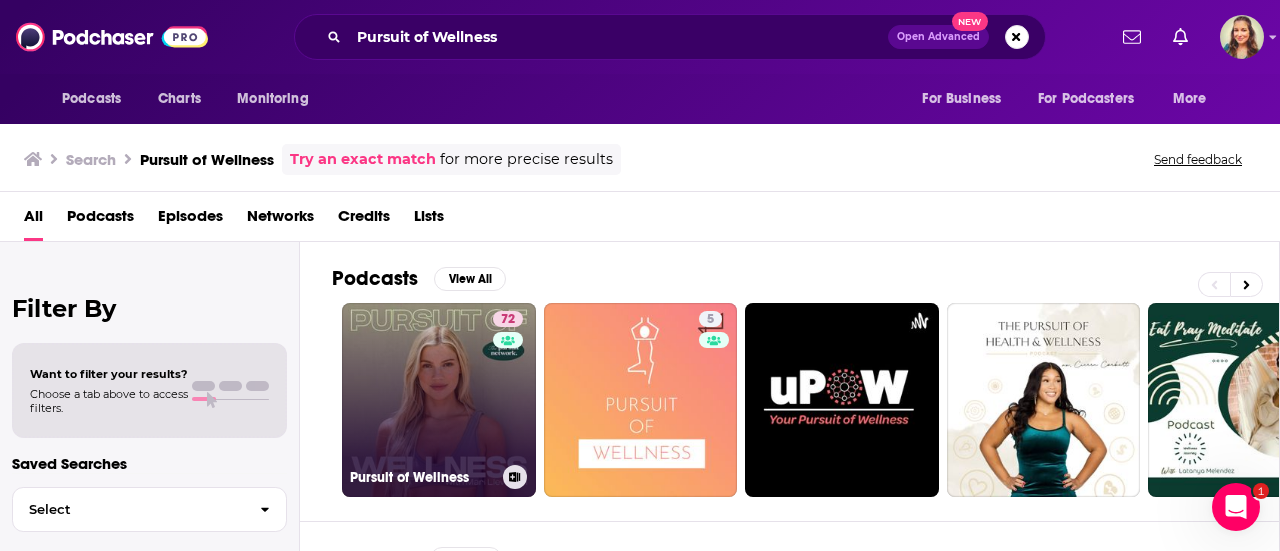 click on "72 Pursuit of Wellness" at bounding box center [439, 400] 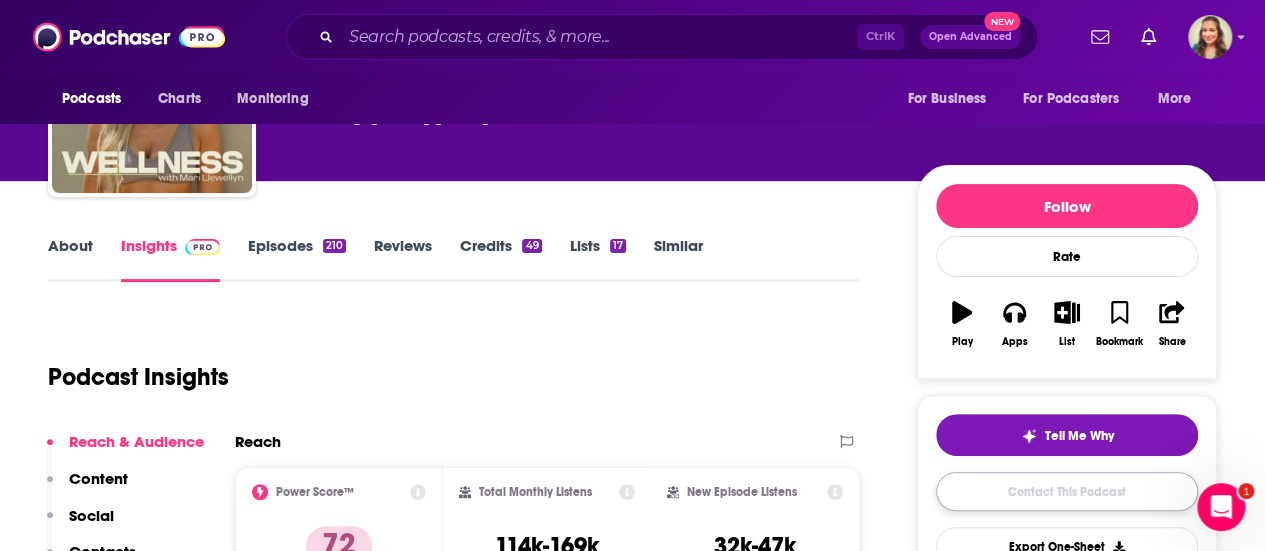 click on "Contact This Podcast" at bounding box center (1067, 491) 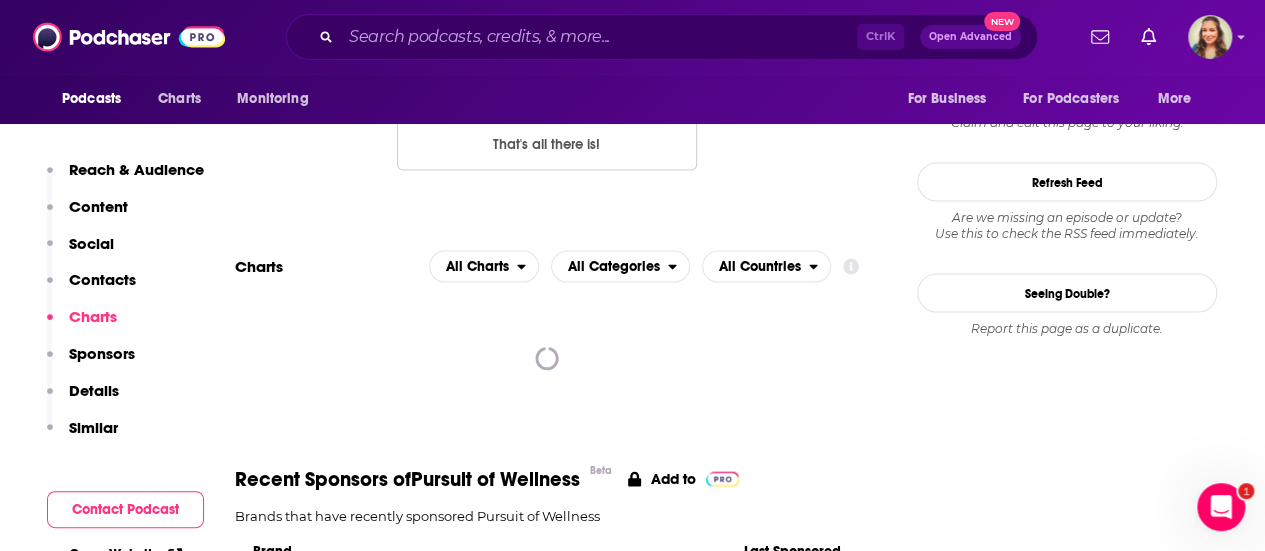 scroll, scrollTop: 2046, scrollLeft: 0, axis: vertical 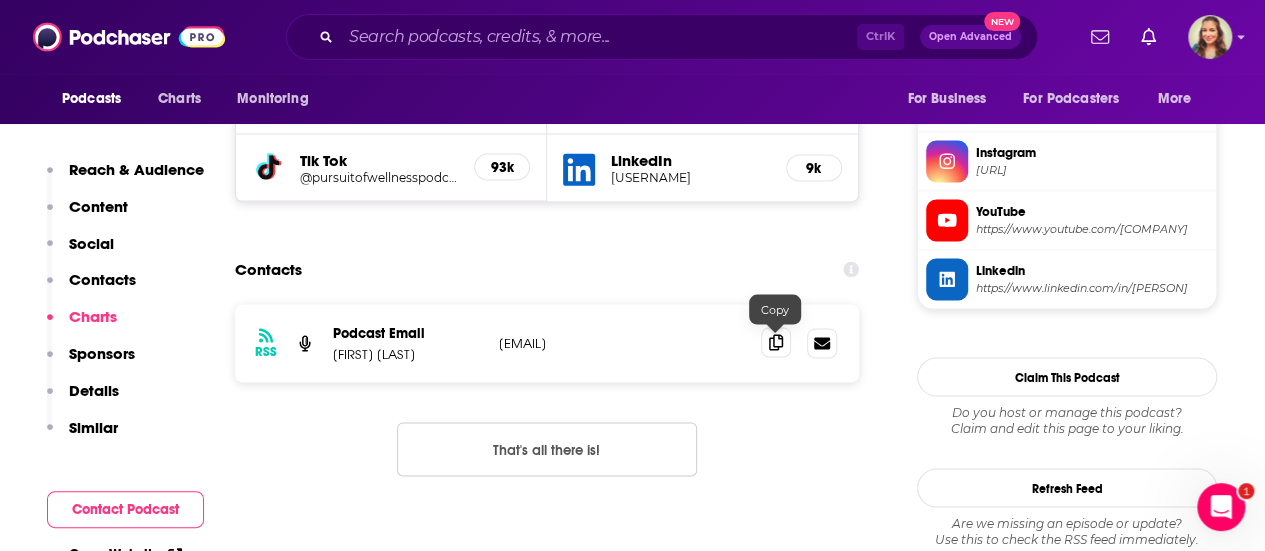 click 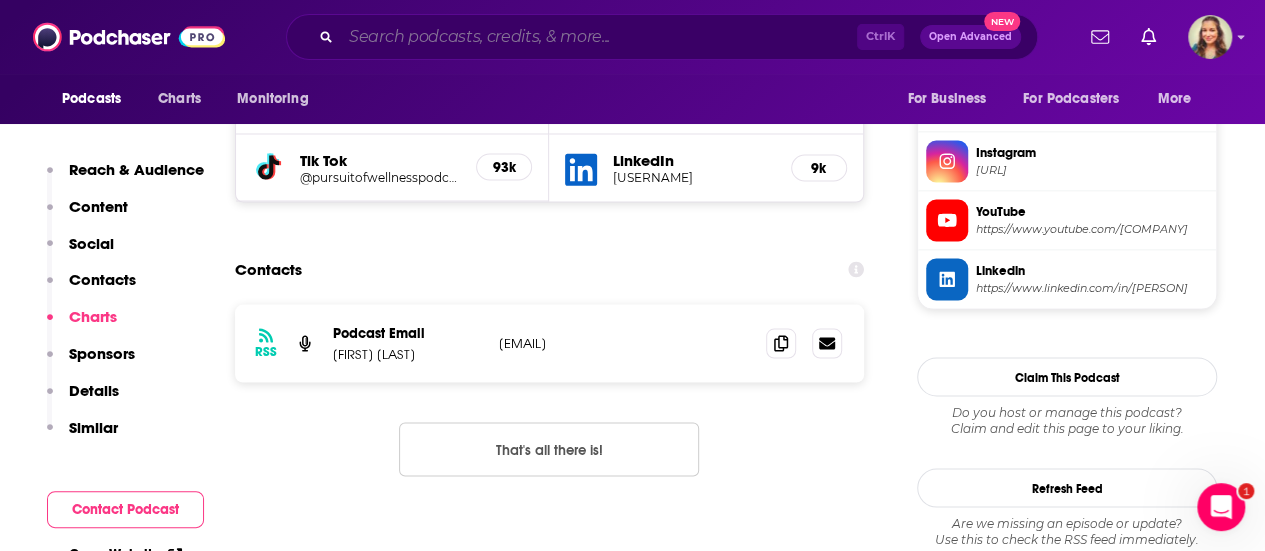 click at bounding box center (599, 37) 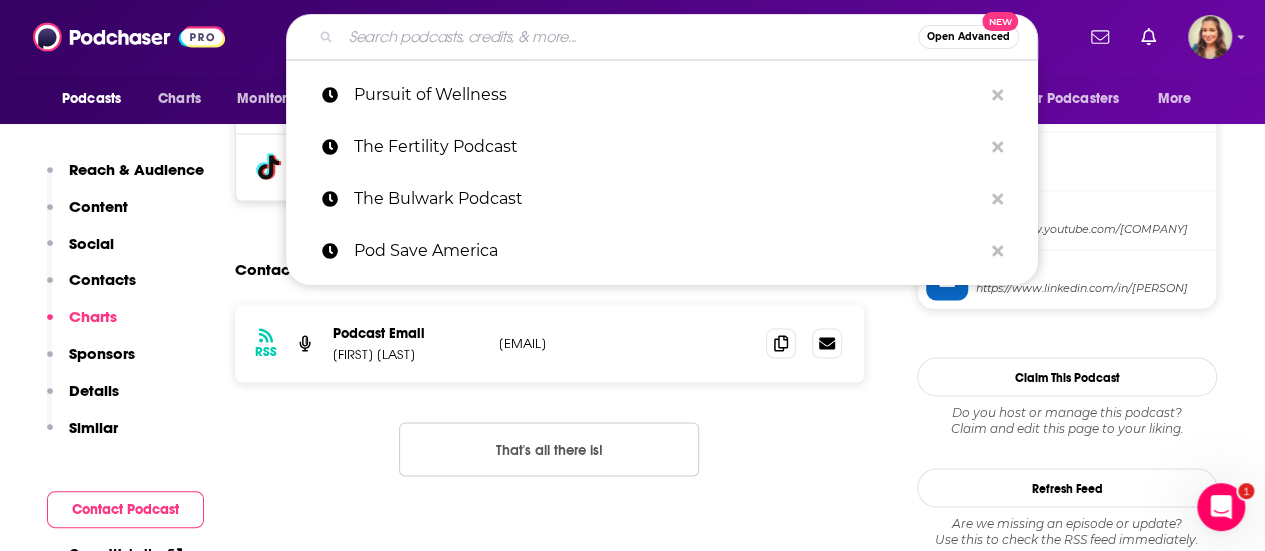 paste on "Big Fat Negative: TTC, Fertility, Infertility, and IVF" 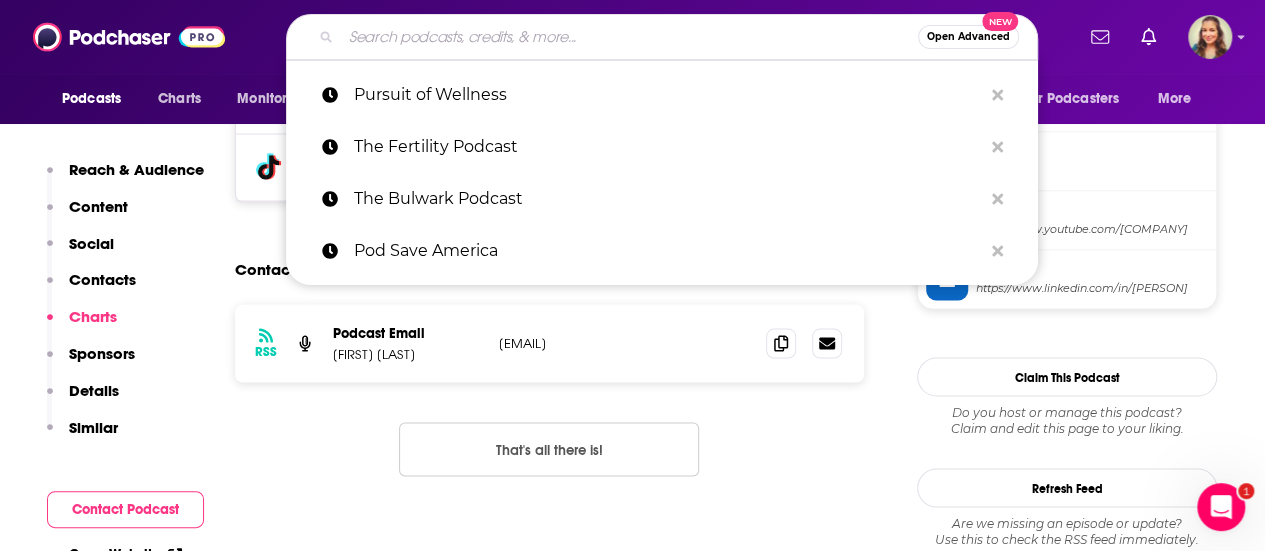 type on "Big Fat Negative: TTC, Fertility, Infertility, and IVF" 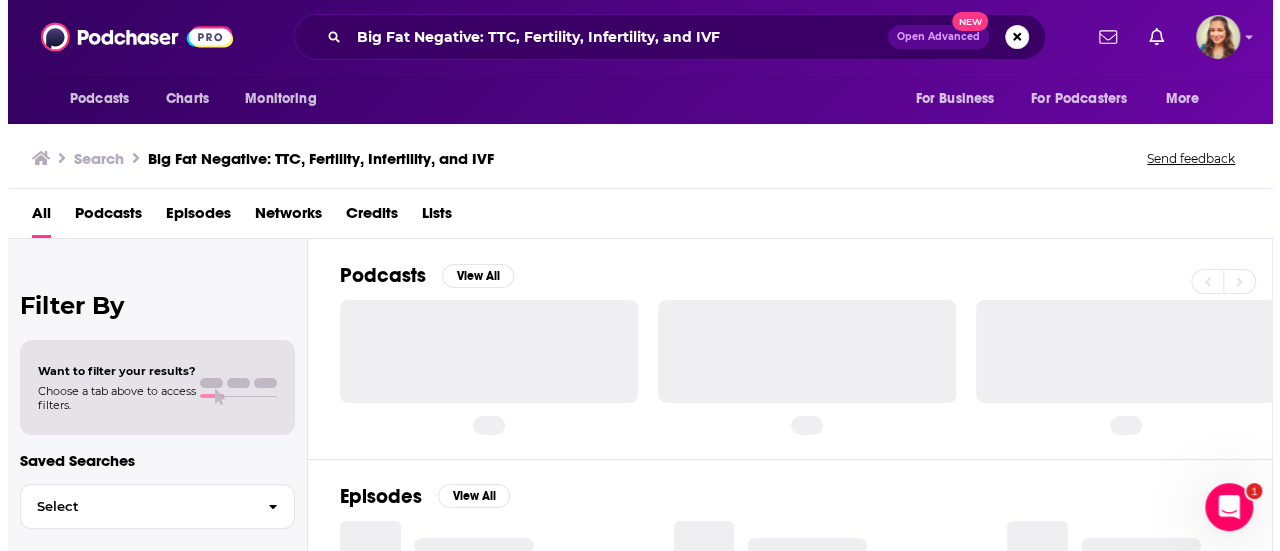 scroll, scrollTop: 0, scrollLeft: 0, axis: both 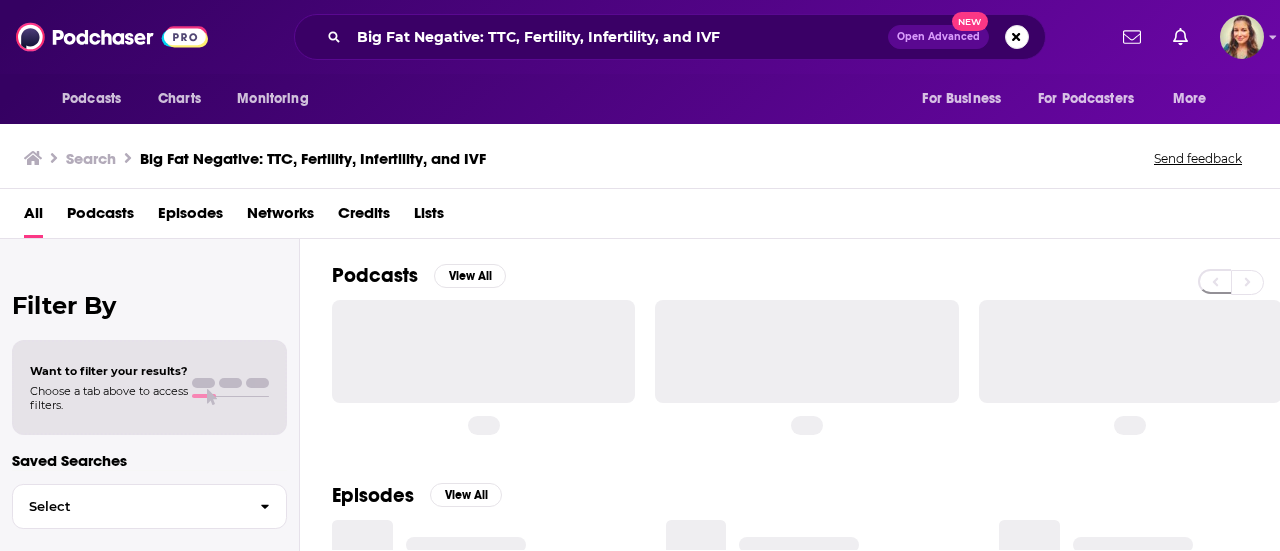 click at bounding box center [483, 351] 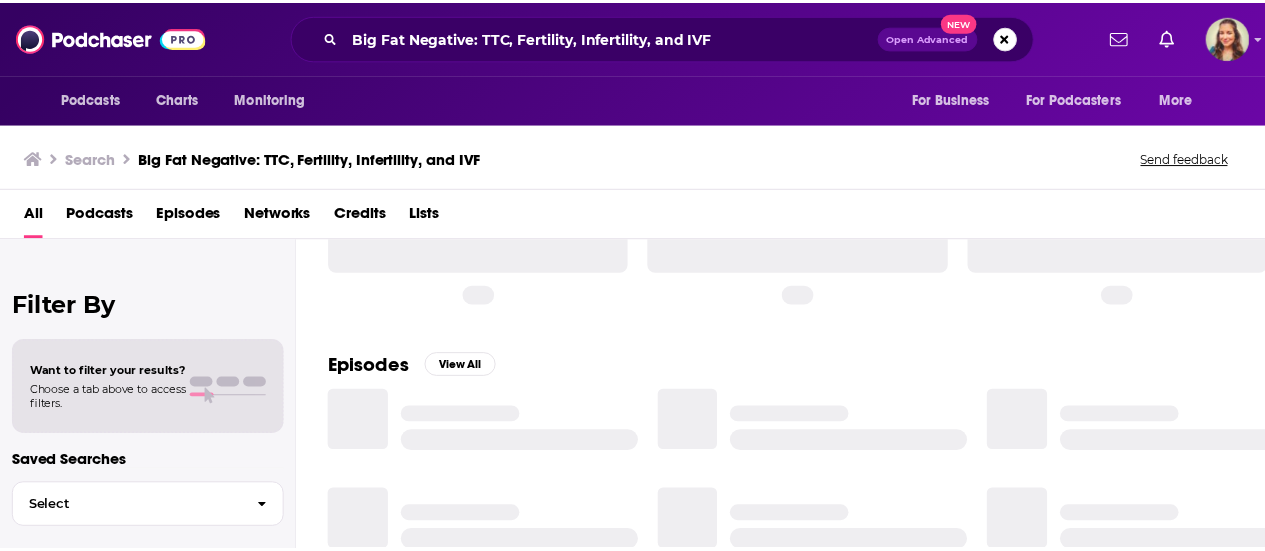 scroll, scrollTop: 20, scrollLeft: 0, axis: vertical 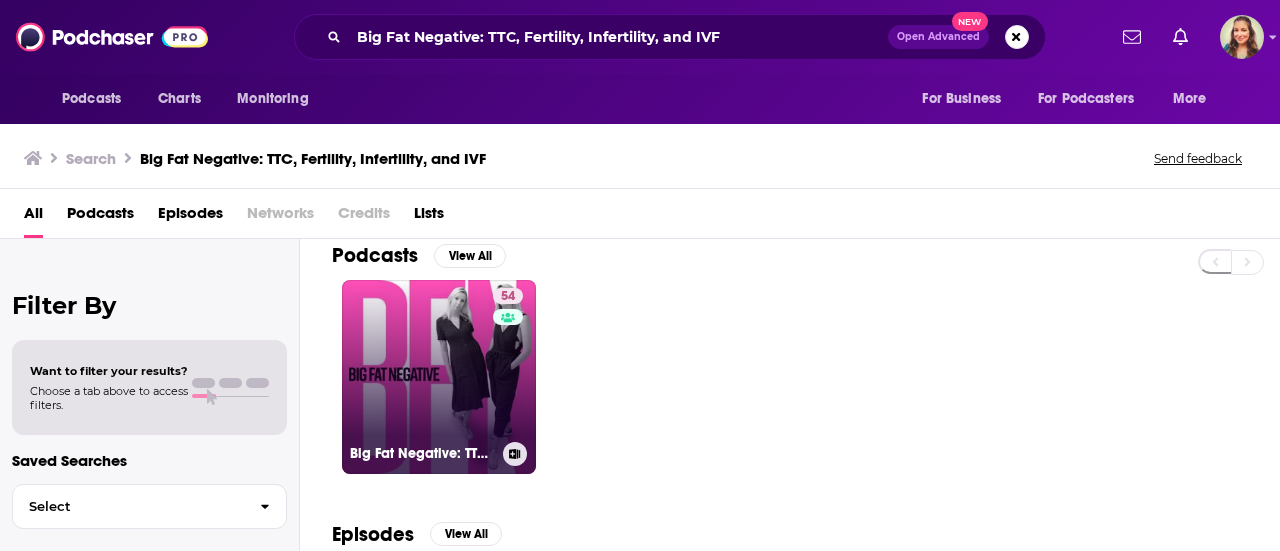click on "54 Big Fat Negative: TTC, fertility, infertility and IVF" at bounding box center [439, 377] 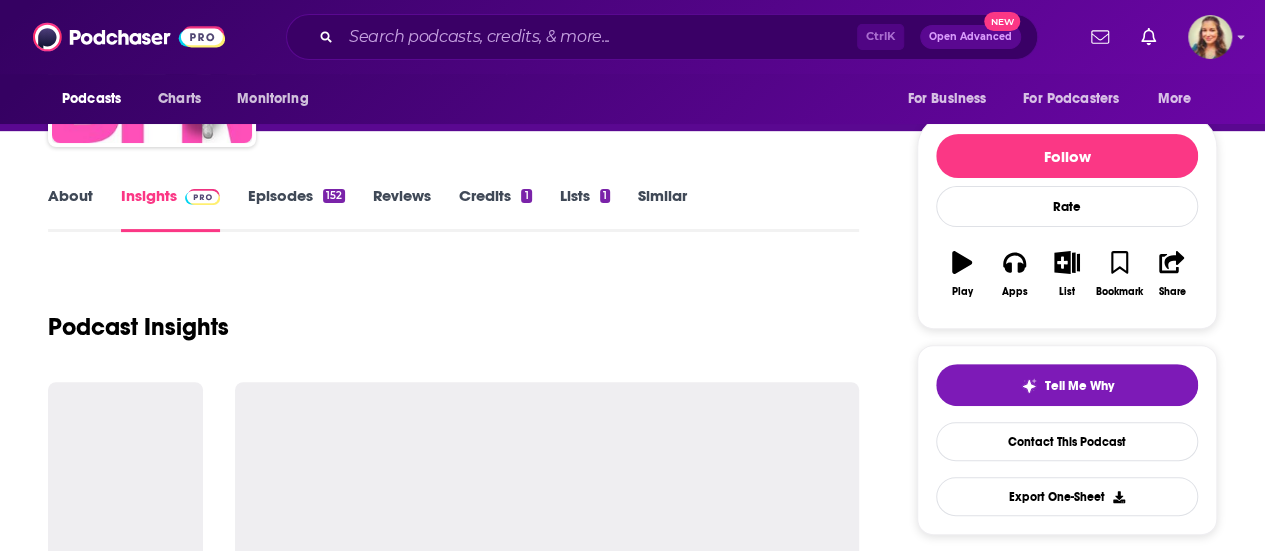 scroll, scrollTop: 196, scrollLeft: 0, axis: vertical 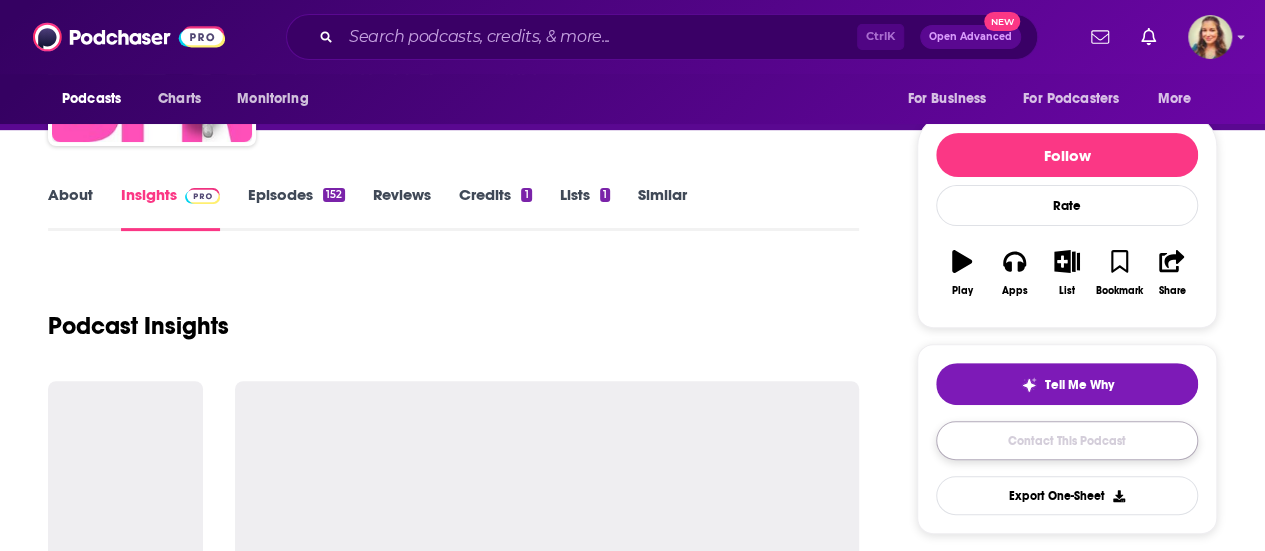 click on "Contact This Podcast" at bounding box center [1067, 440] 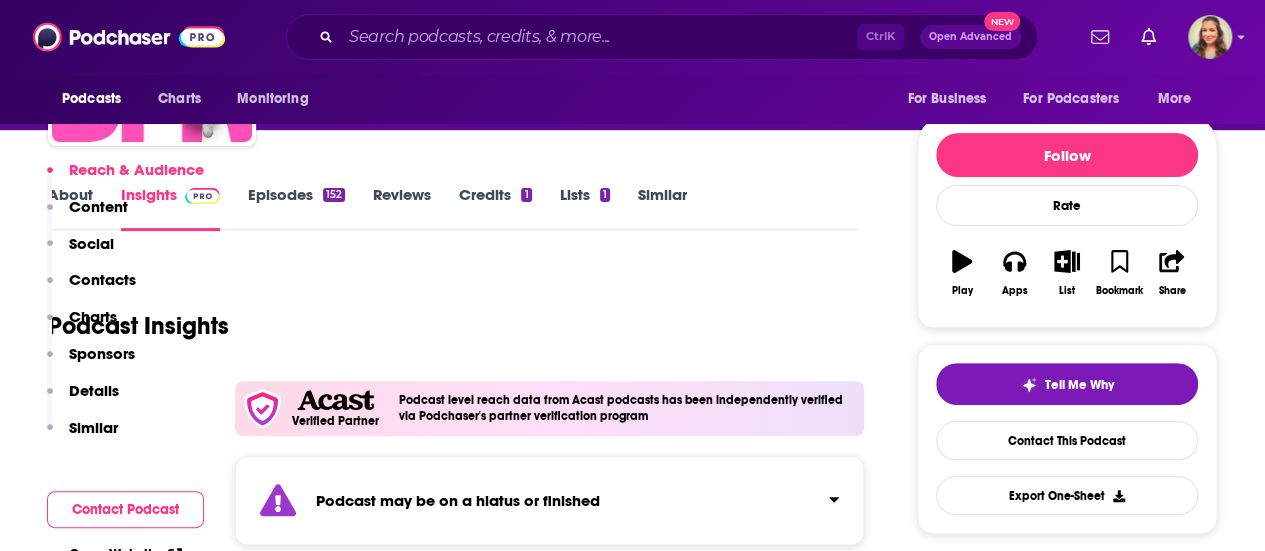 scroll, scrollTop: 4465, scrollLeft: 0, axis: vertical 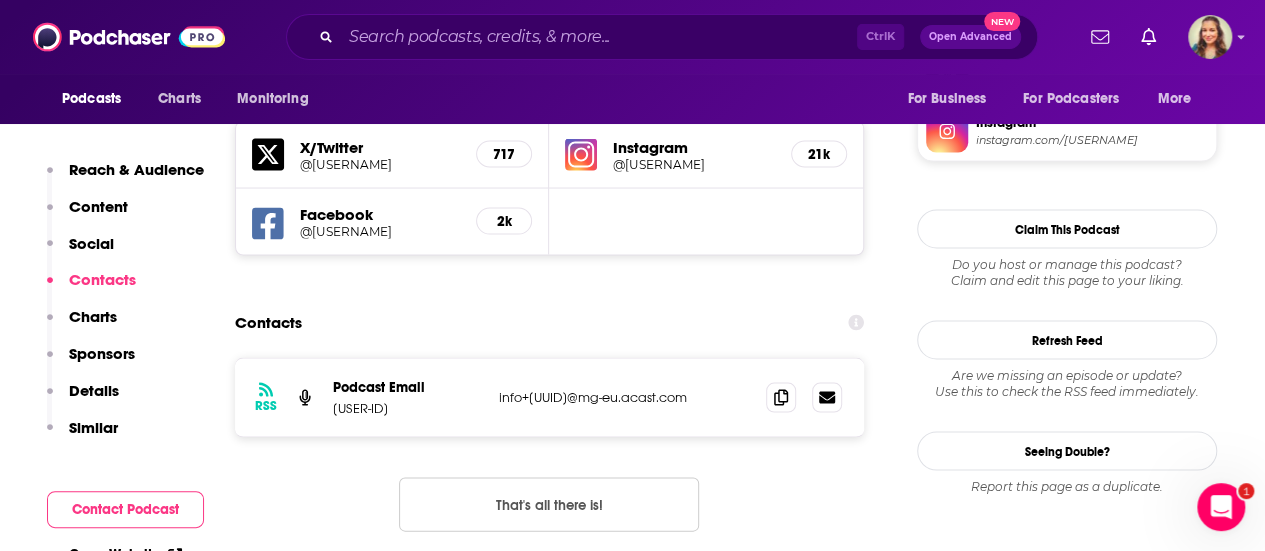 click on "info+9c94b221-f6c2-4969-9a44-460df9b4dc7d@mg-eu.acast.com" at bounding box center (624, 396) 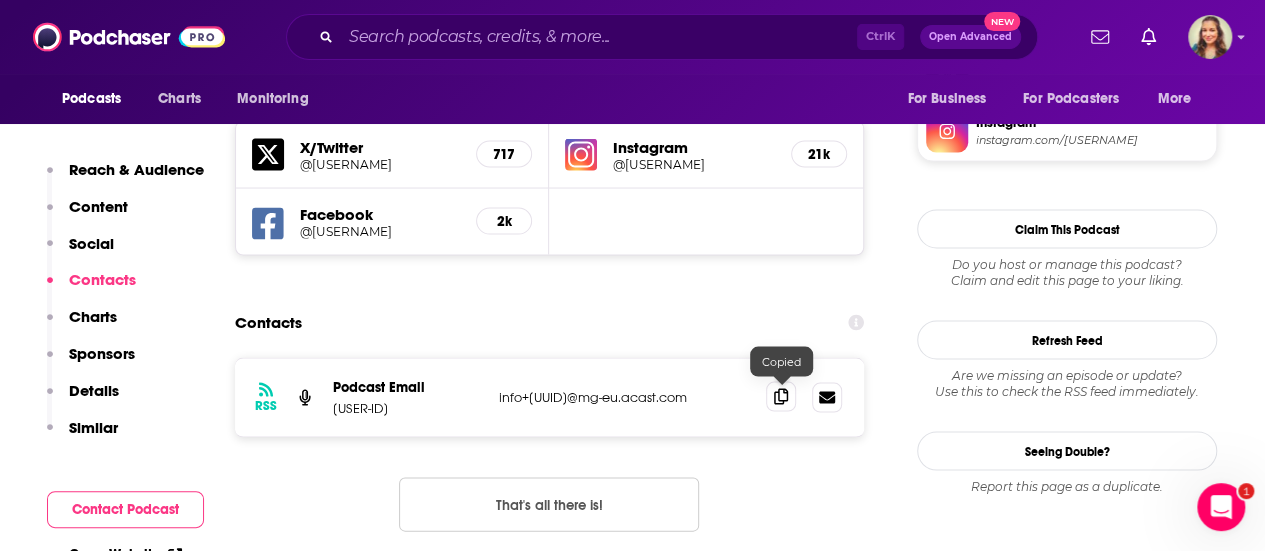click 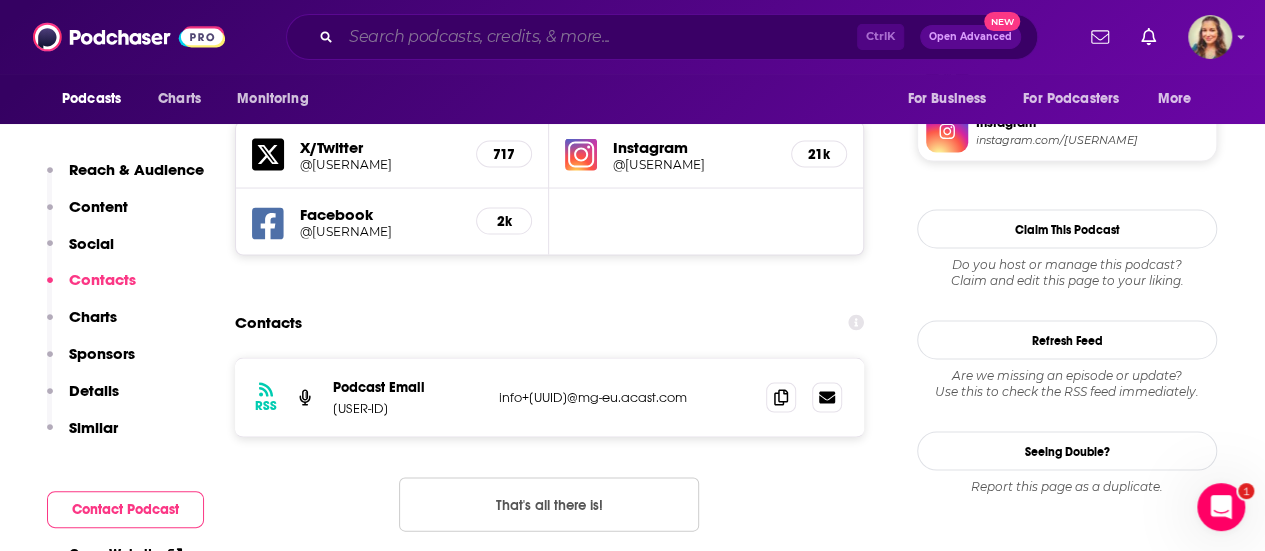 click at bounding box center [599, 37] 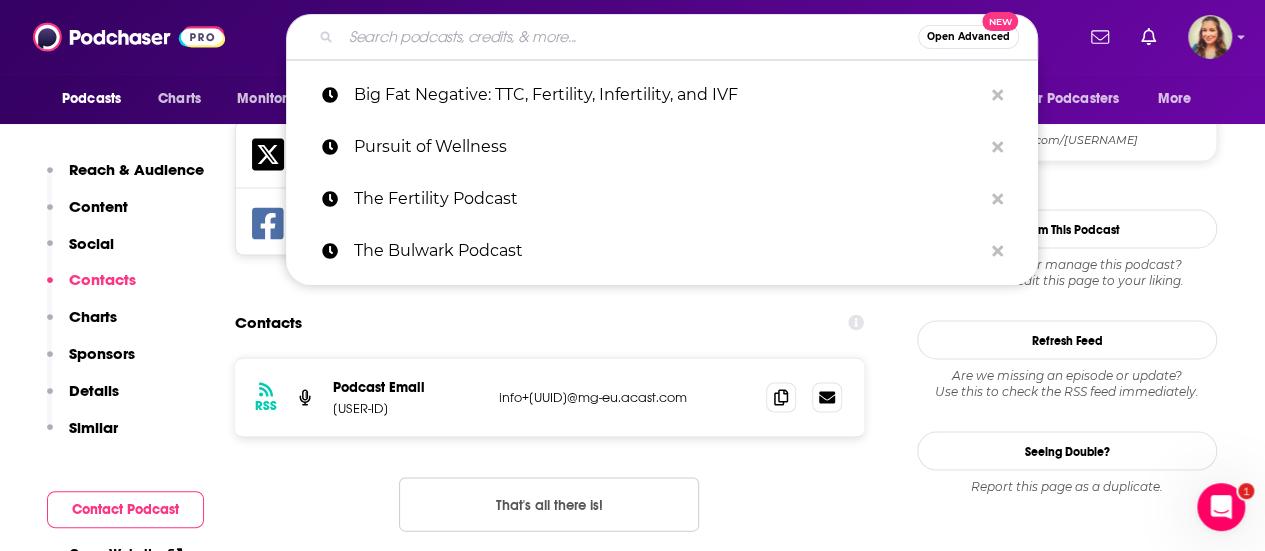 paste on "Fertility Docs Uncensored" 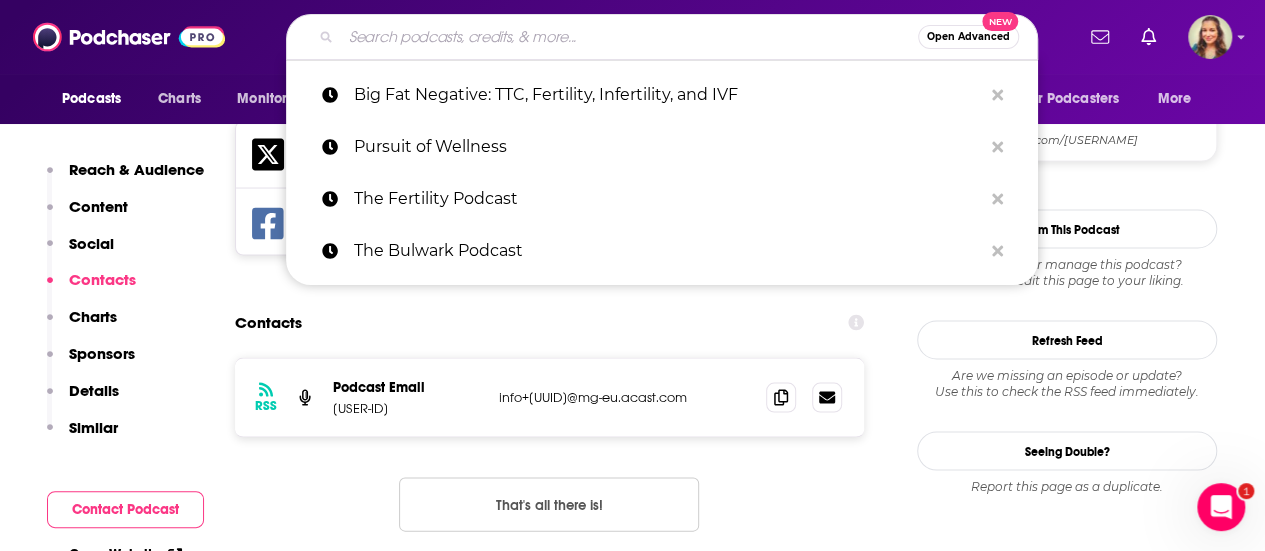 type on "Fertility Docs Uncensored" 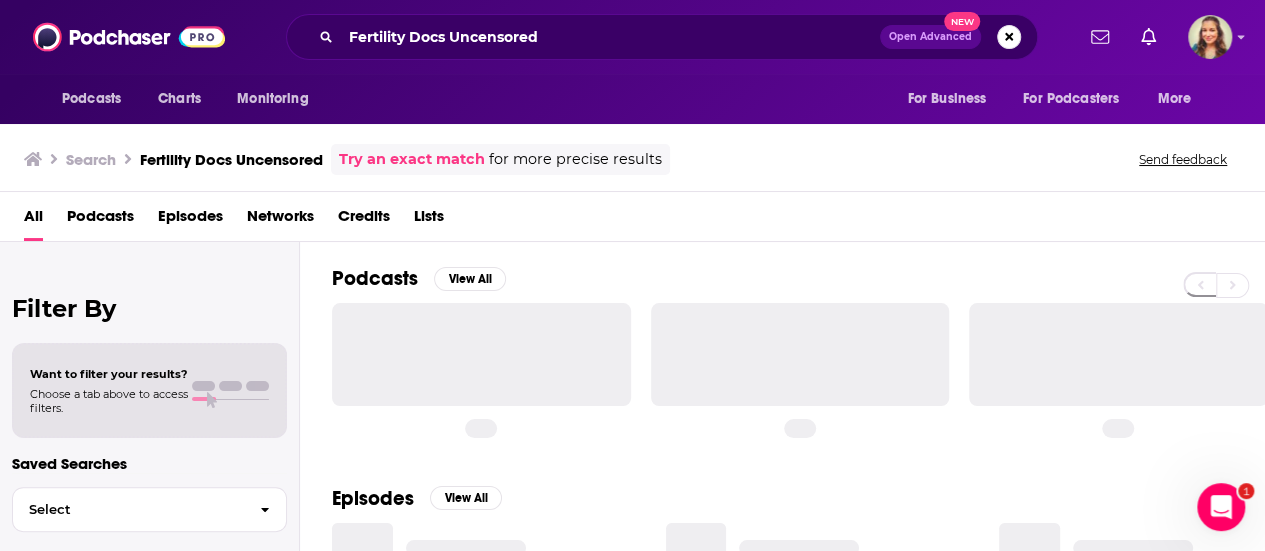 scroll, scrollTop: 0, scrollLeft: 0, axis: both 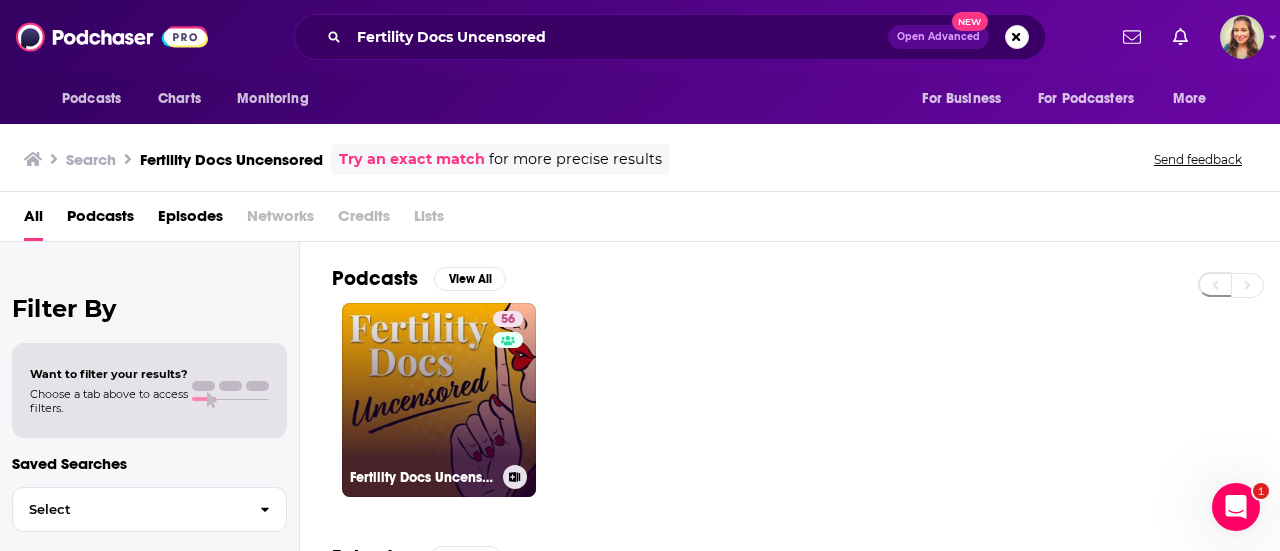 click on "56 Fertility Docs Uncensored" at bounding box center (439, 400) 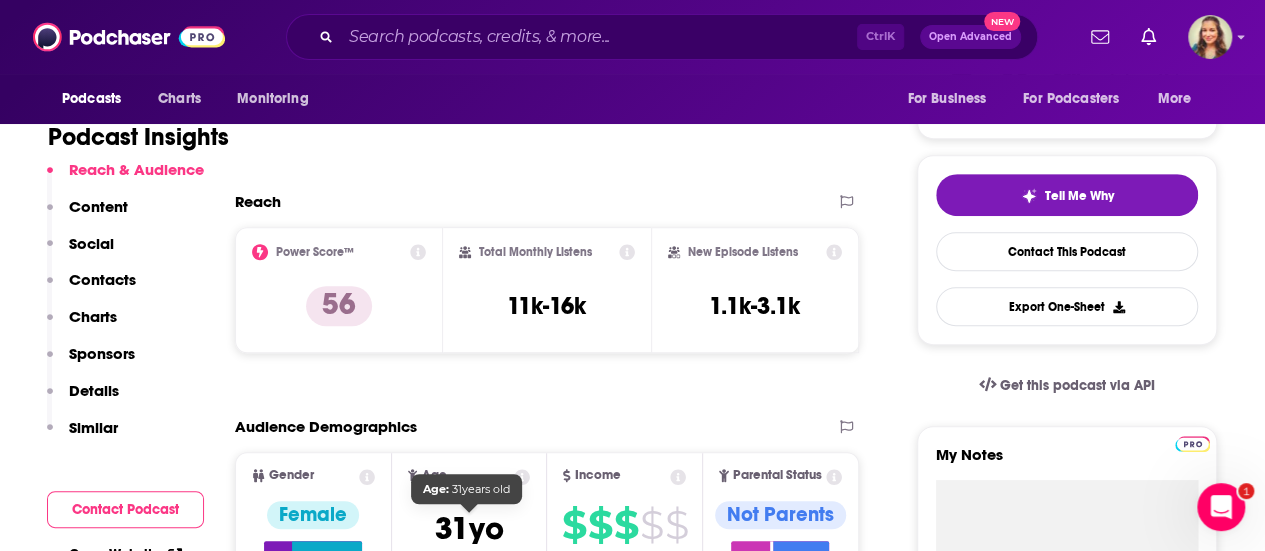scroll, scrollTop: 373, scrollLeft: 0, axis: vertical 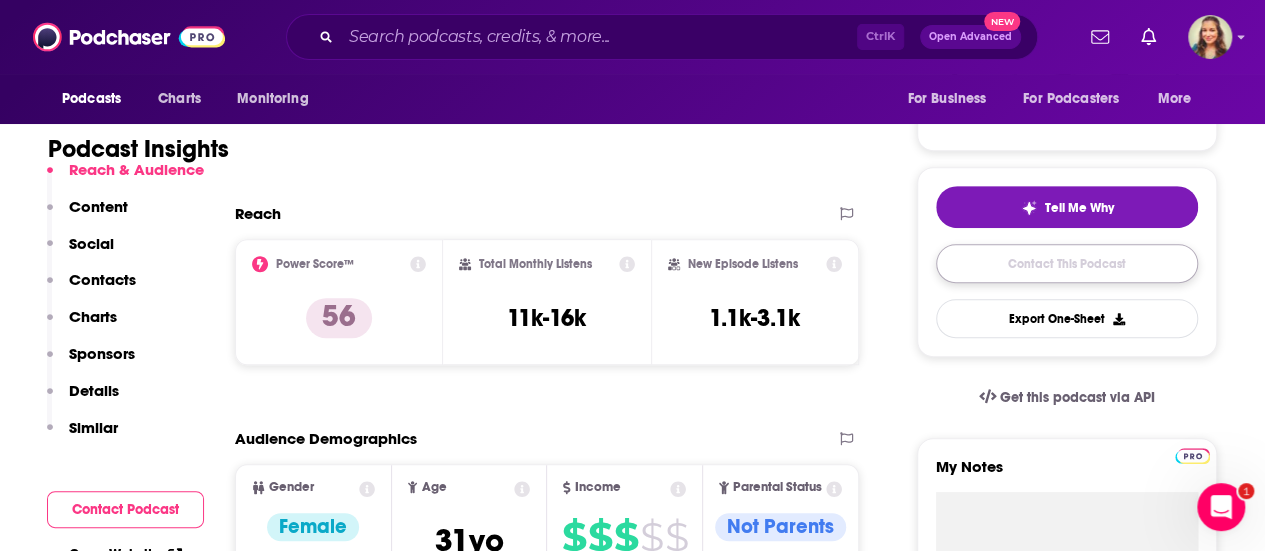 click on "Contact This Podcast" at bounding box center (1067, 263) 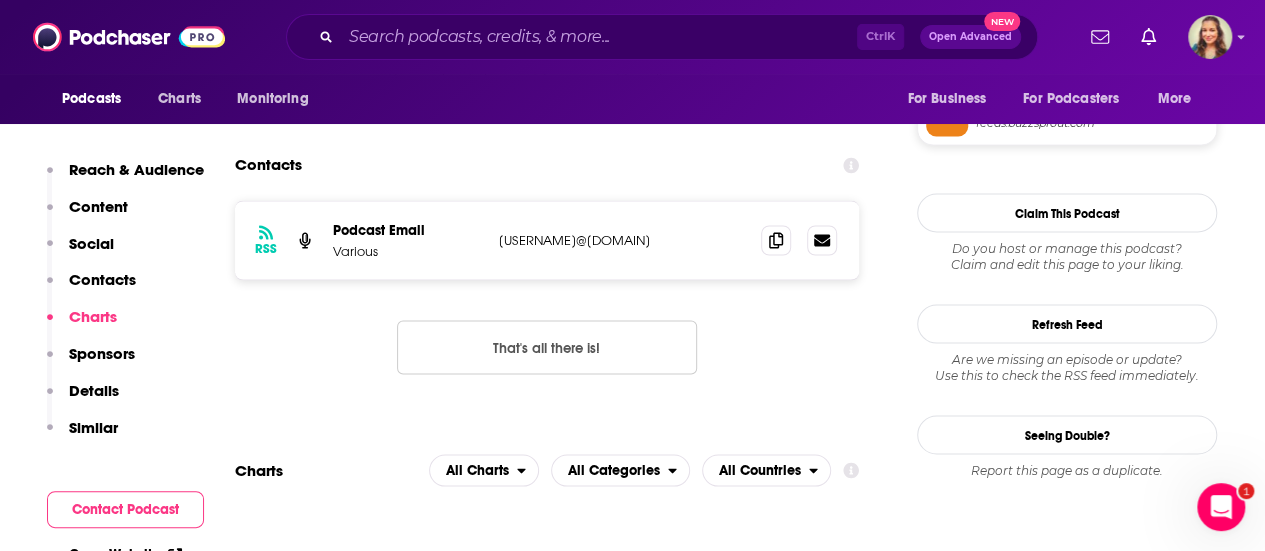 scroll, scrollTop: 1695, scrollLeft: 0, axis: vertical 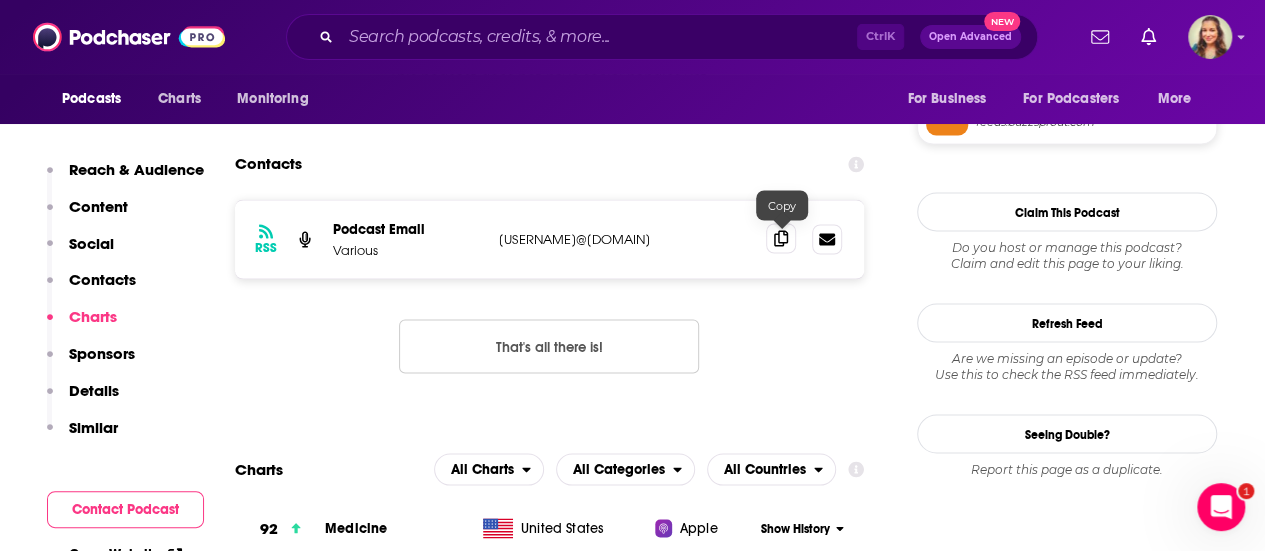 click 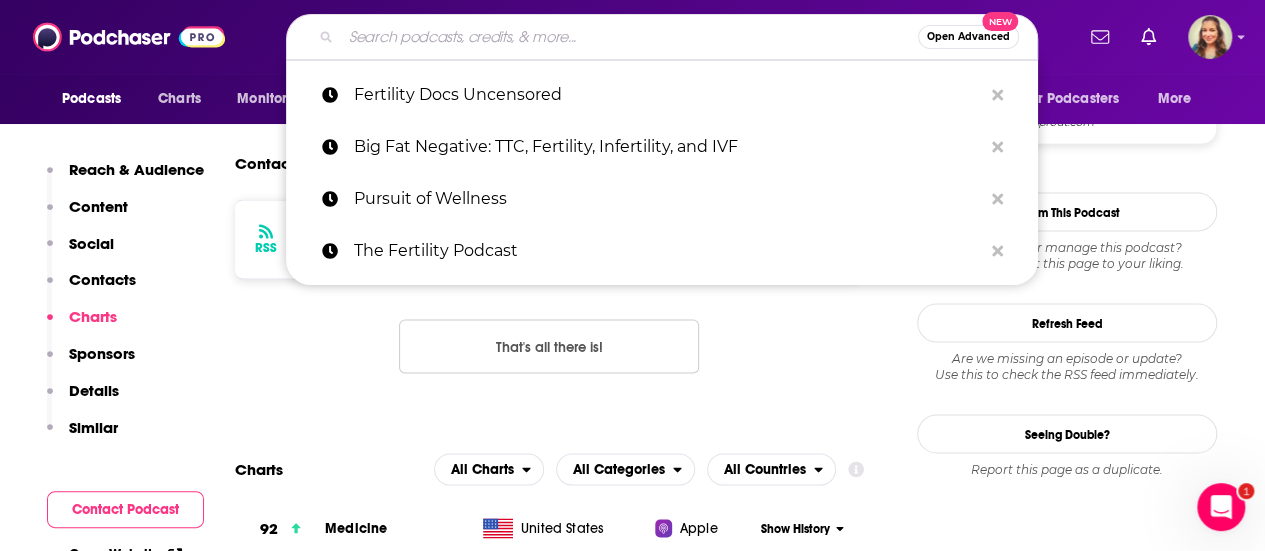click at bounding box center (629, 37) 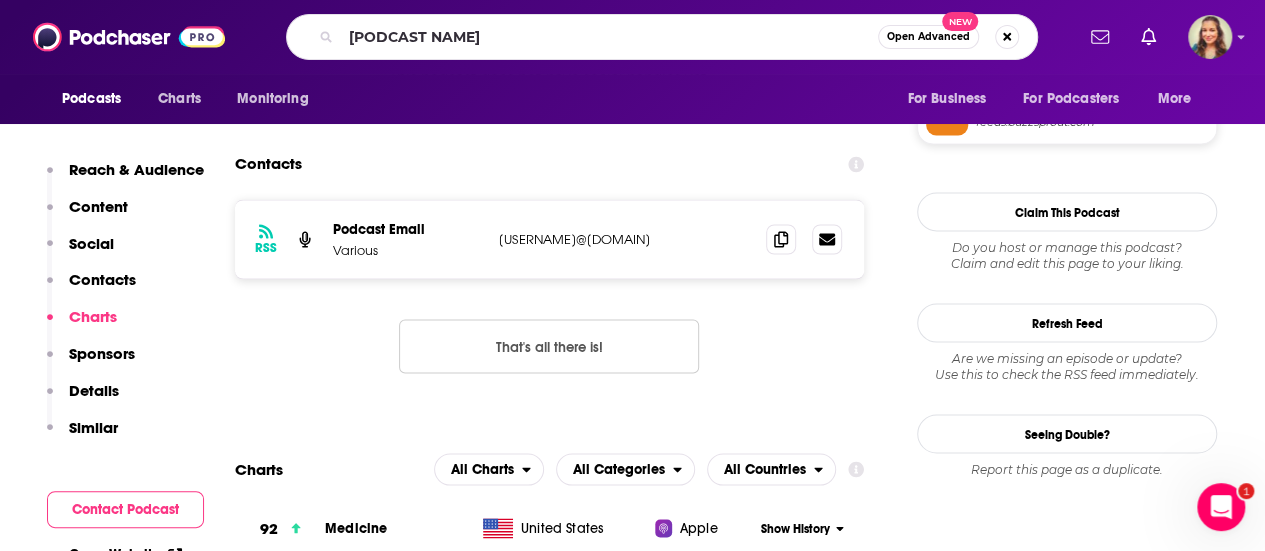 scroll, scrollTop: 0, scrollLeft: 0, axis: both 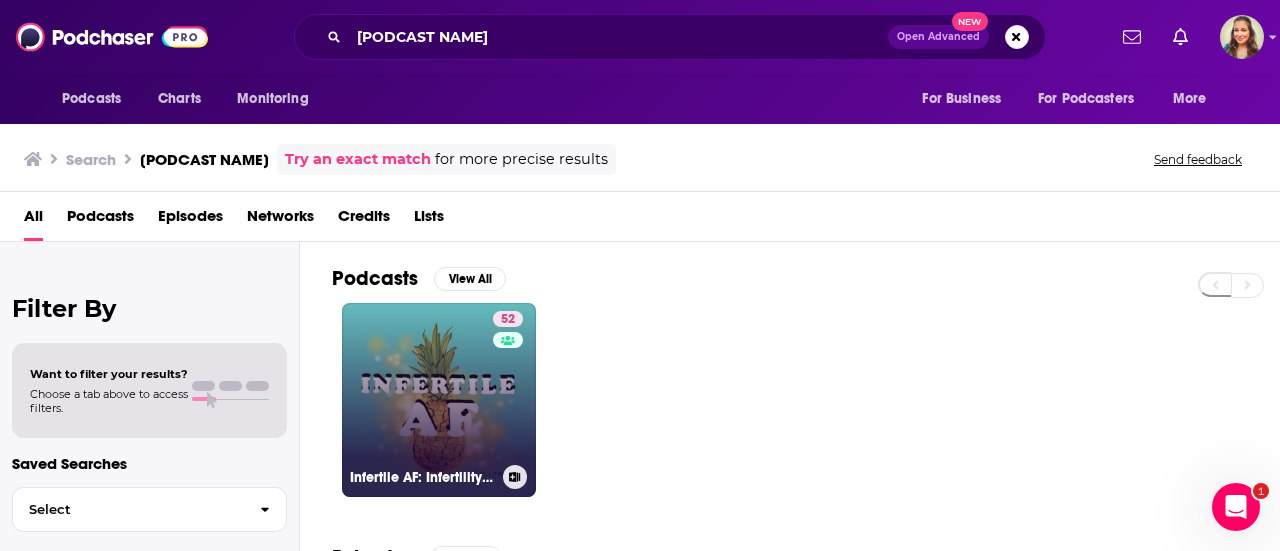click on "52" at bounding box center [510, 388] 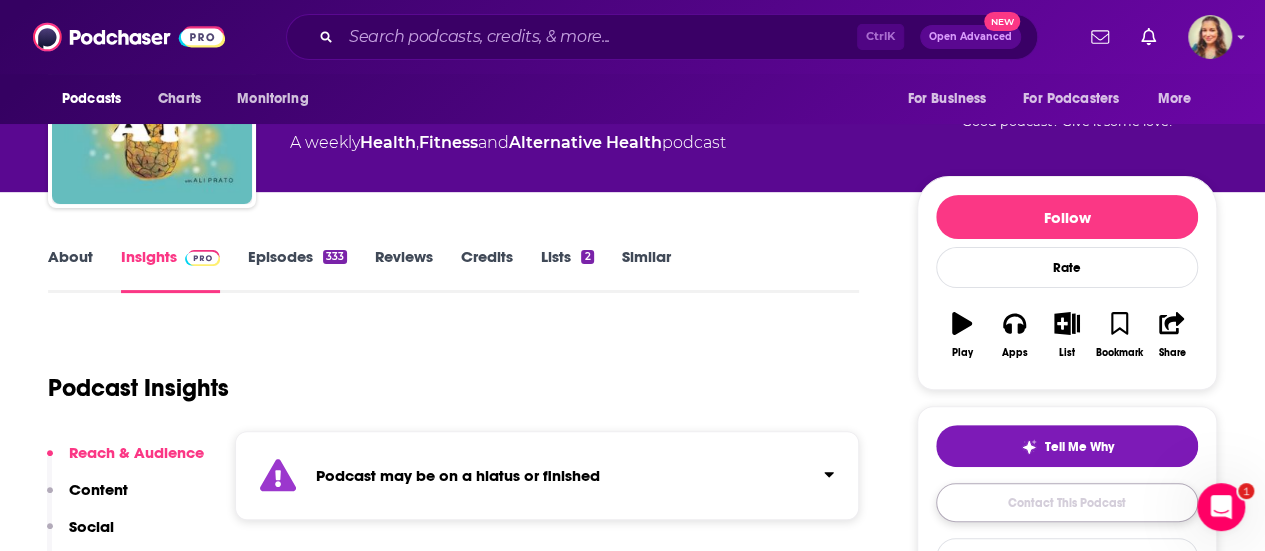 click on "Contact This Podcast" at bounding box center [1067, 502] 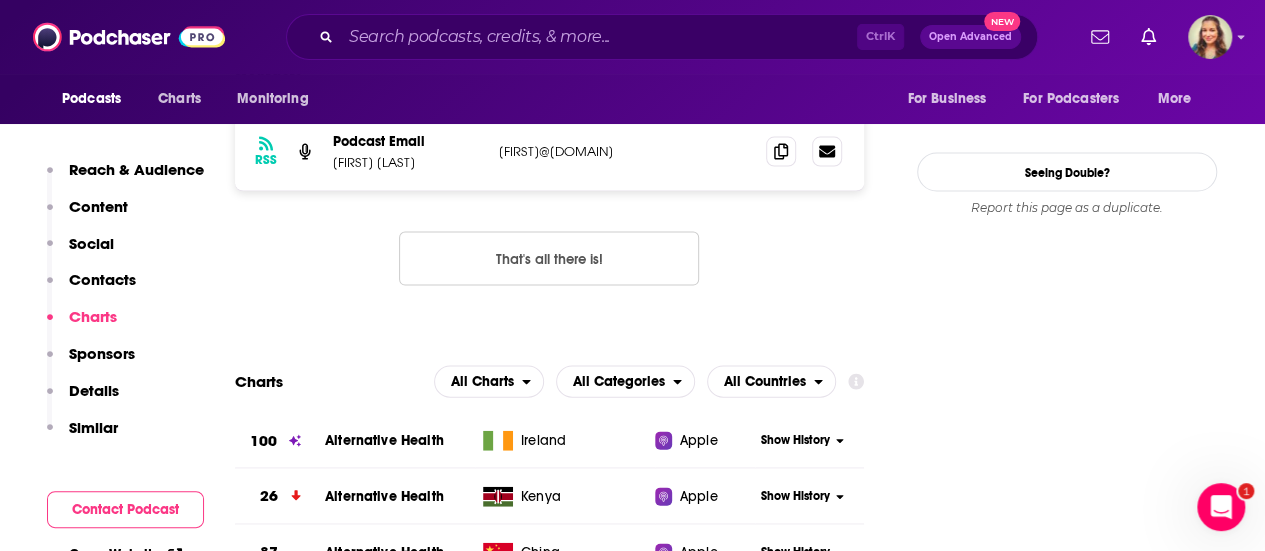scroll, scrollTop: 1831, scrollLeft: 0, axis: vertical 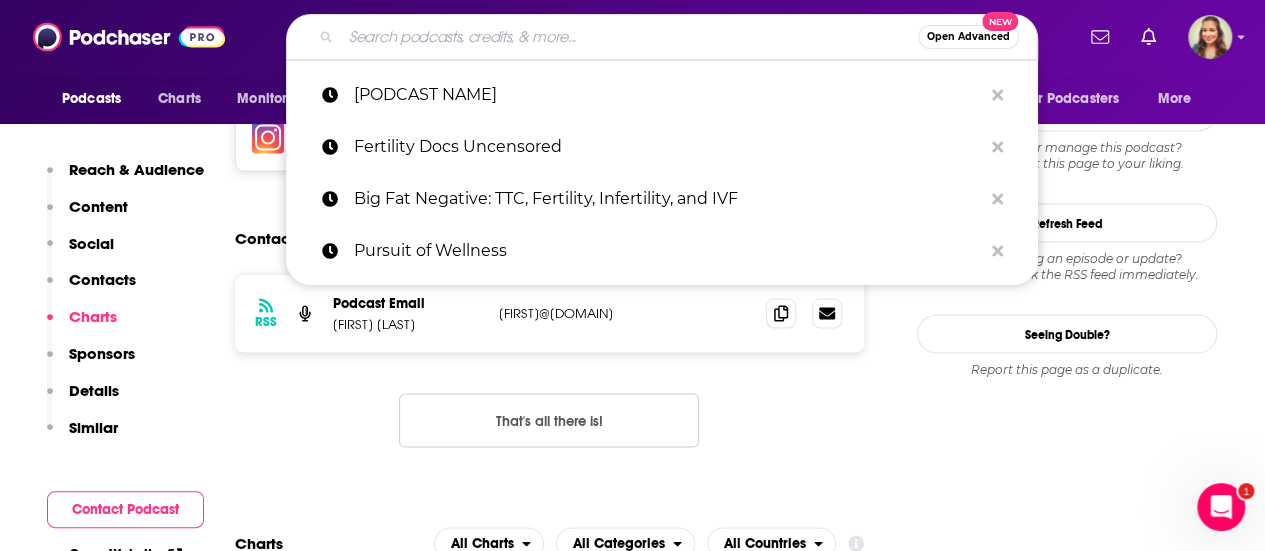 click at bounding box center (629, 37) 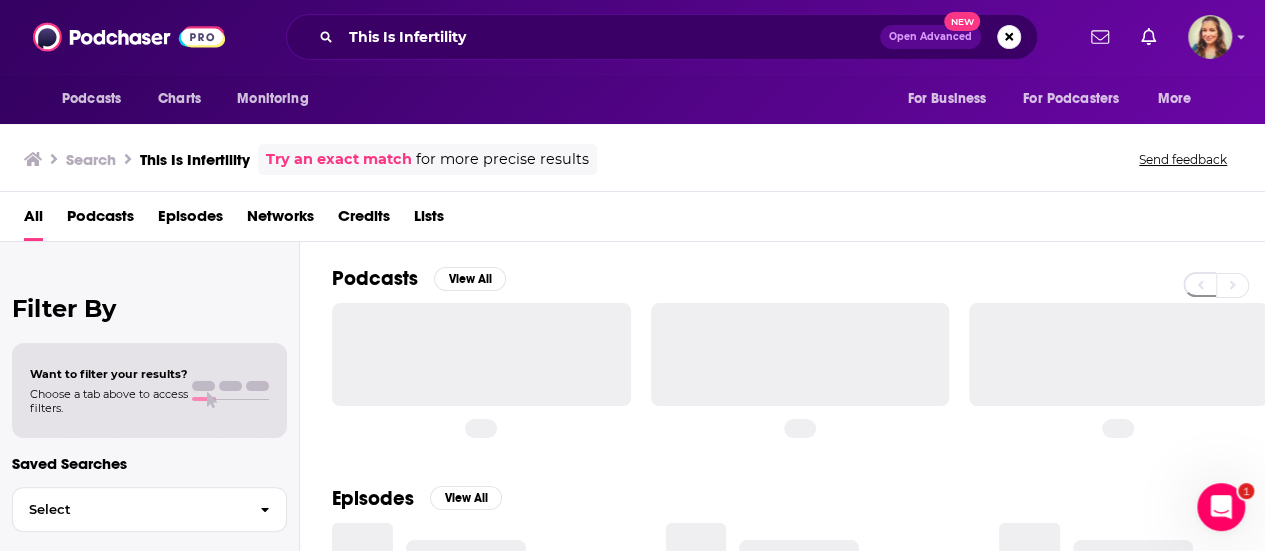 scroll, scrollTop: 0, scrollLeft: 0, axis: both 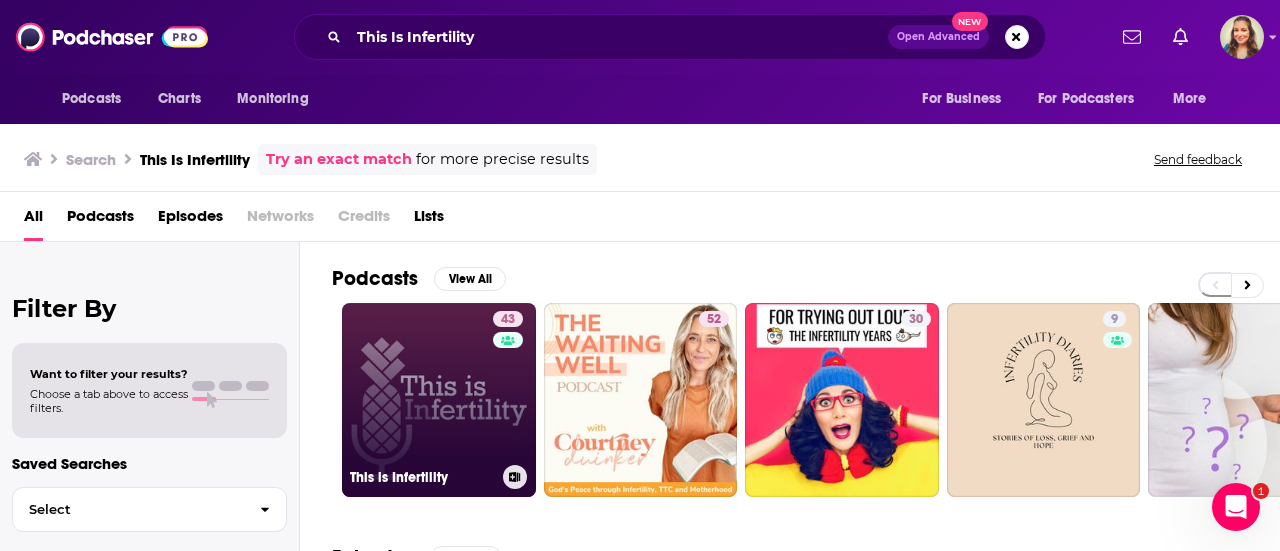 click on "43 This is Infertility" at bounding box center [439, 400] 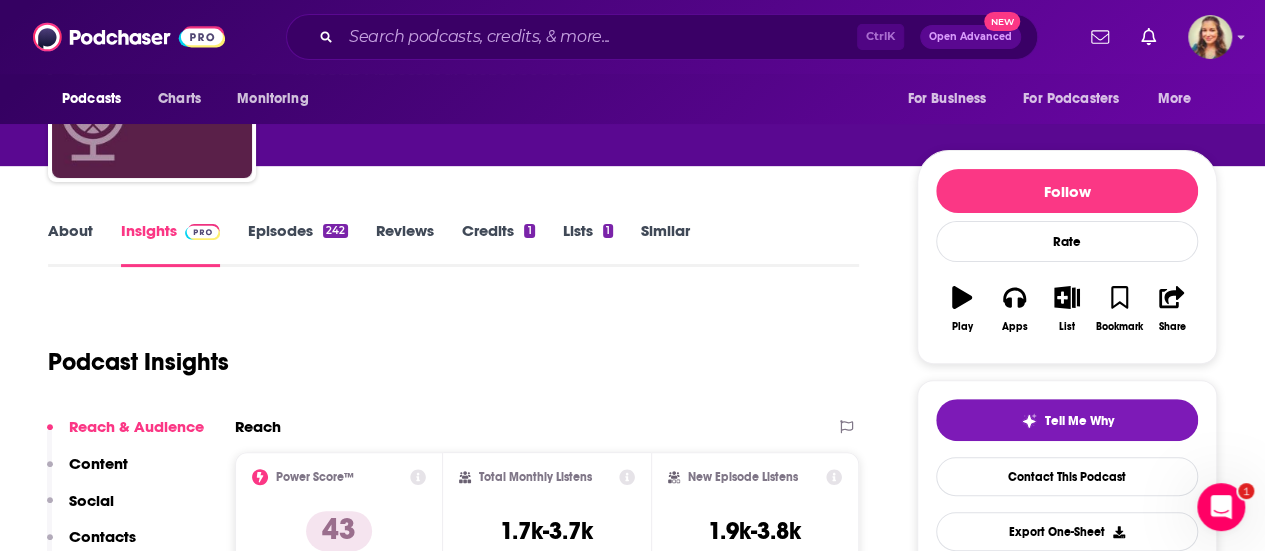 scroll, scrollTop: 159, scrollLeft: 0, axis: vertical 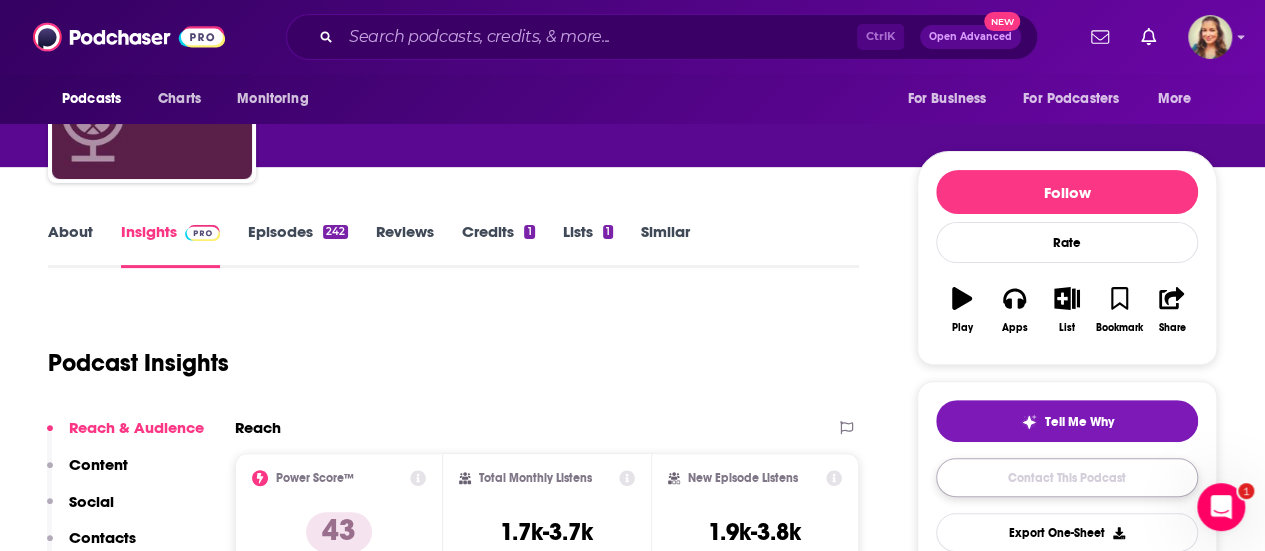 click on "Contact This Podcast" at bounding box center [1067, 477] 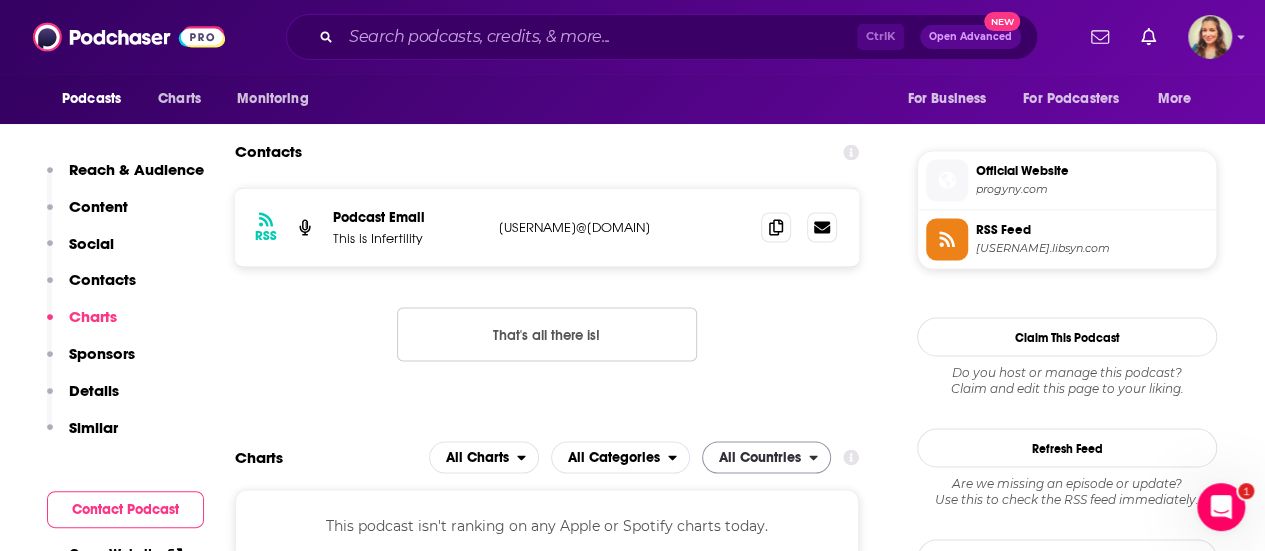 scroll, scrollTop: 1654, scrollLeft: 0, axis: vertical 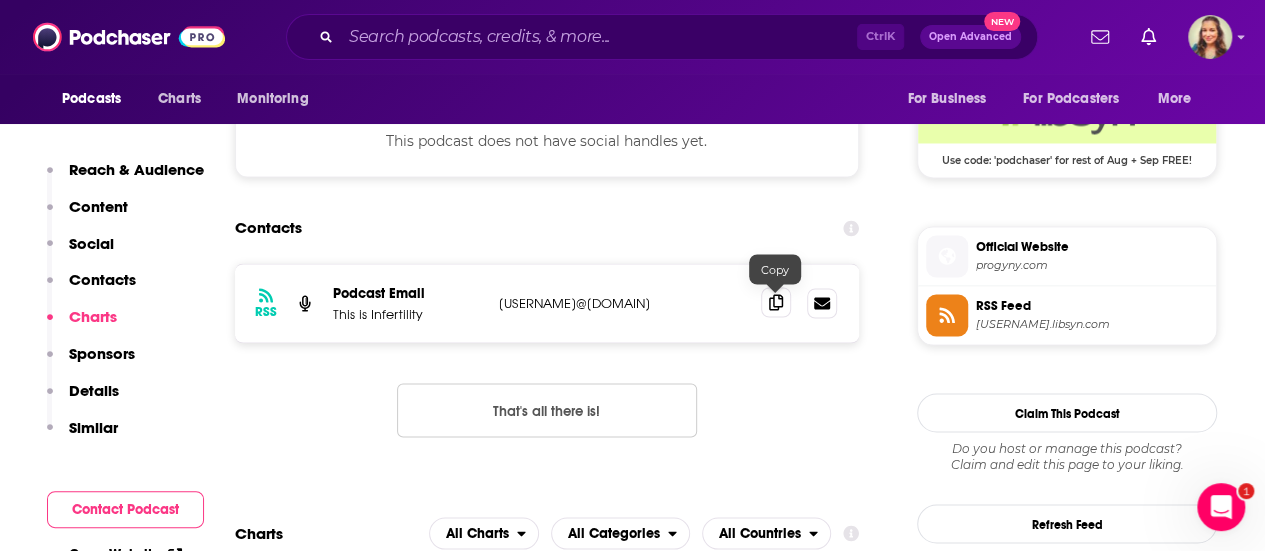 click 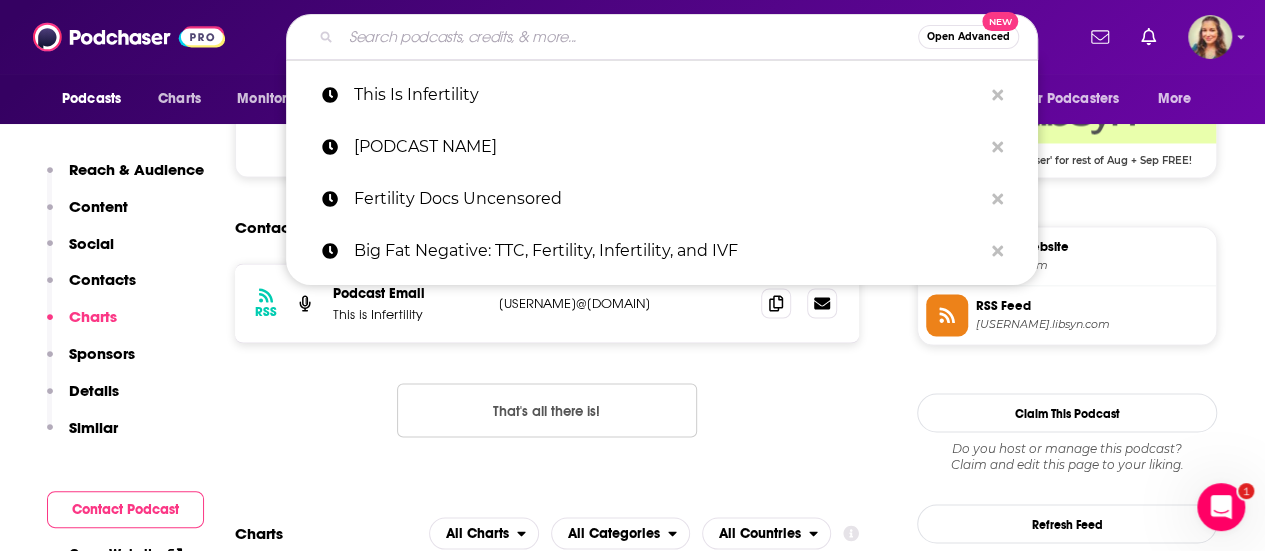 click at bounding box center (629, 37) 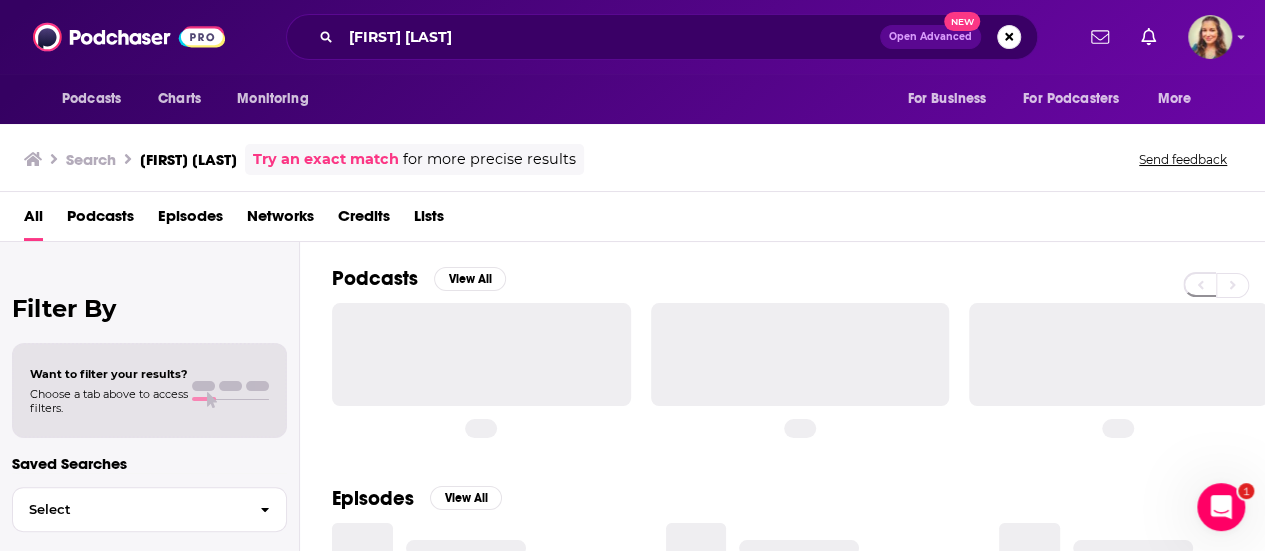 scroll, scrollTop: 0, scrollLeft: 0, axis: both 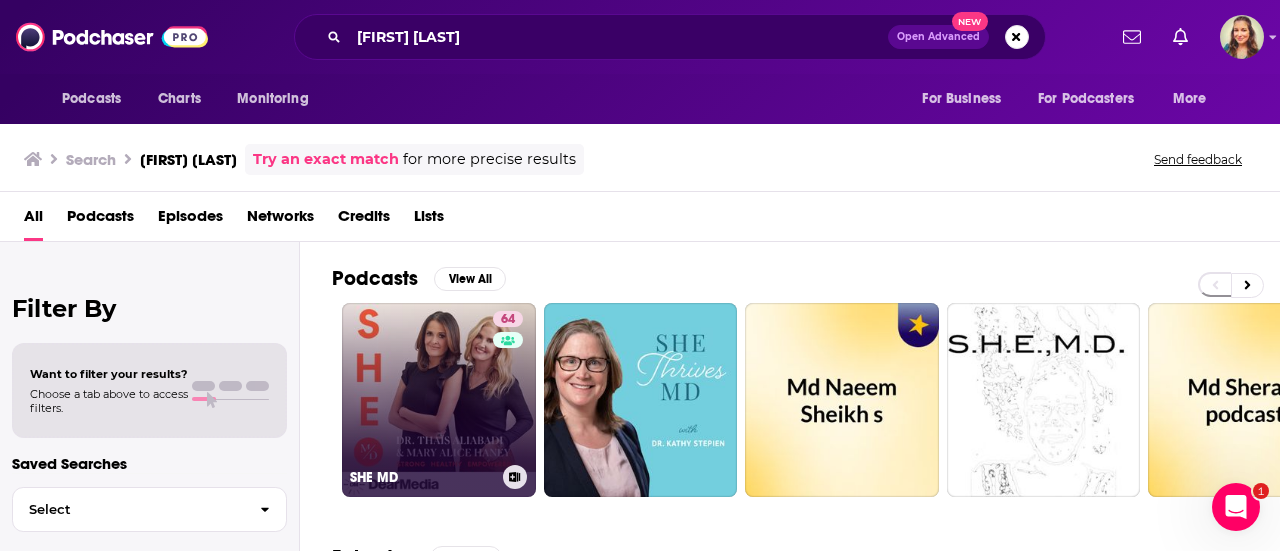 click on "64 SHE MD" at bounding box center (439, 400) 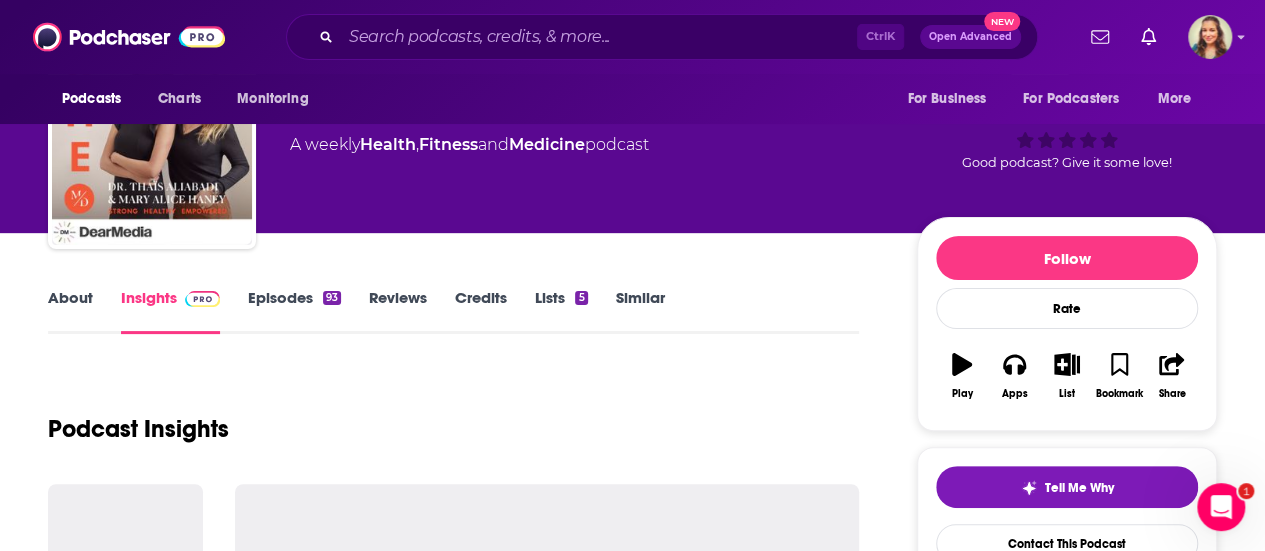 scroll, scrollTop: 94, scrollLeft: 0, axis: vertical 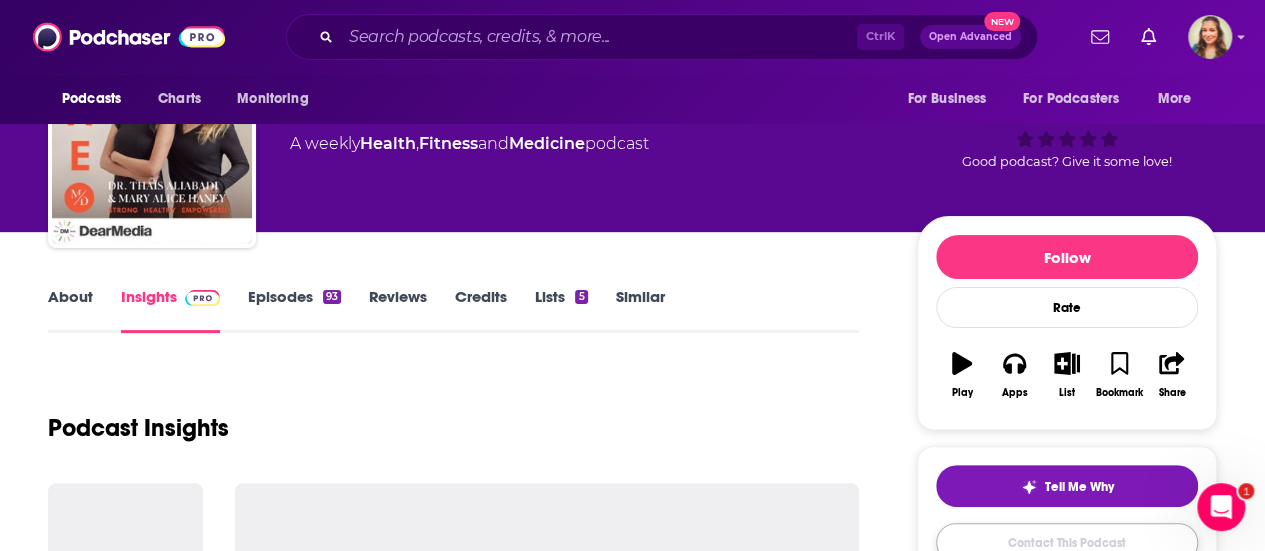 click on "Contact This Podcast" at bounding box center (1067, 542) 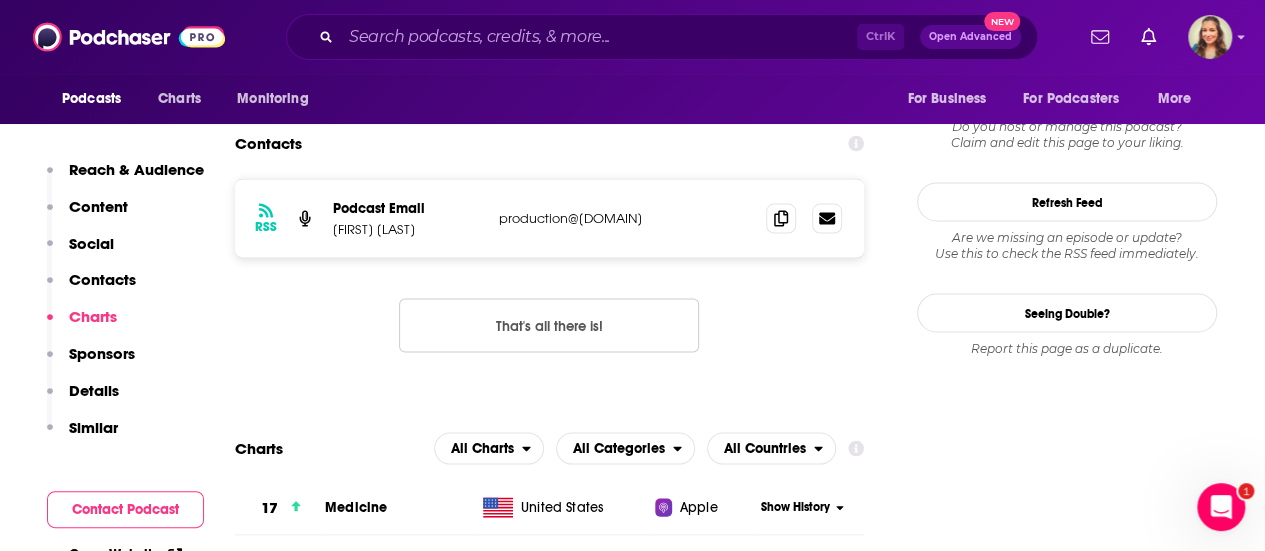 scroll, scrollTop: 1780, scrollLeft: 0, axis: vertical 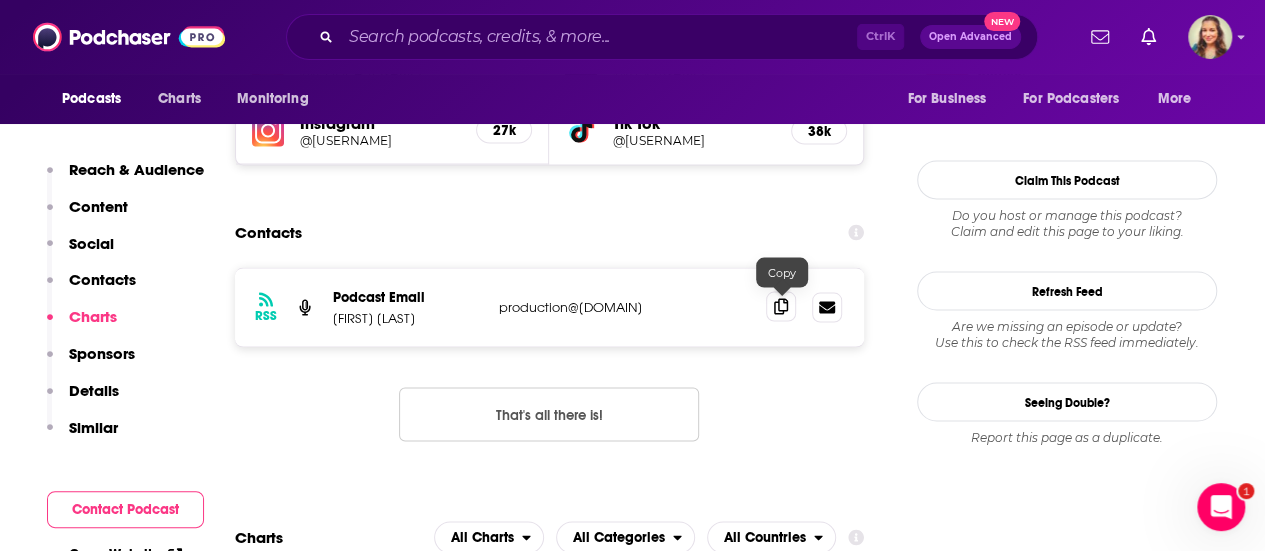 click 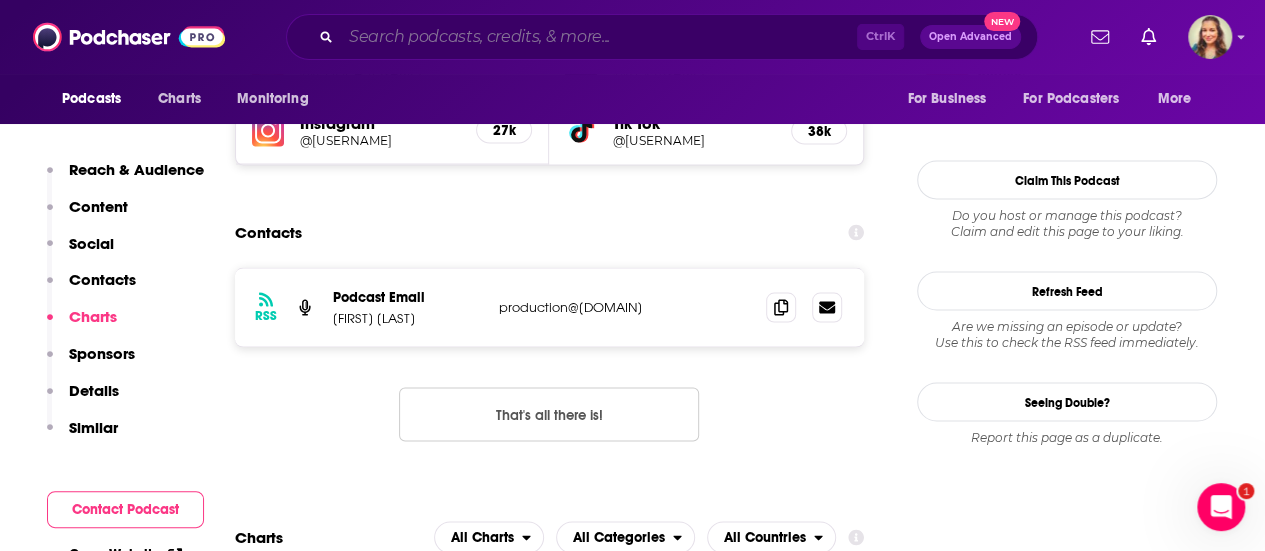 click at bounding box center (599, 37) 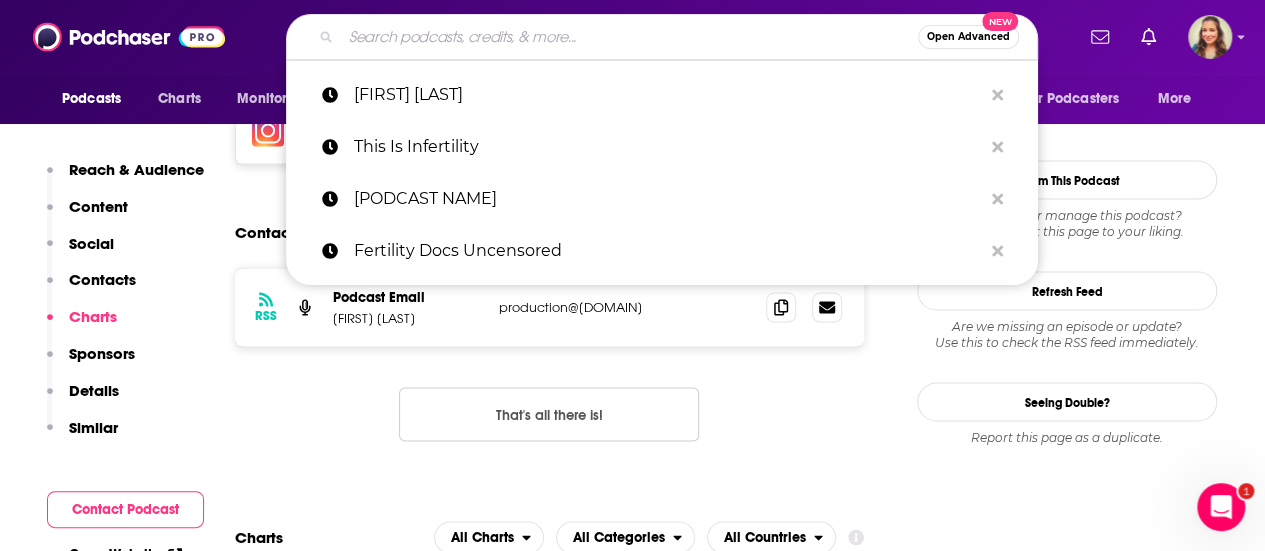 paste on "Fertility Friday" 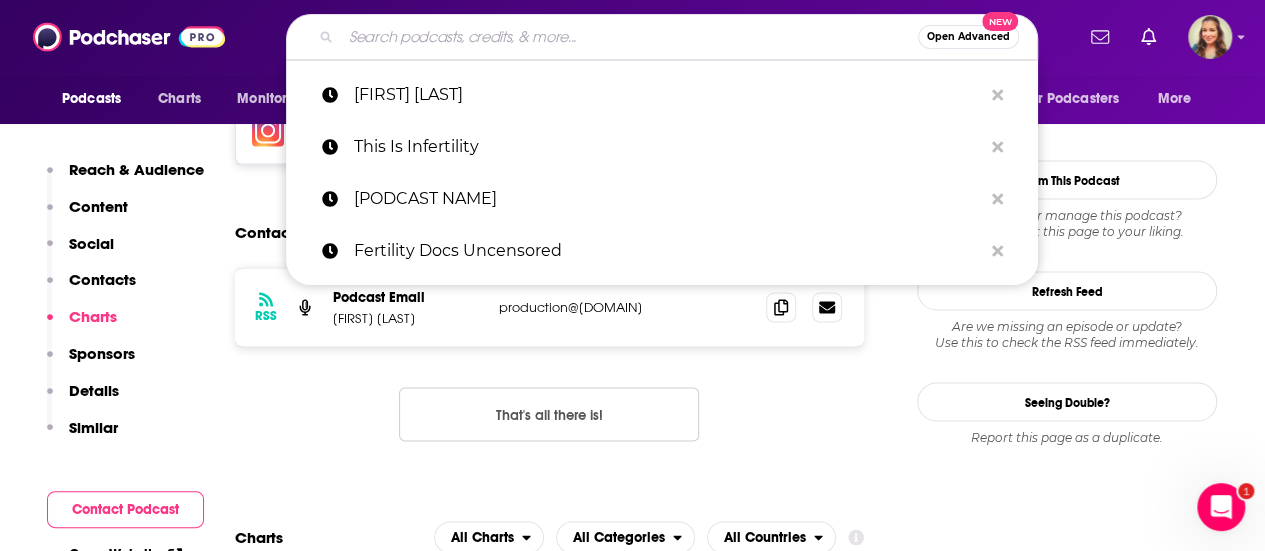 type on "Fertility Friday" 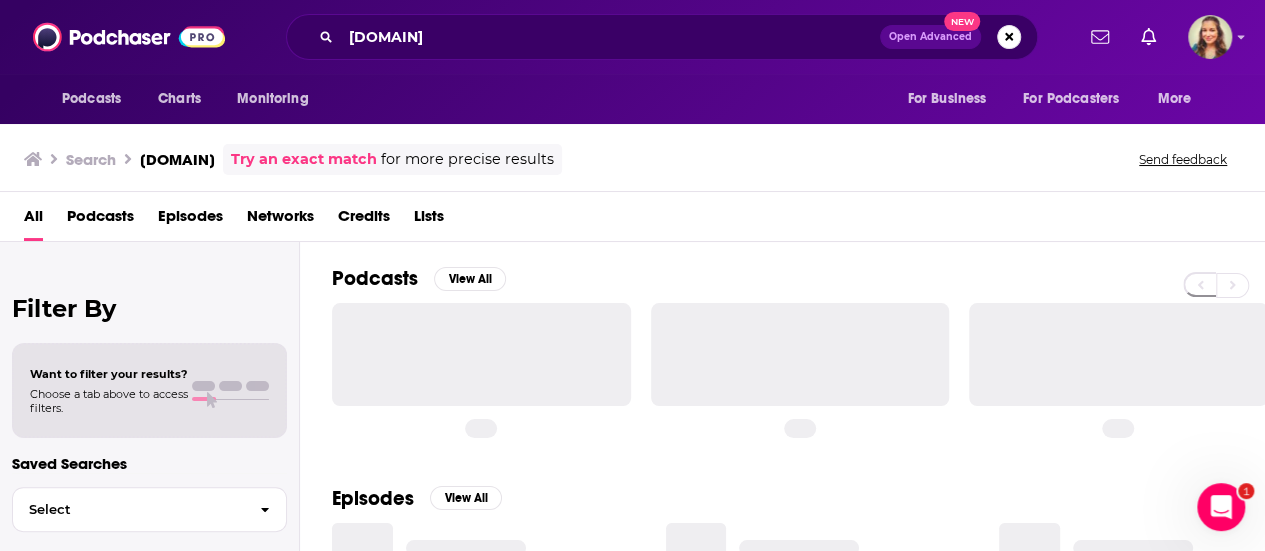 scroll, scrollTop: 0, scrollLeft: 0, axis: both 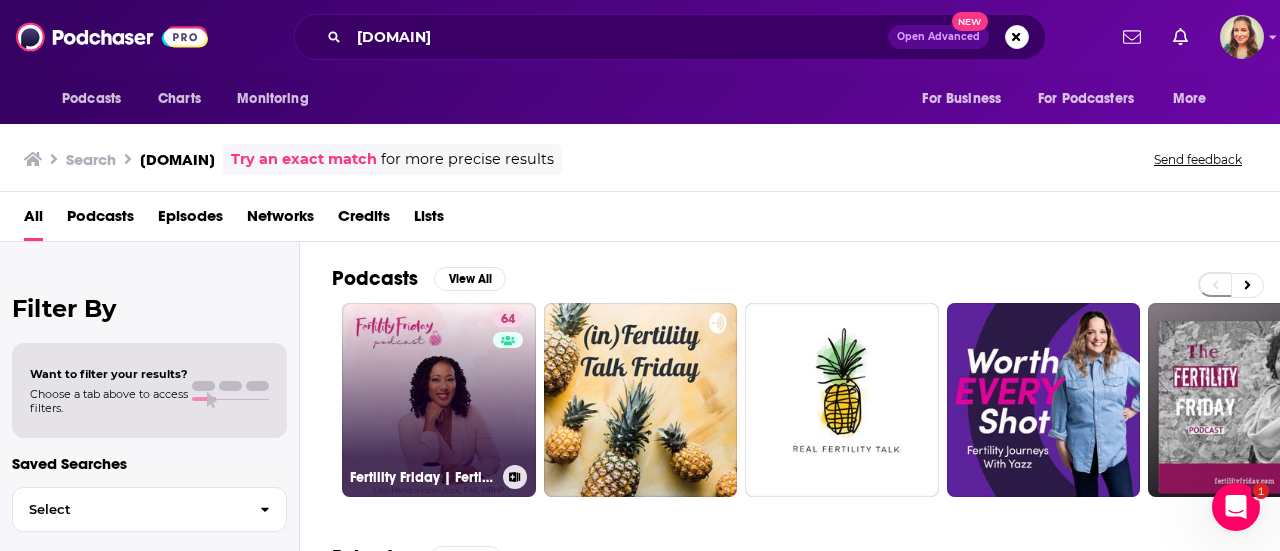 click on "64 Fertility Friday | Fertility Awareness Mastery for Women's Health Professionals" at bounding box center [439, 400] 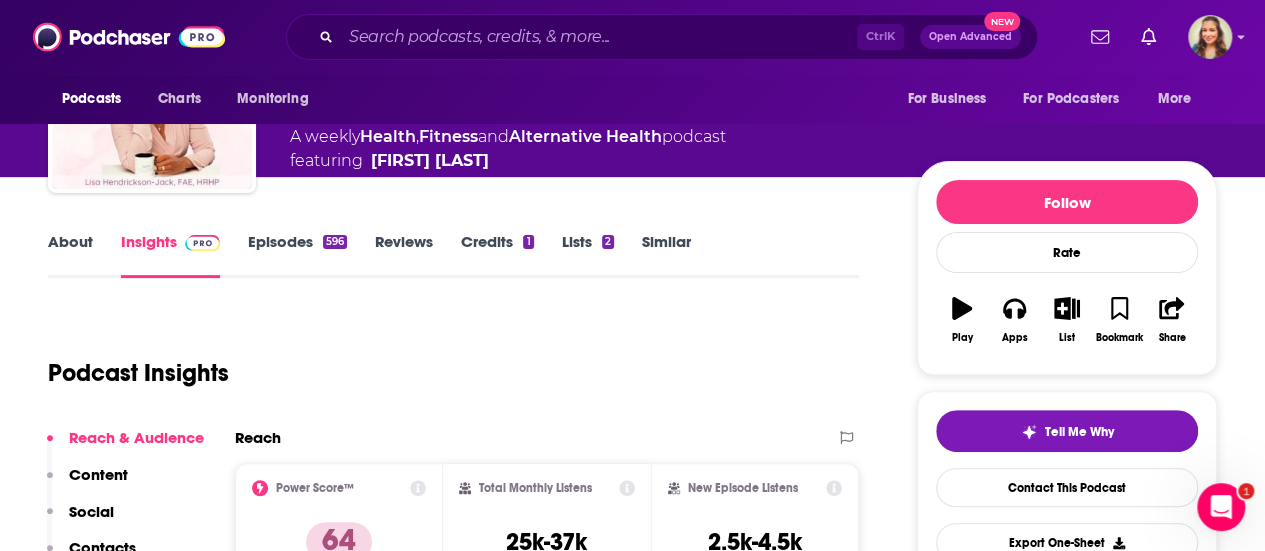 scroll, scrollTop: 148, scrollLeft: 0, axis: vertical 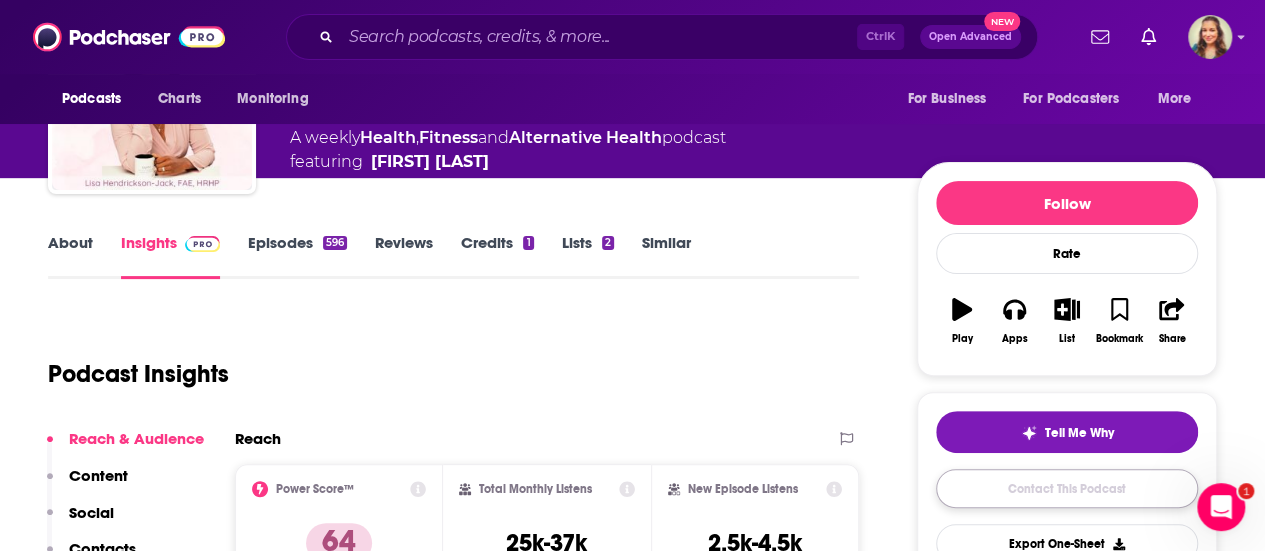 click on "Contact This Podcast" at bounding box center (1067, 488) 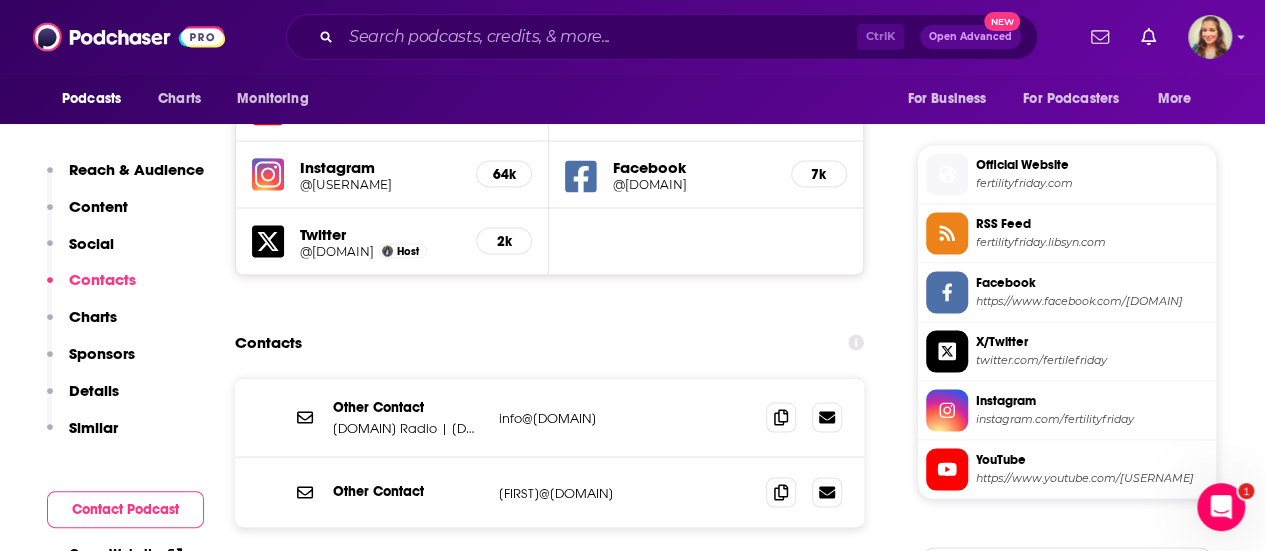 scroll, scrollTop: 1874, scrollLeft: 0, axis: vertical 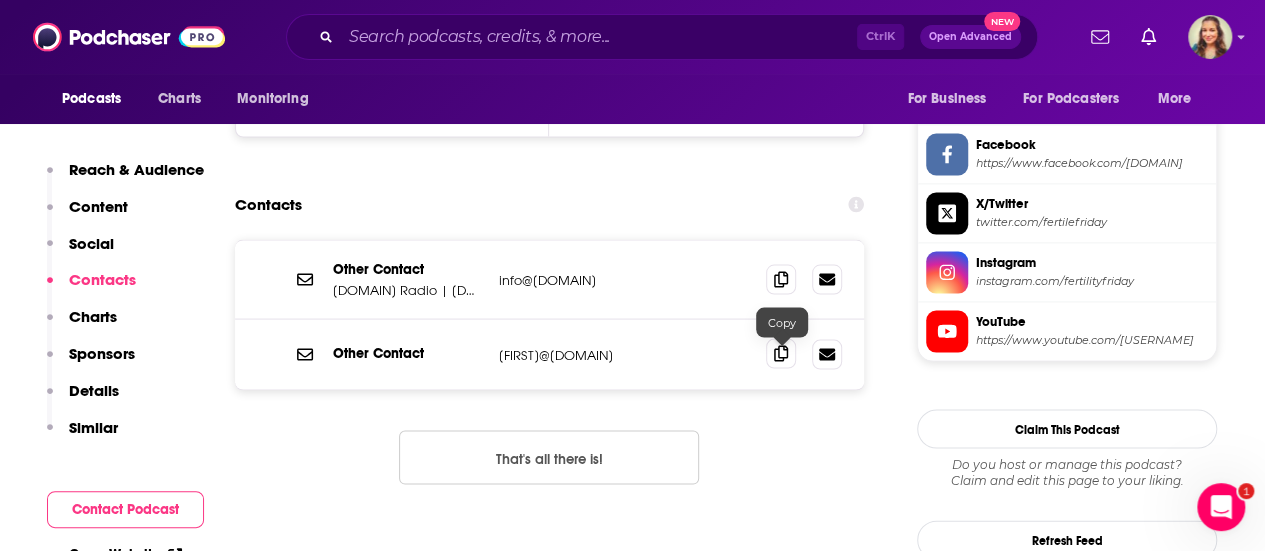 click 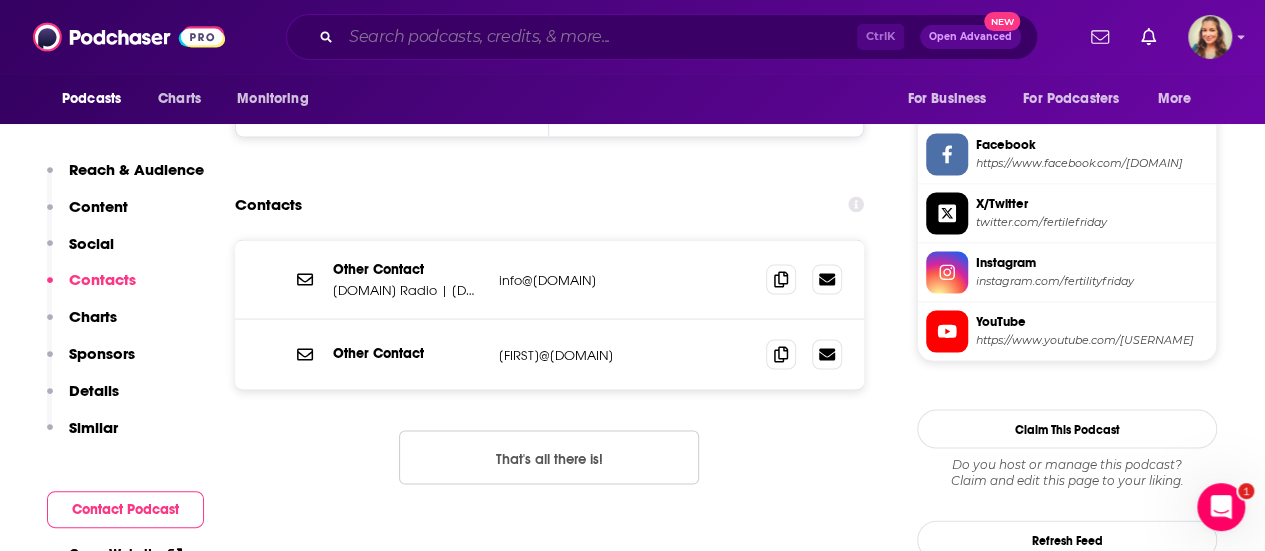 click at bounding box center (599, 37) 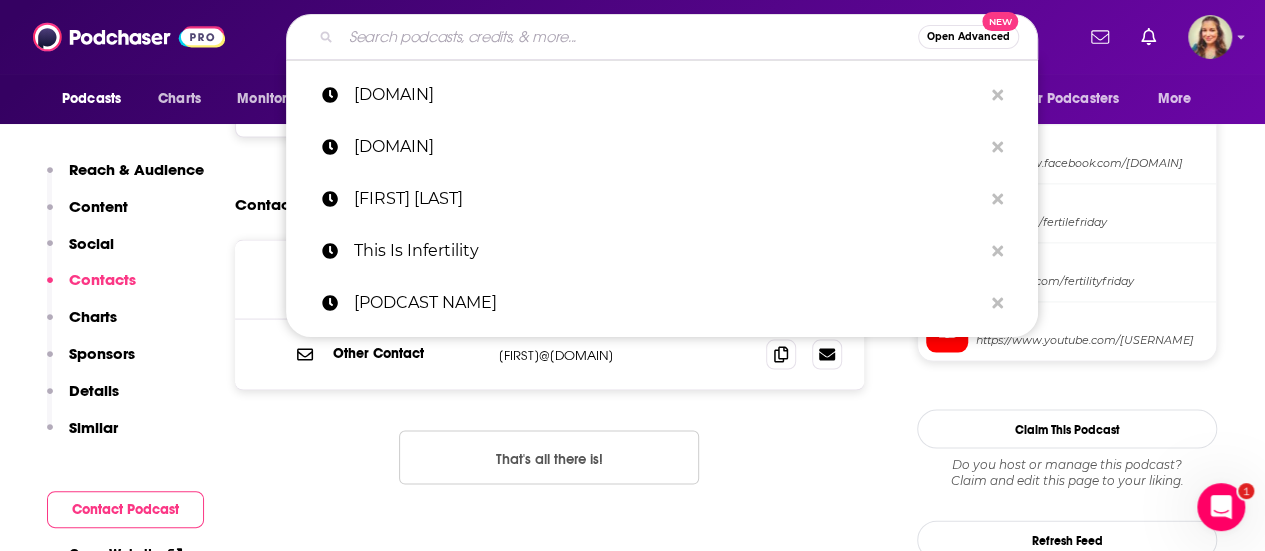 paste on "lisa@fertilityfriday.com" 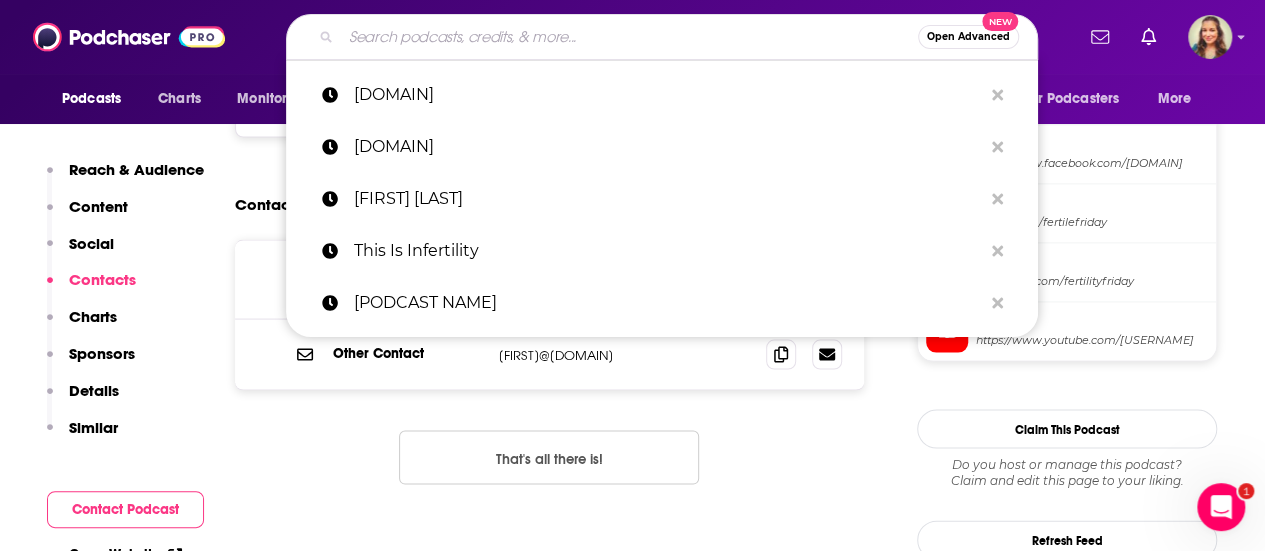 type on "lisa@fertilityfriday.com" 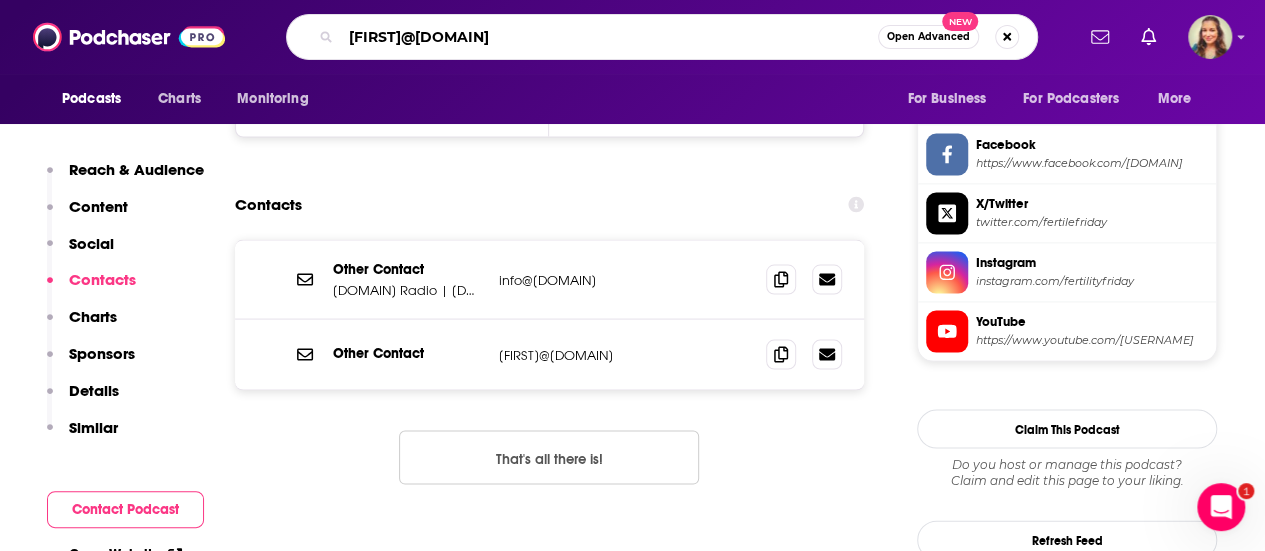 click on "lisa@fertilityfriday.com" at bounding box center [609, 37] 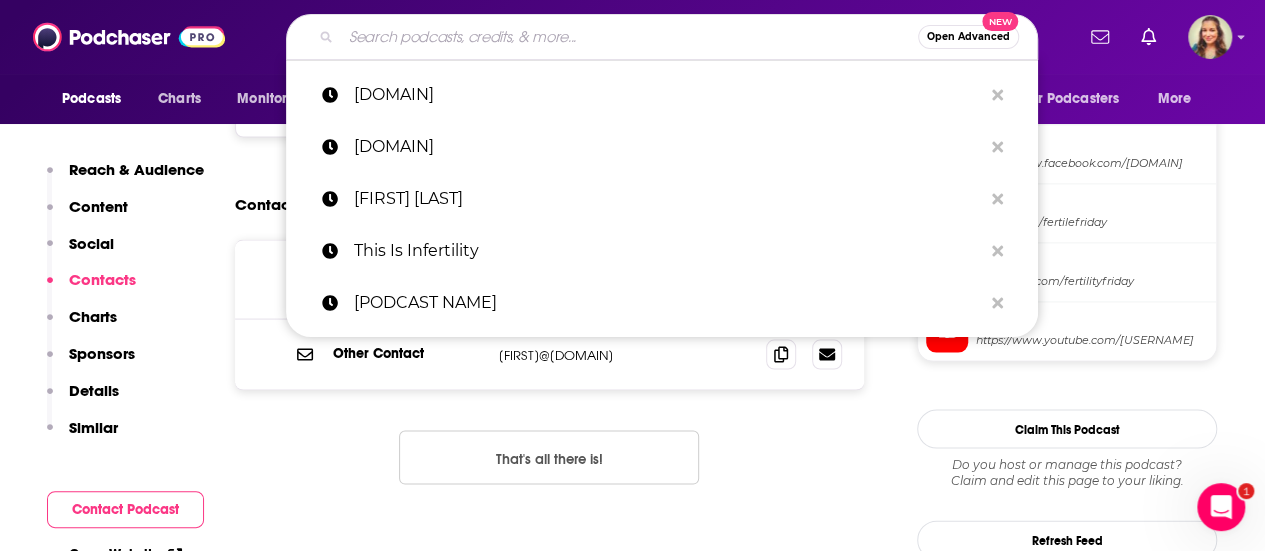 paste on "Inside Reproductive Health" 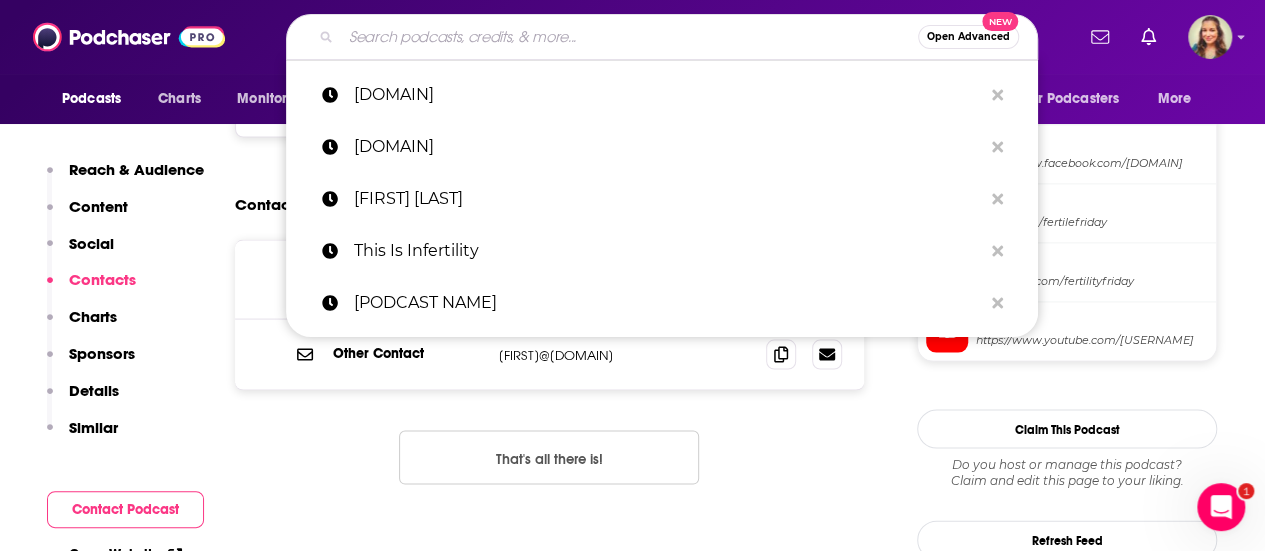 type on "Inside Reproductive Health" 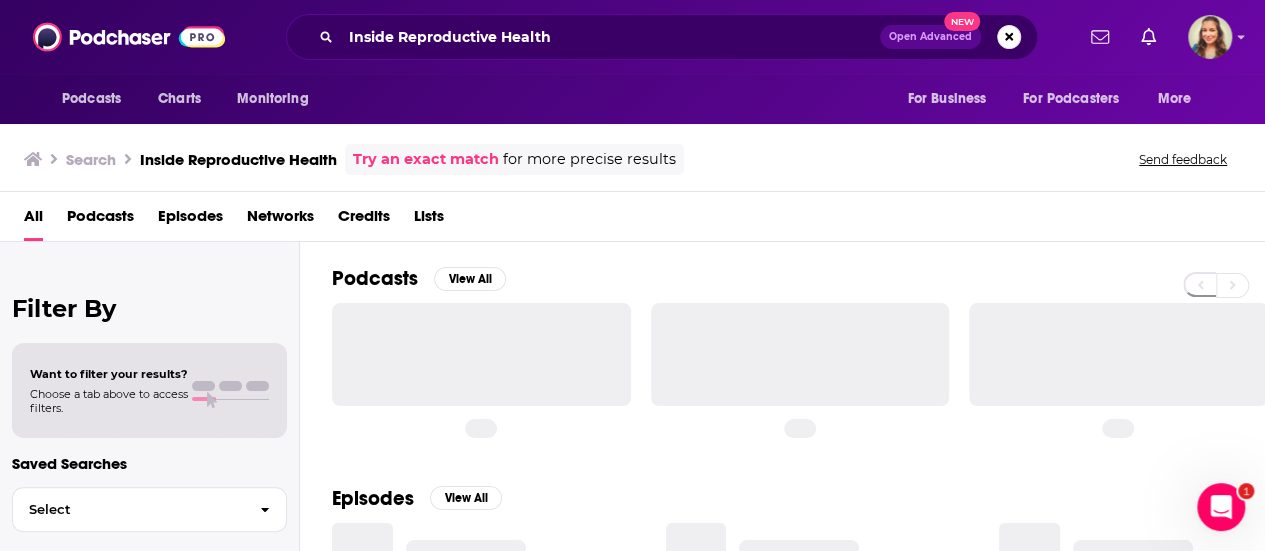 scroll, scrollTop: 0, scrollLeft: 0, axis: both 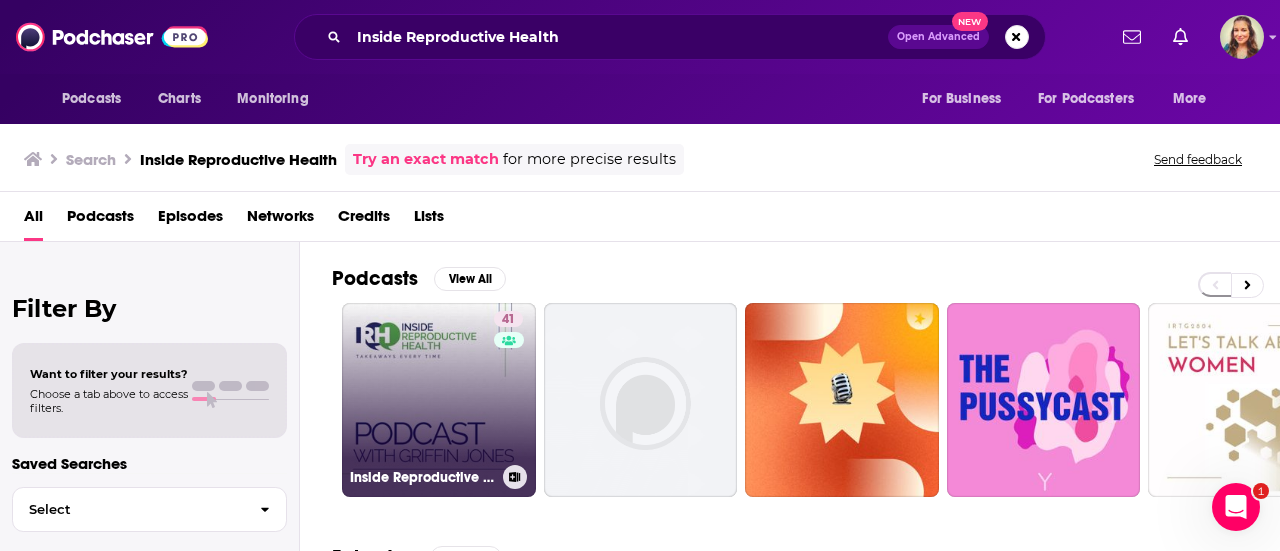 click on "41 Inside Reproductive Health Podcast" at bounding box center [439, 400] 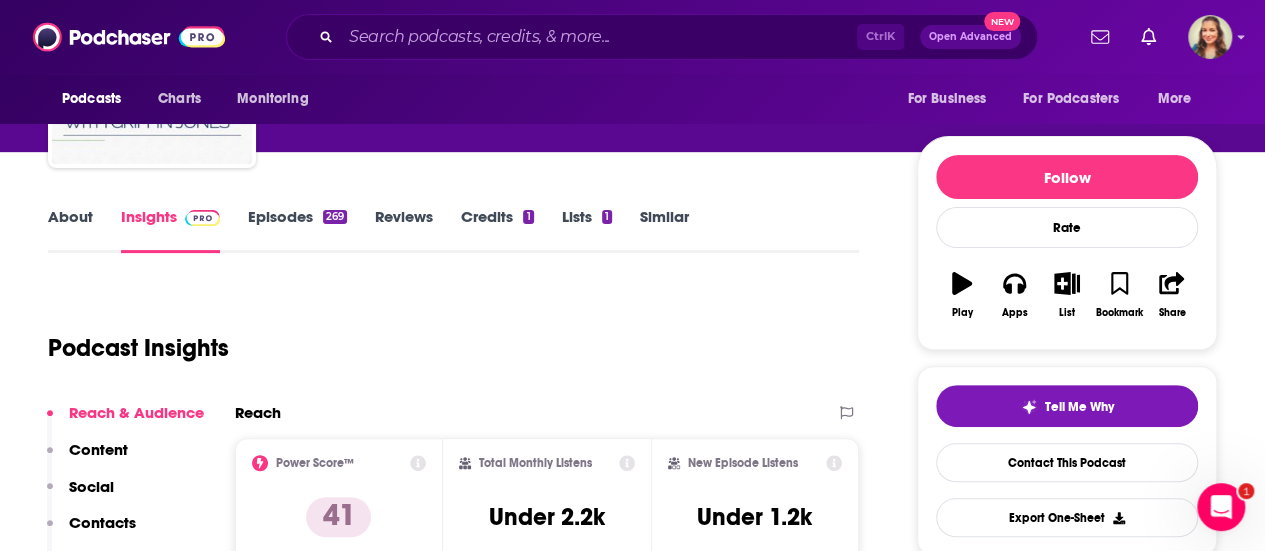 scroll, scrollTop: 176, scrollLeft: 0, axis: vertical 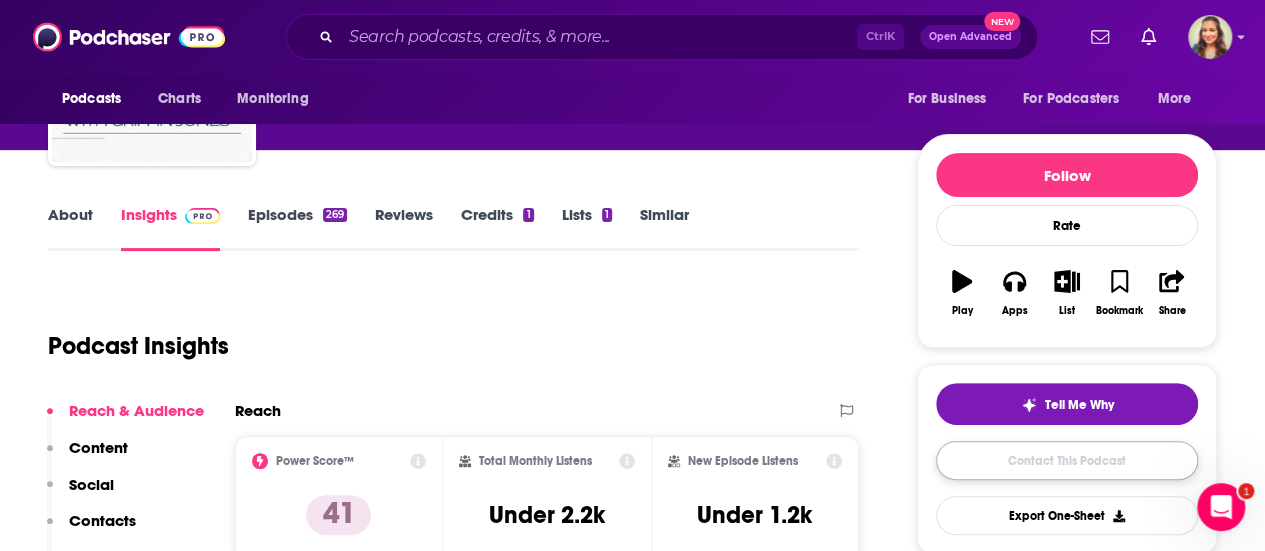 click on "Contact This Podcast" at bounding box center [1067, 460] 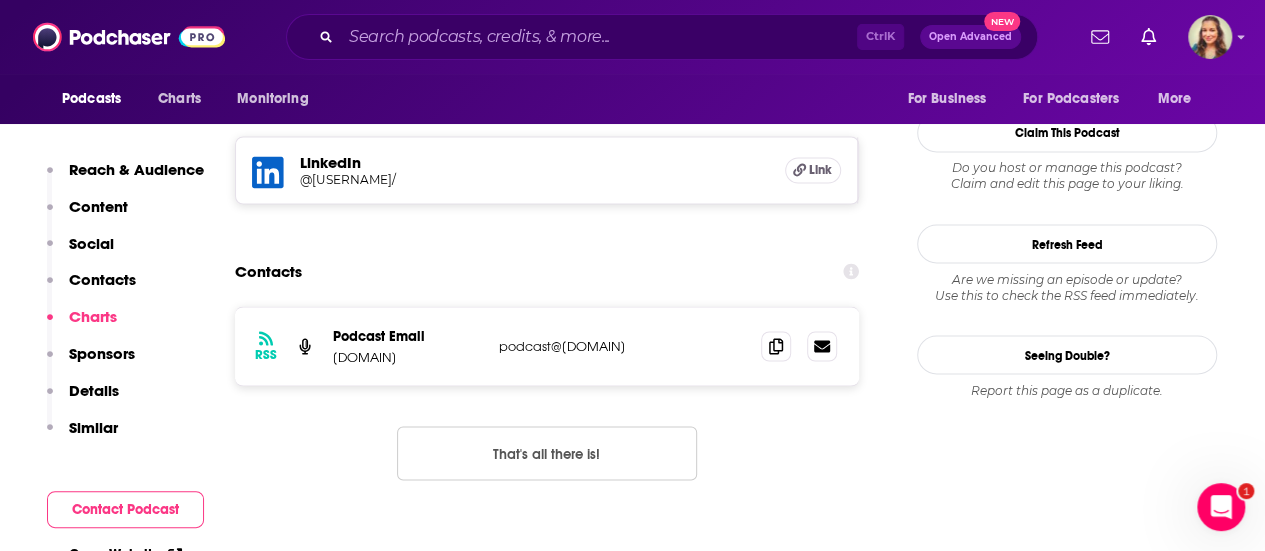 scroll, scrollTop: 1649, scrollLeft: 0, axis: vertical 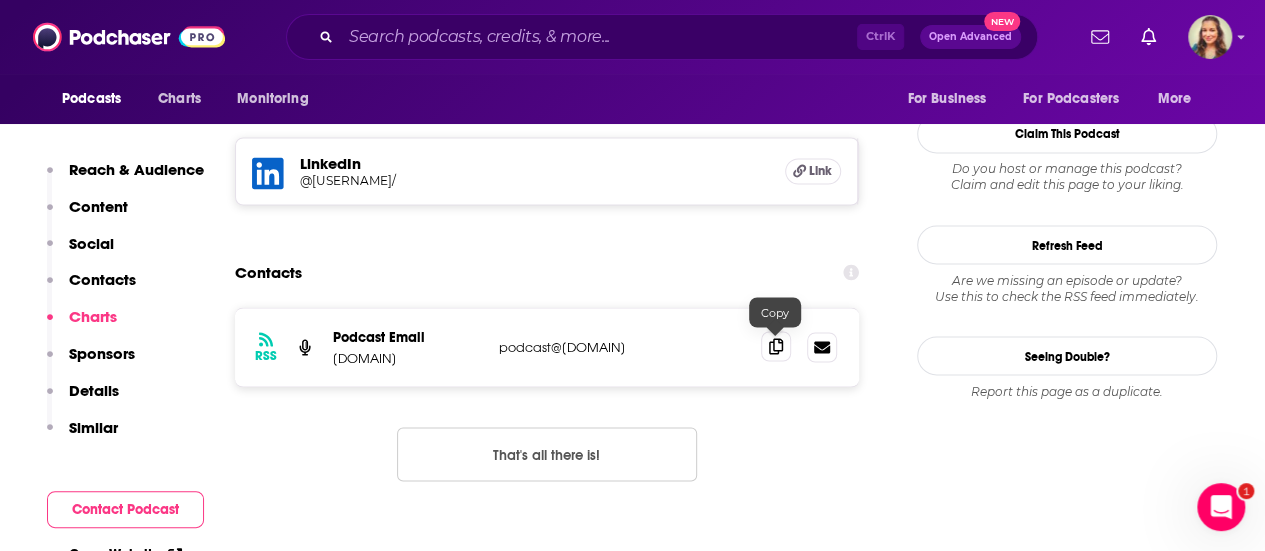 click 